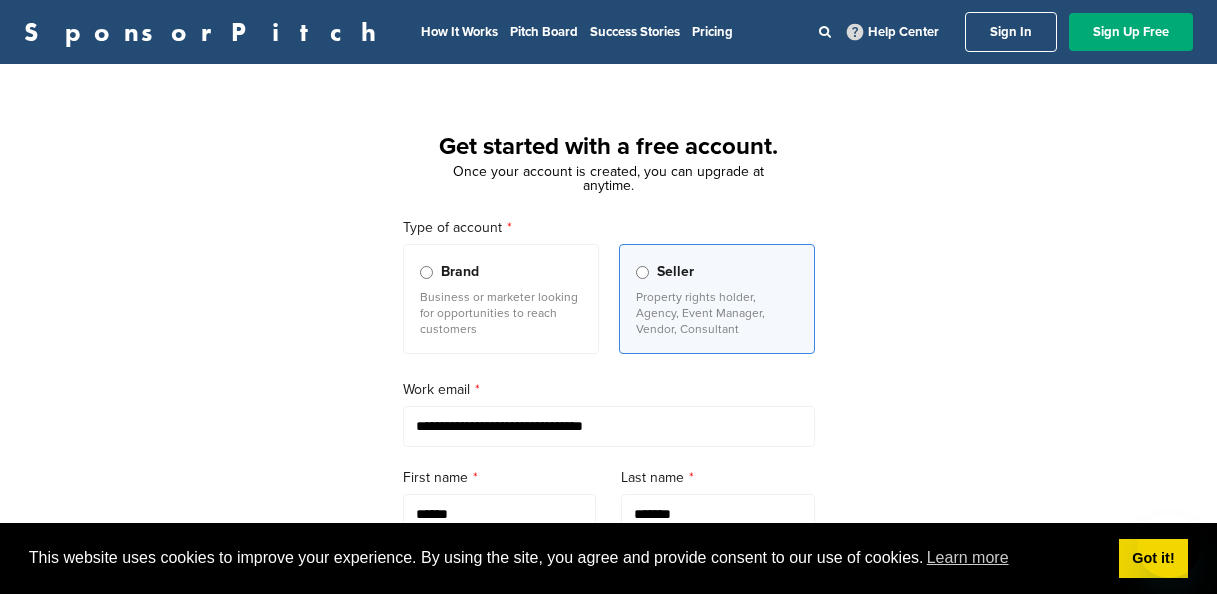 scroll, scrollTop: 302, scrollLeft: 0, axis: vertical 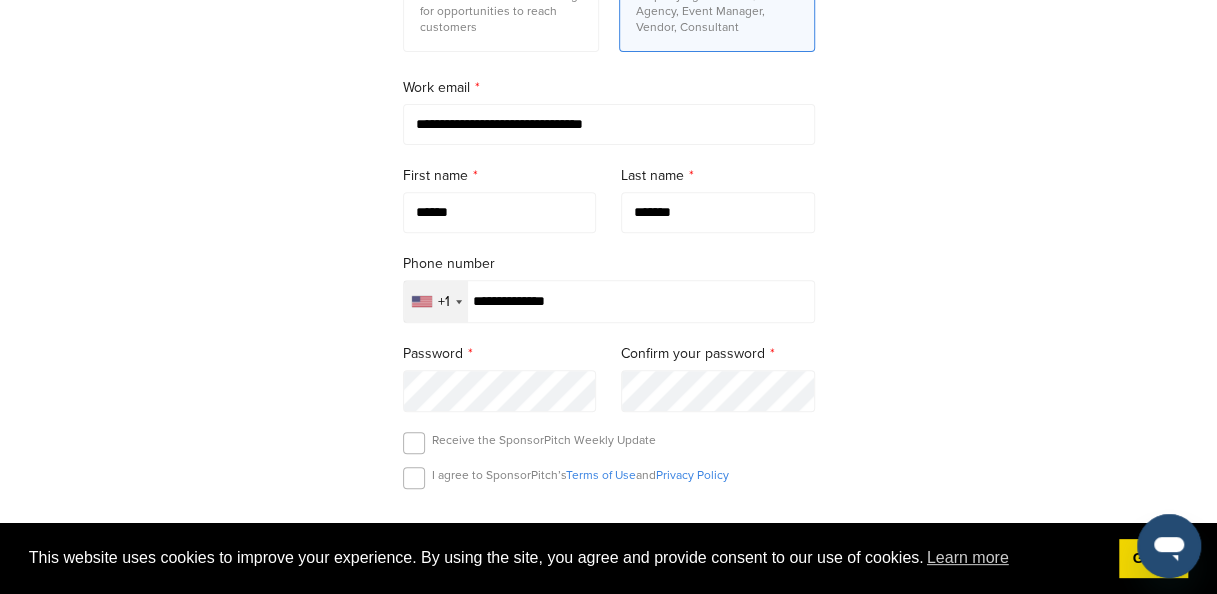 click on "Confirm your password" at bounding box center [718, 354] 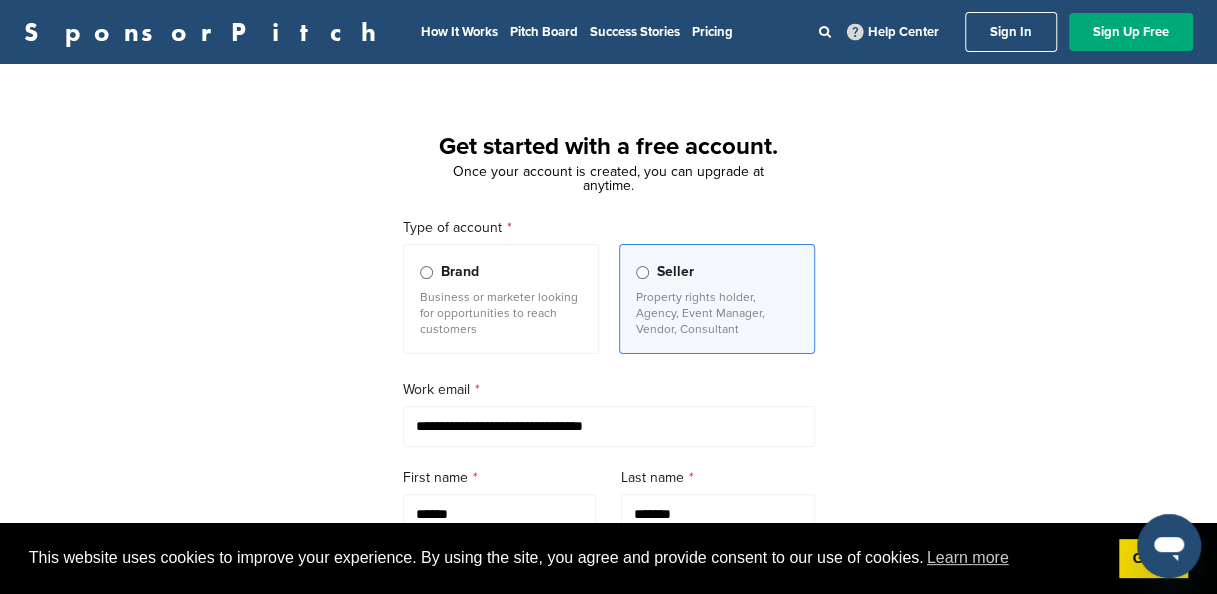scroll, scrollTop: 519, scrollLeft: 0, axis: vertical 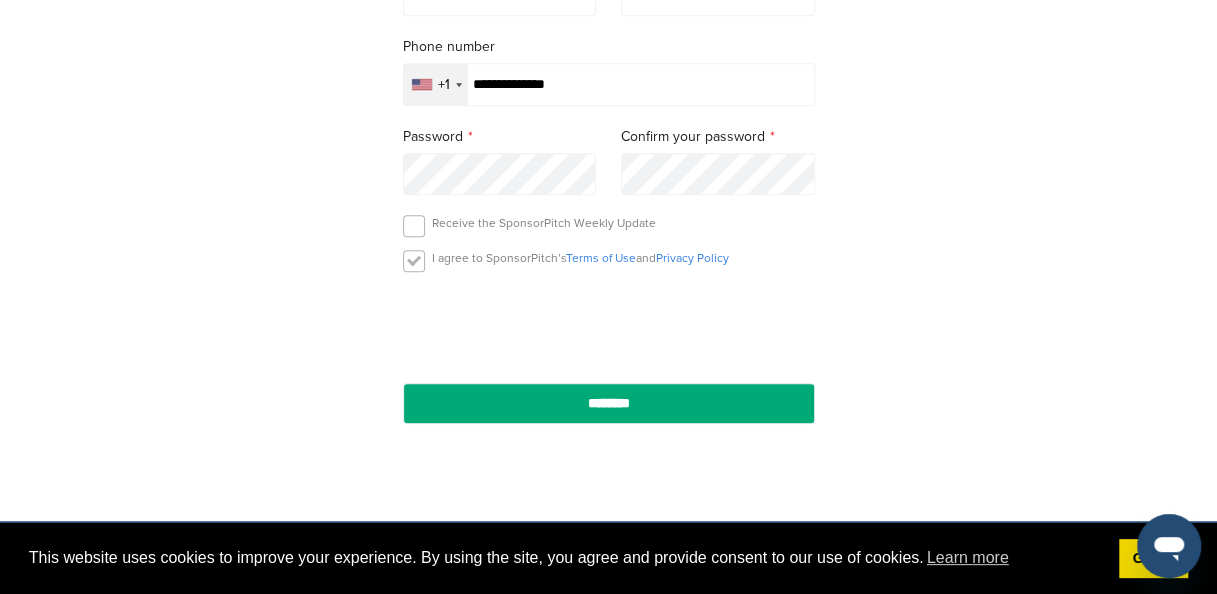 click at bounding box center [414, 261] 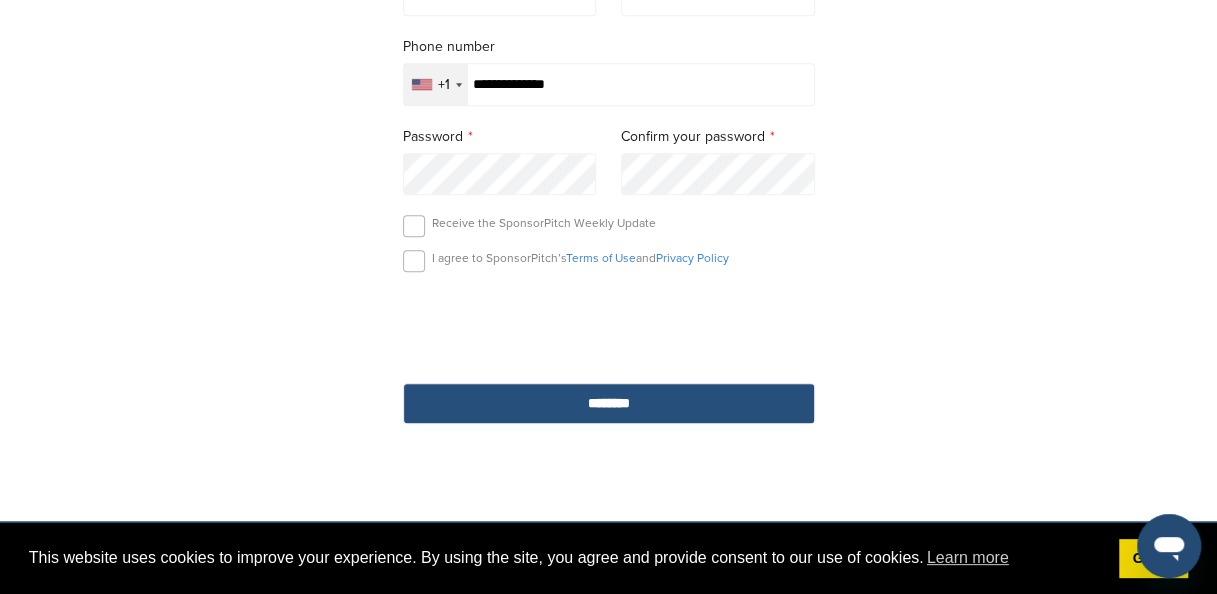 click on "********" at bounding box center (609, 403) 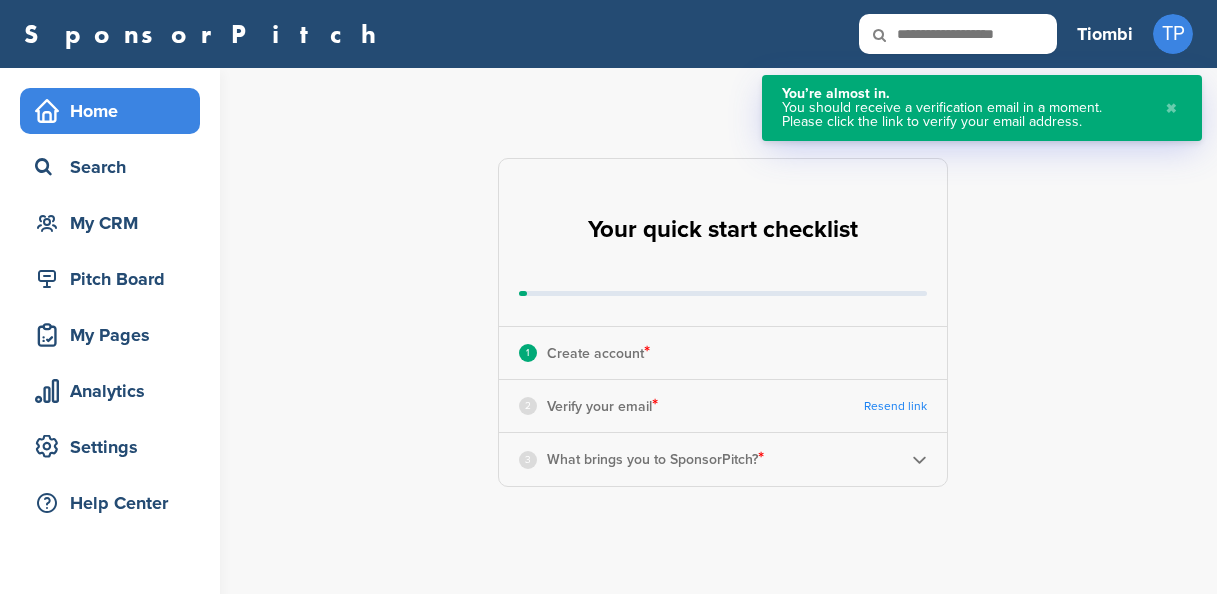 scroll, scrollTop: 0, scrollLeft: 0, axis: both 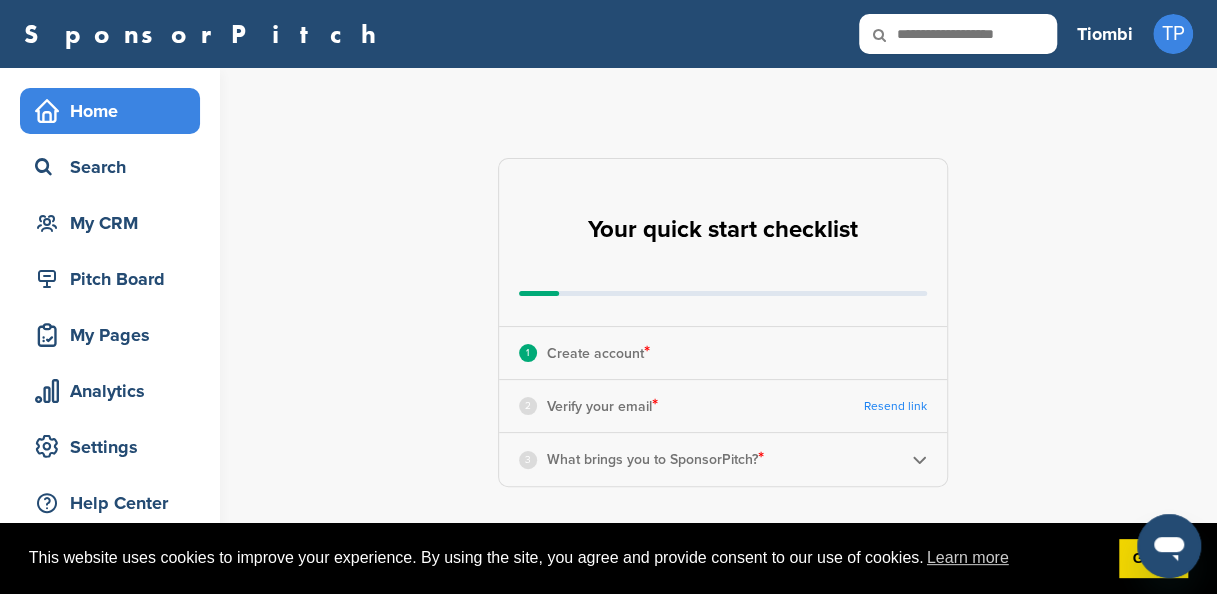 click on "**********" at bounding box center (734, 322) 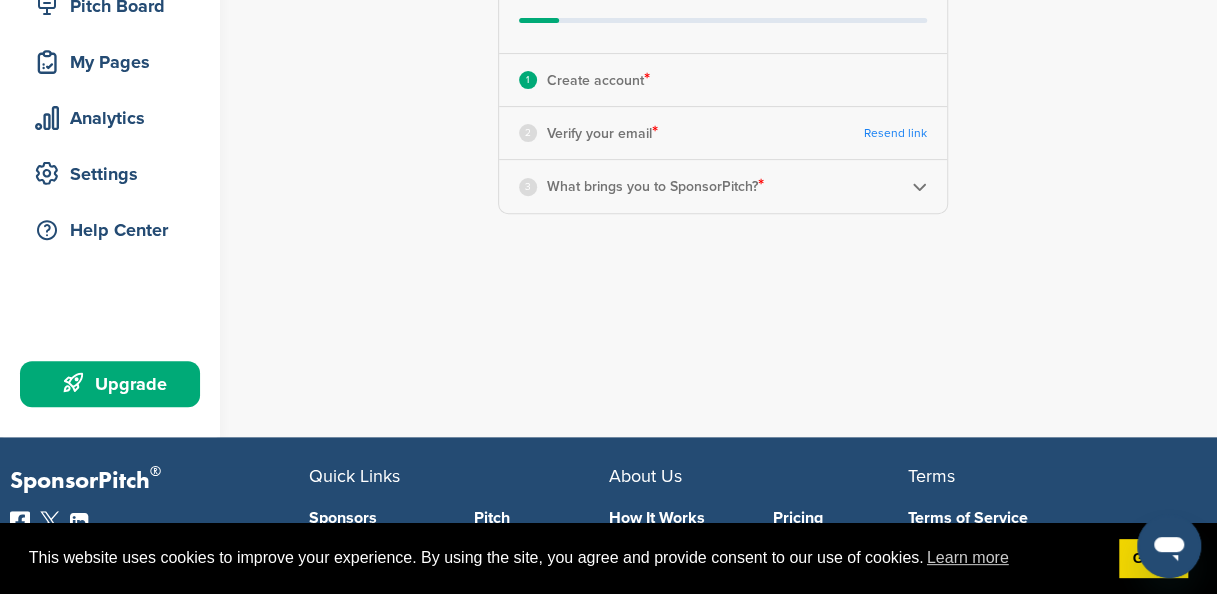 scroll, scrollTop: 239, scrollLeft: 0, axis: vertical 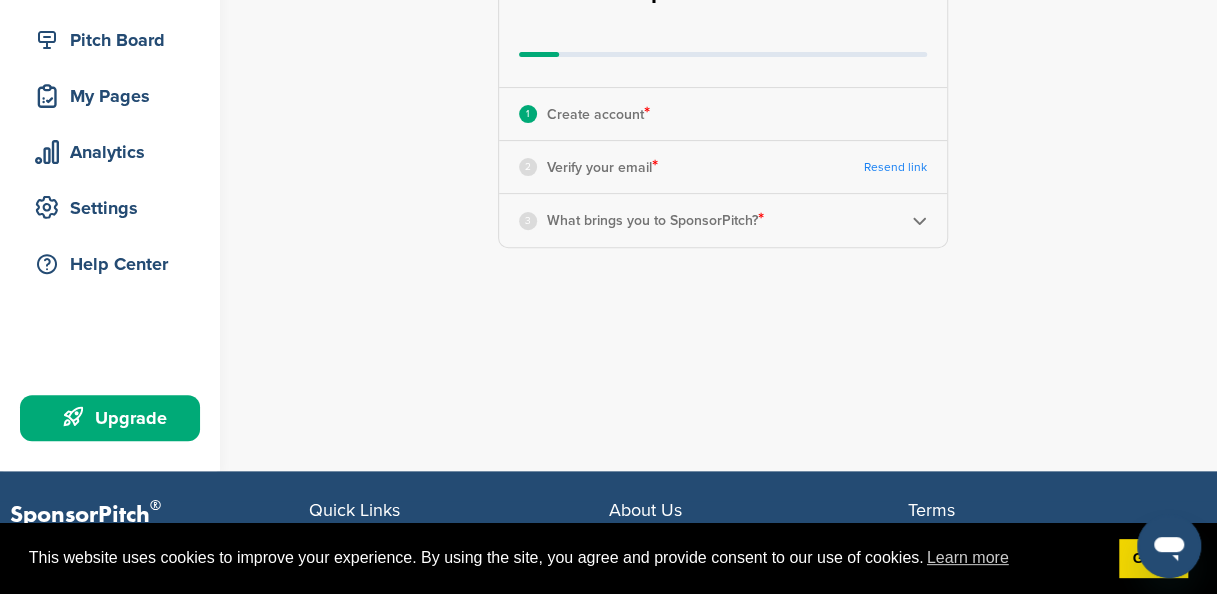 click at bounding box center [919, 220] 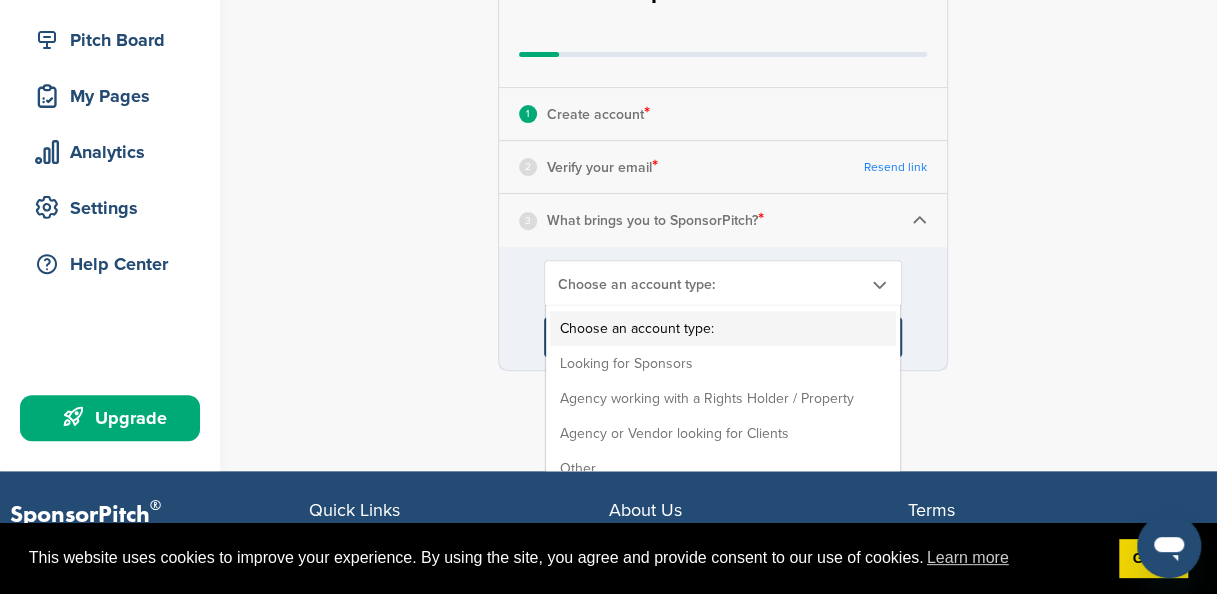 click on "Choose an account type: Choose an account type: Looking for Sponsors Agency working with a Rights Holder / Property Agency or Vendor looking for Clients Other" at bounding box center (723, 283) 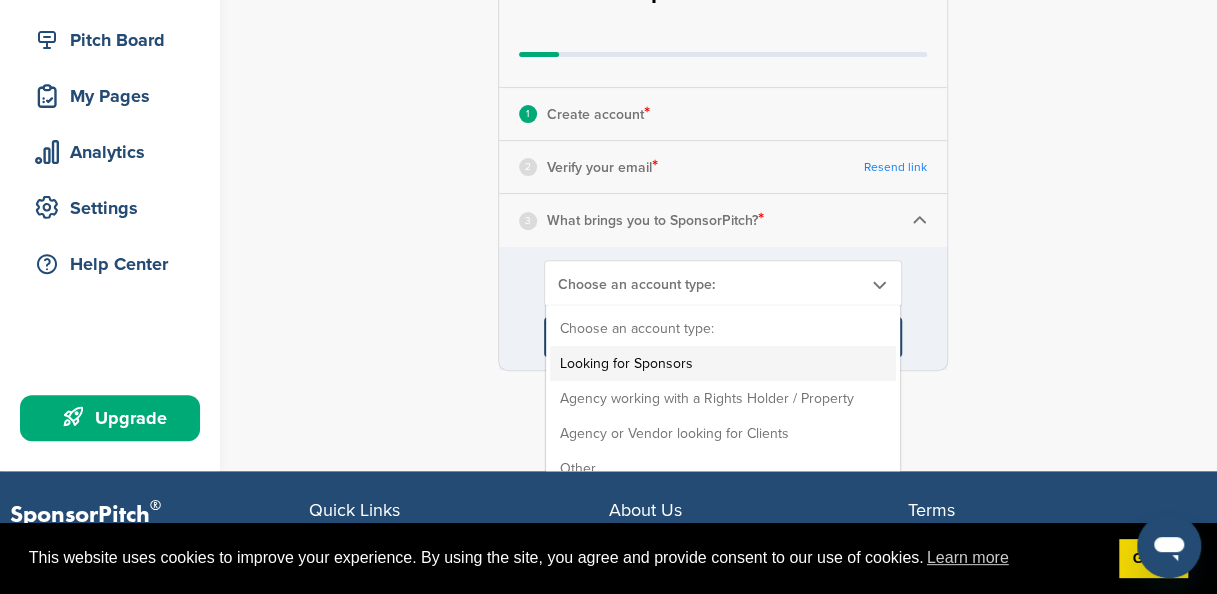 click on "Looking for Sponsors" at bounding box center [723, 363] 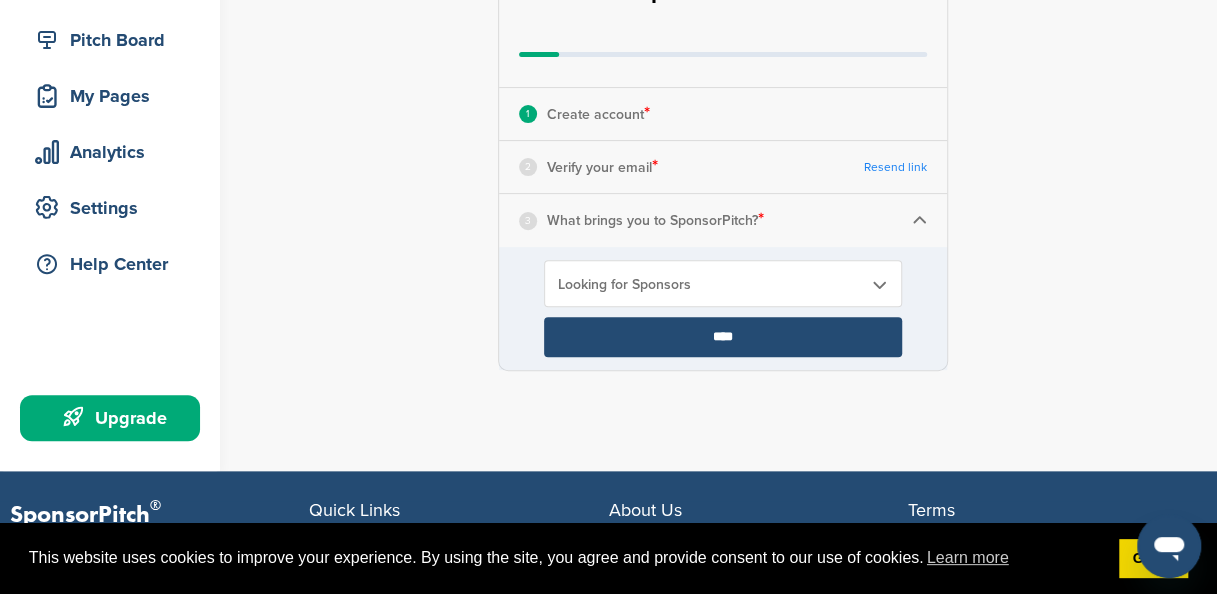 click on "2
Verify your email
*
Resend link" at bounding box center [723, 167] 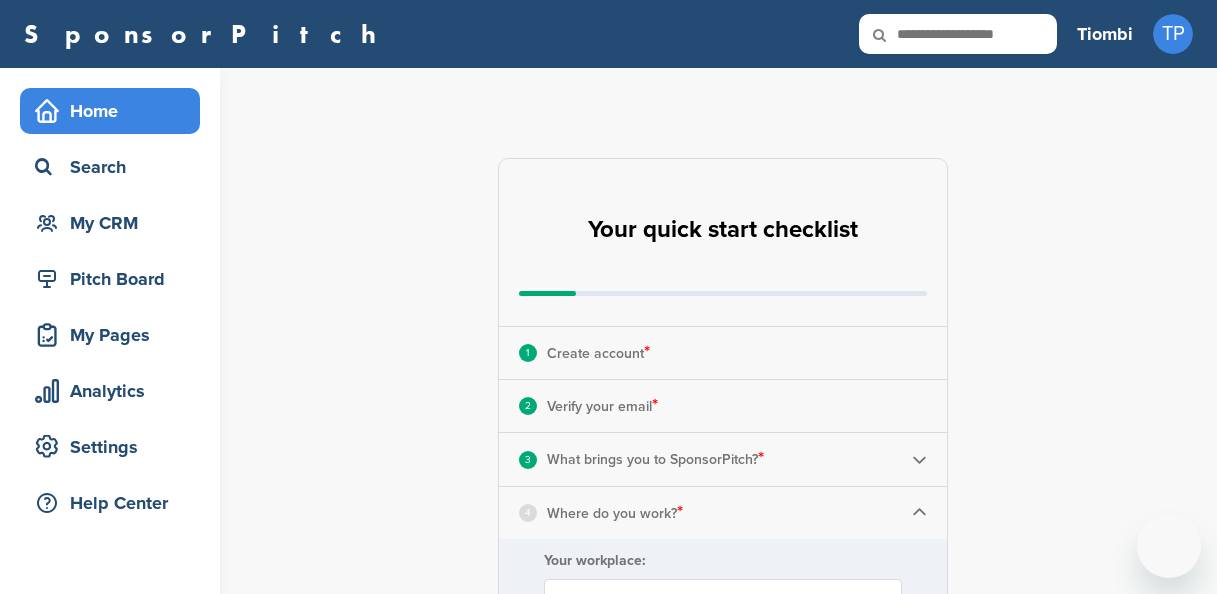 scroll, scrollTop: 0, scrollLeft: 0, axis: both 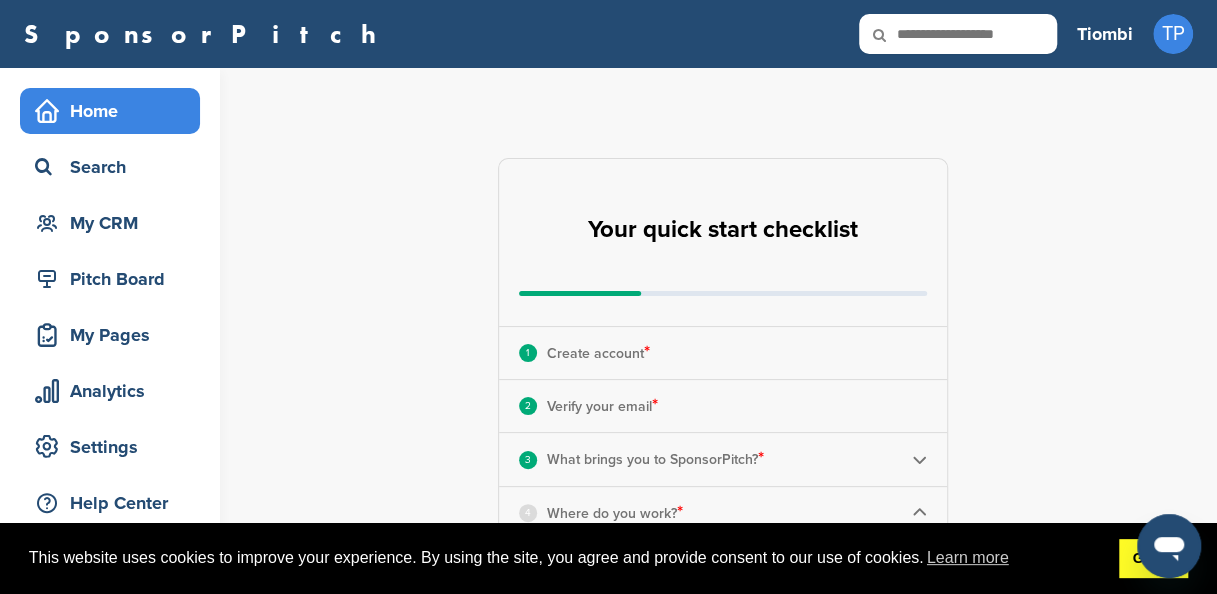 click on "Got it!" at bounding box center [1153, 559] 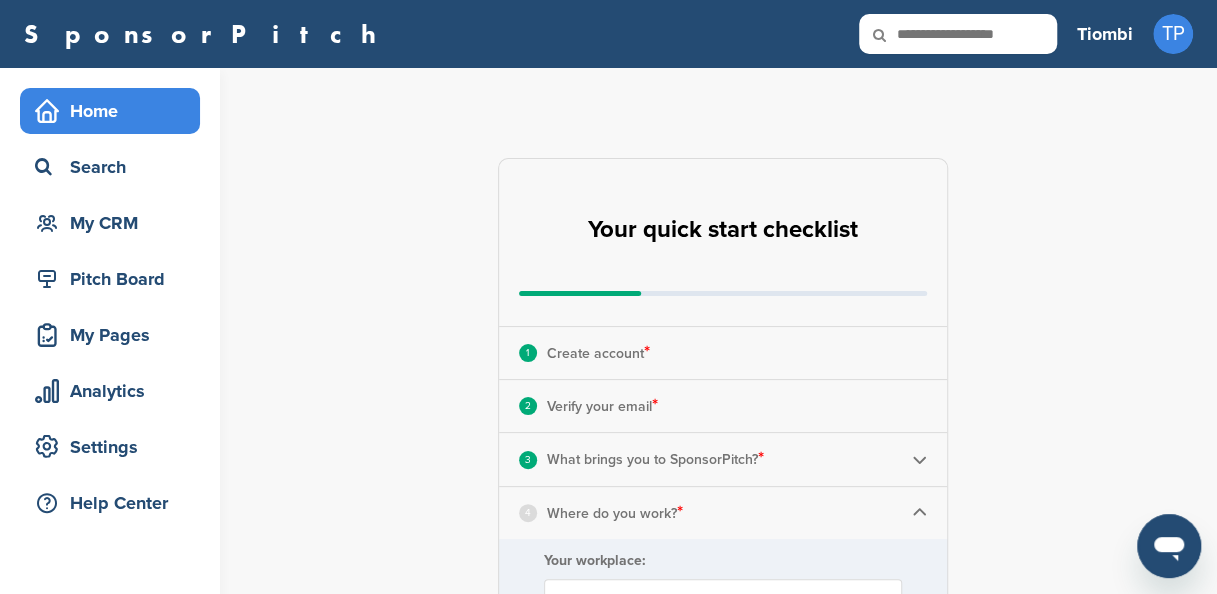 scroll, scrollTop: 519, scrollLeft: 0, axis: vertical 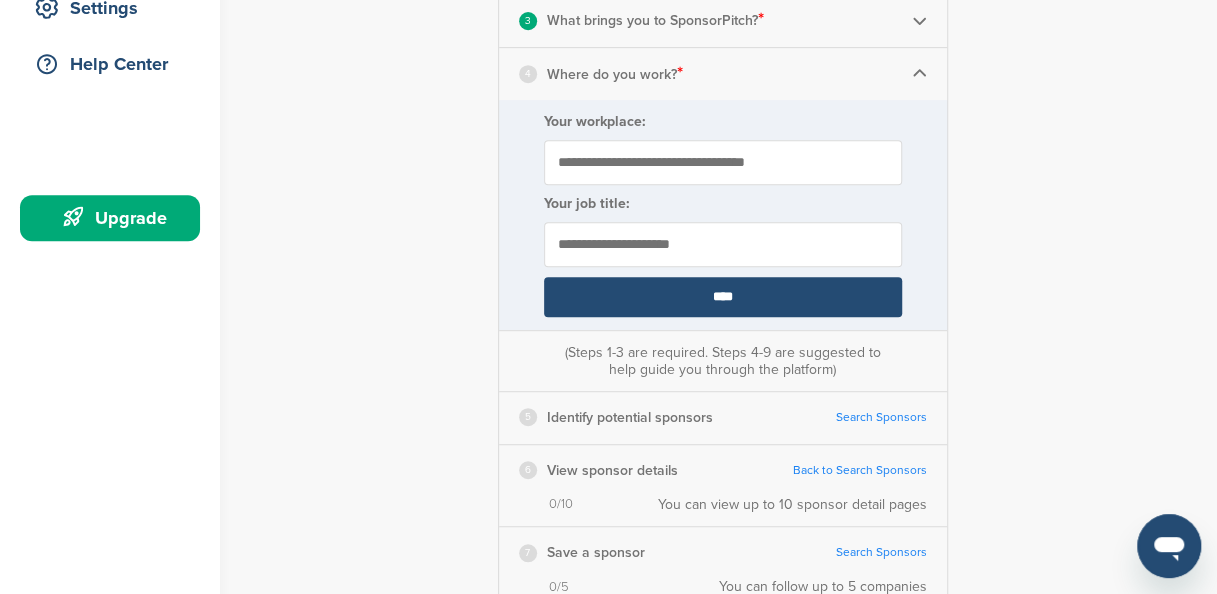 click on "Your workplace:" at bounding box center [723, 162] 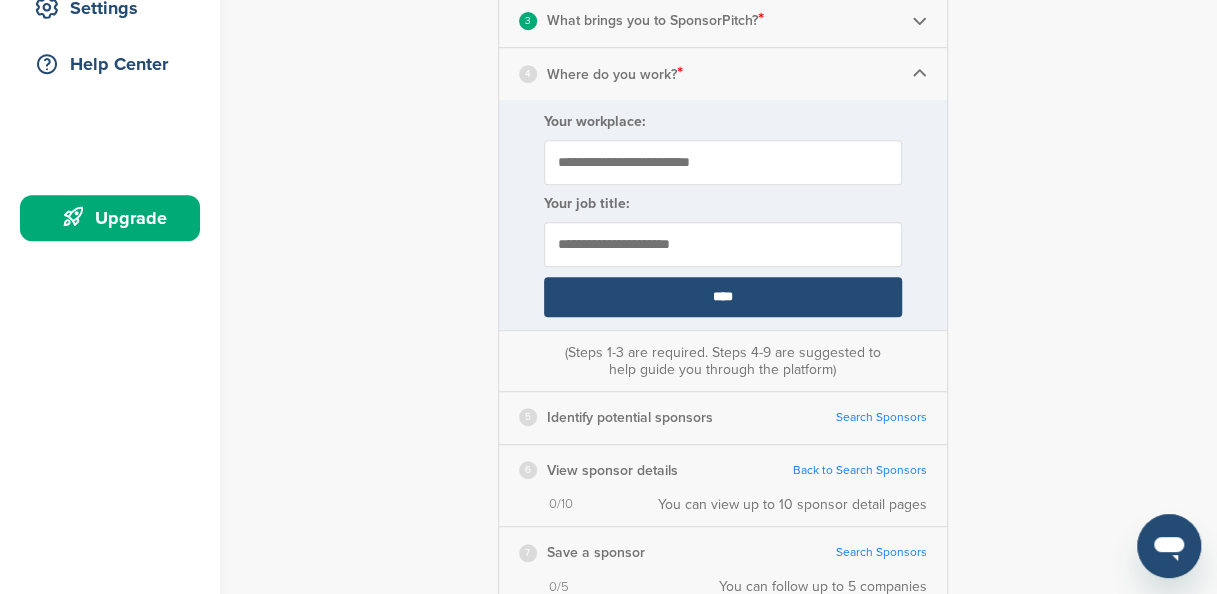 type on "**********" 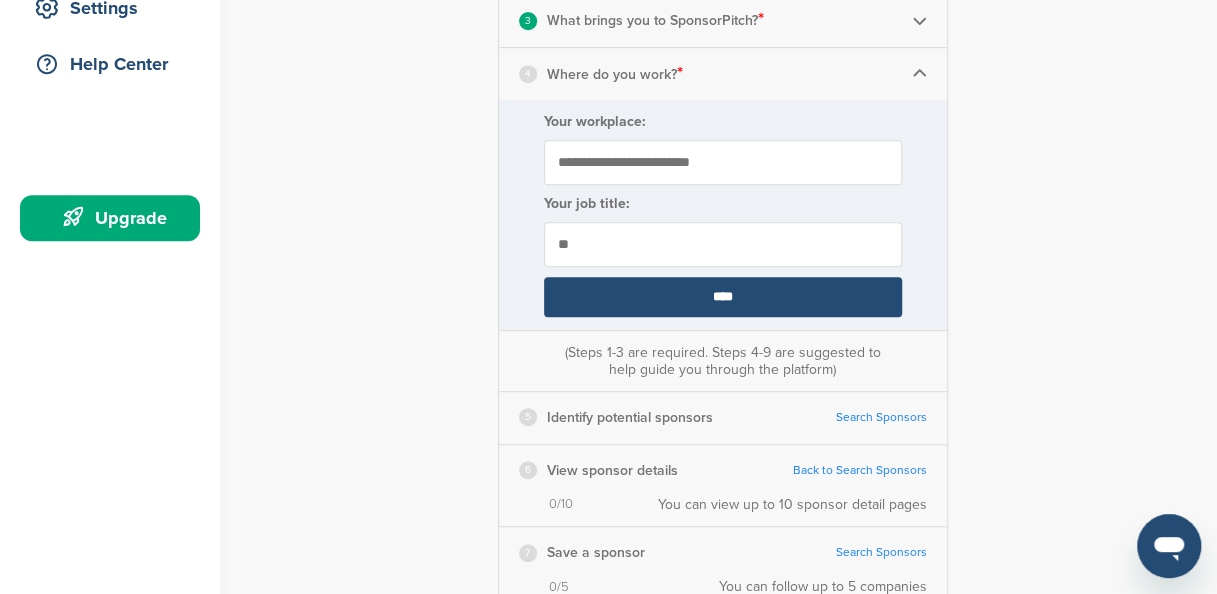 type on "*" 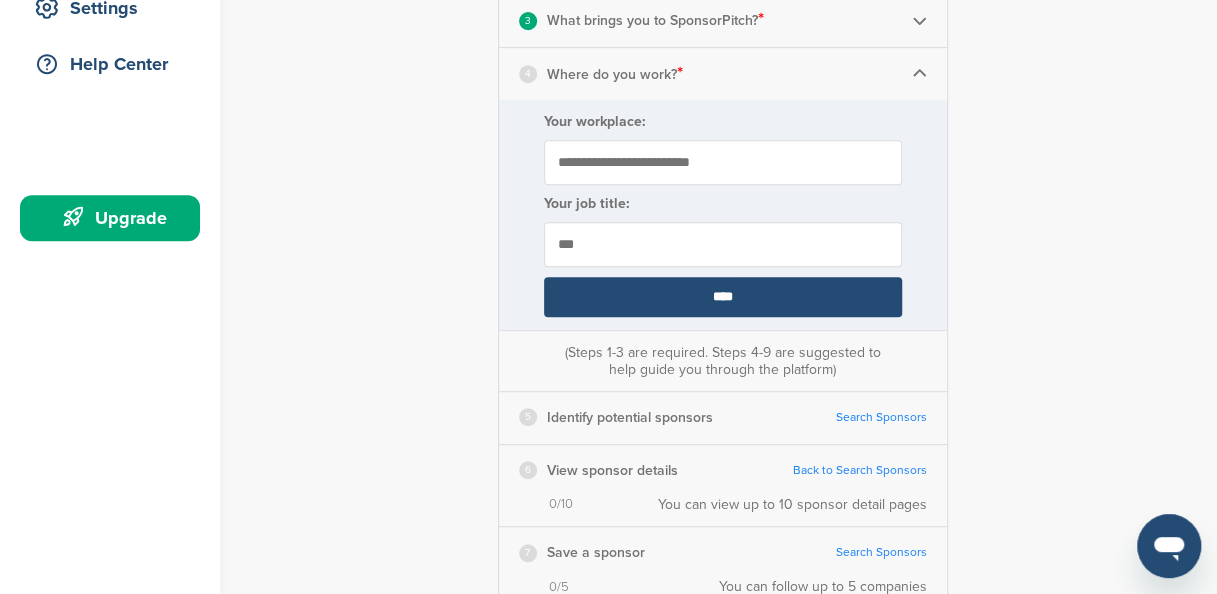 type on "***" 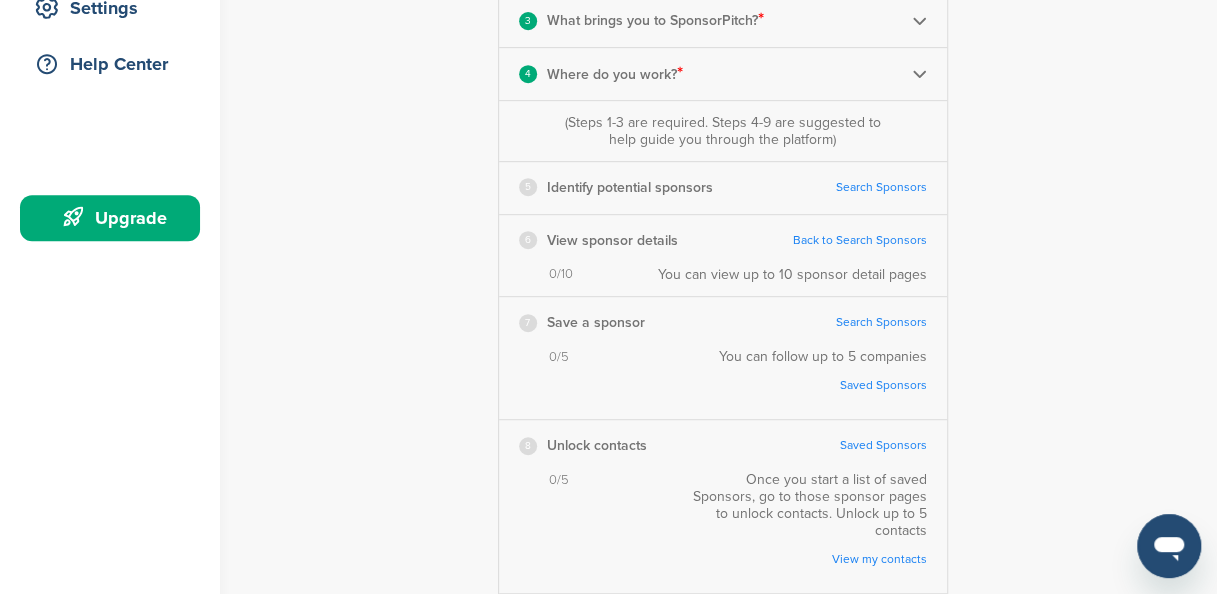 click on "Search Sponsors" at bounding box center [881, 187] 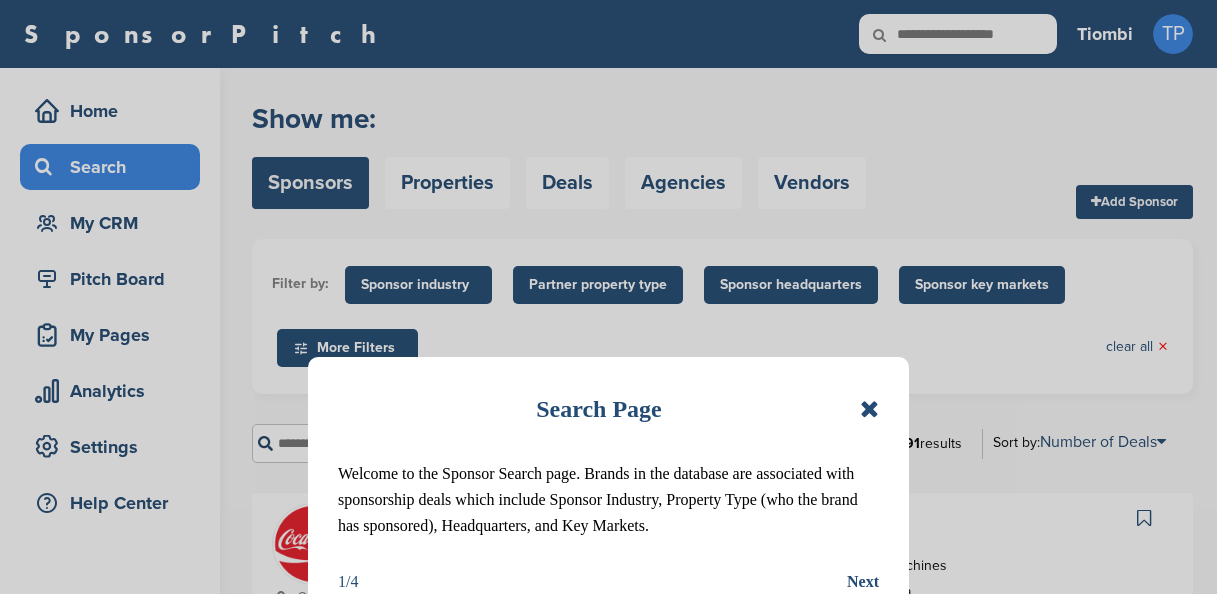 scroll, scrollTop: 0, scrollLeft: 0, axis: both 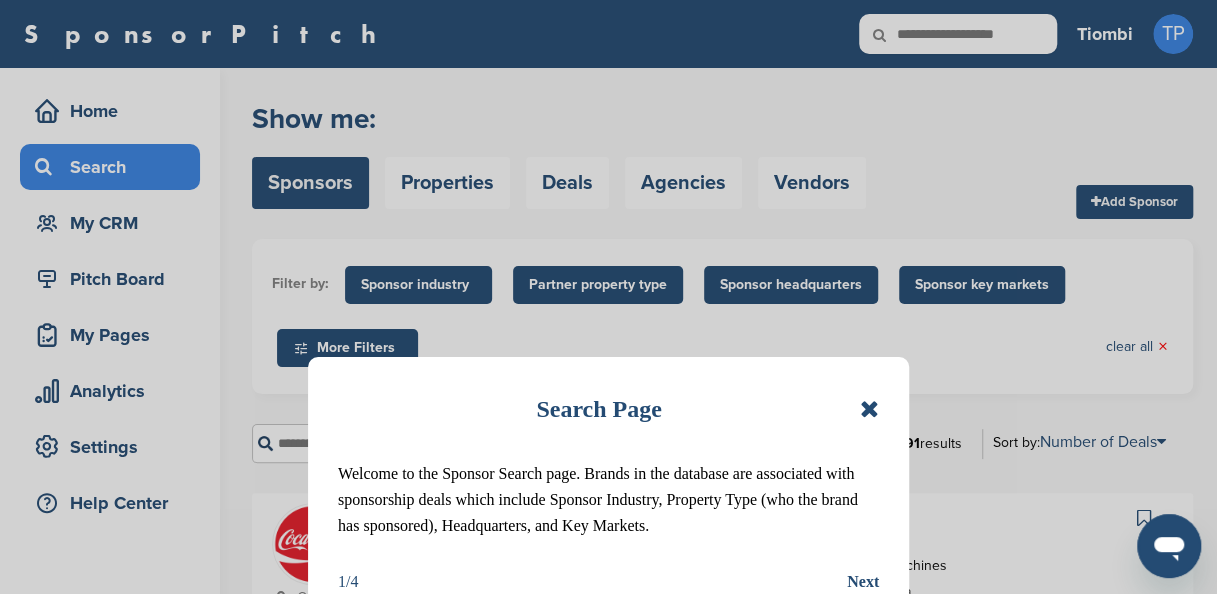 click at bounding box center [869, 409] 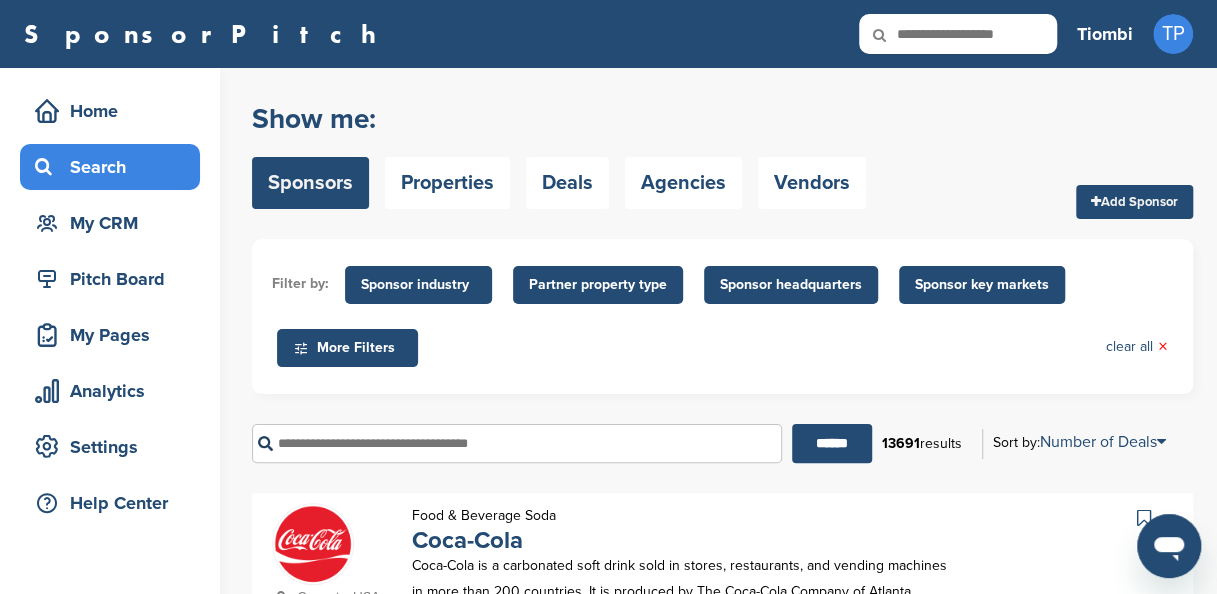 scroll, scrollTop: 519, scrollLeft: 0, axis: vertical 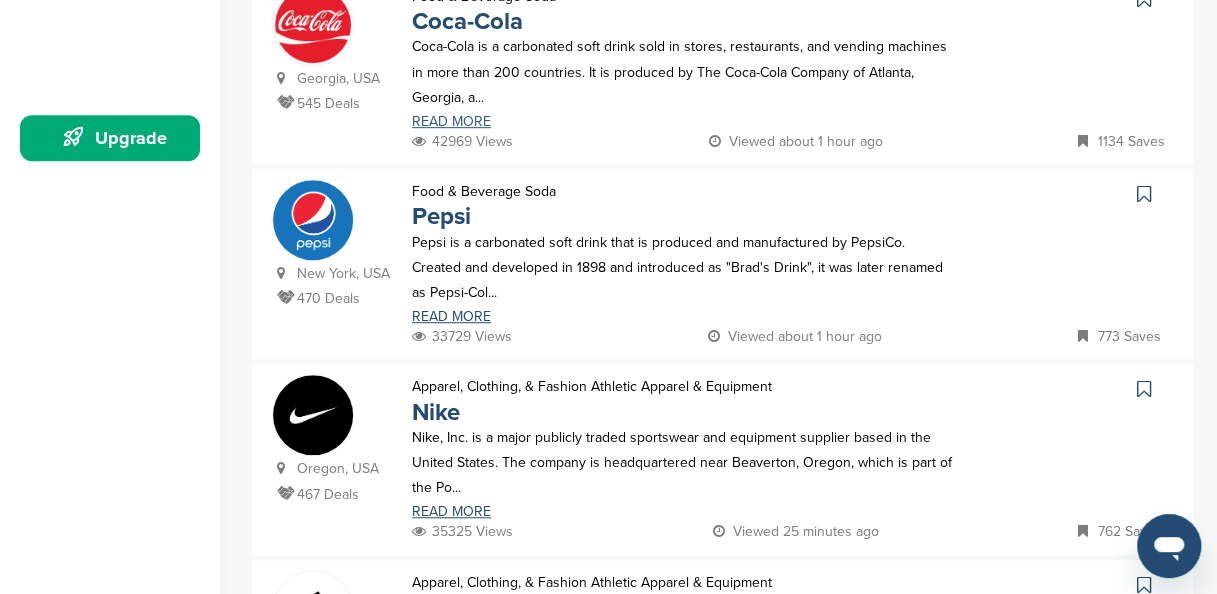 click on "READ MORE" at bounding box center (685, 122) 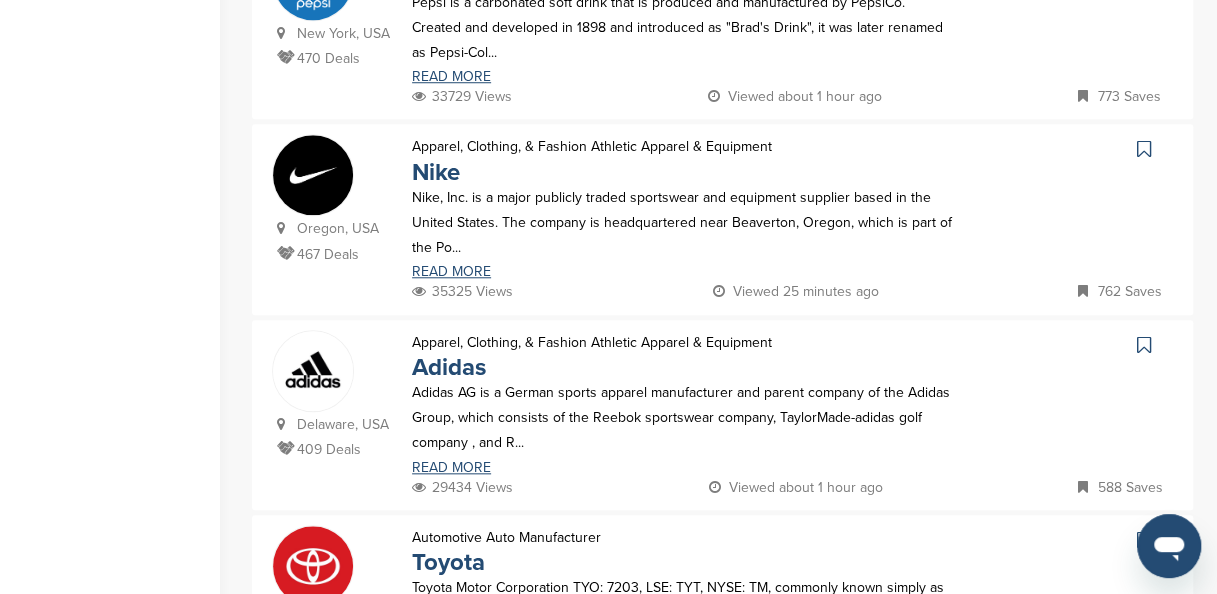 scroll, scrollTop: 799, scrollLeft: 0, axis: vertical 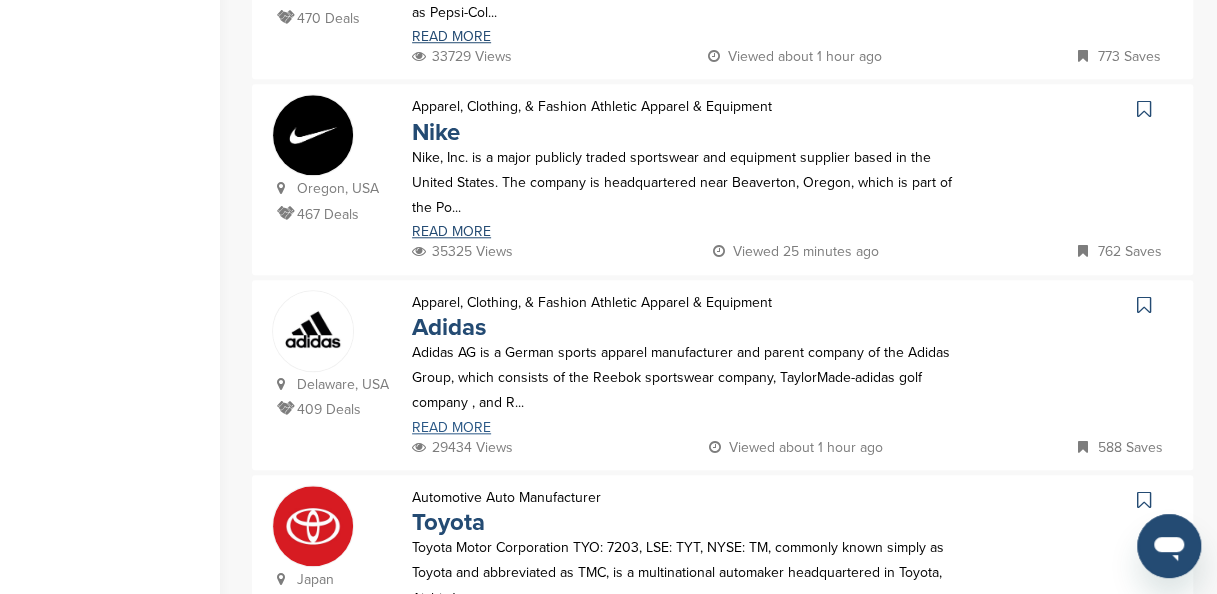 click on "READ MORE" at bounding box center [685, 428] 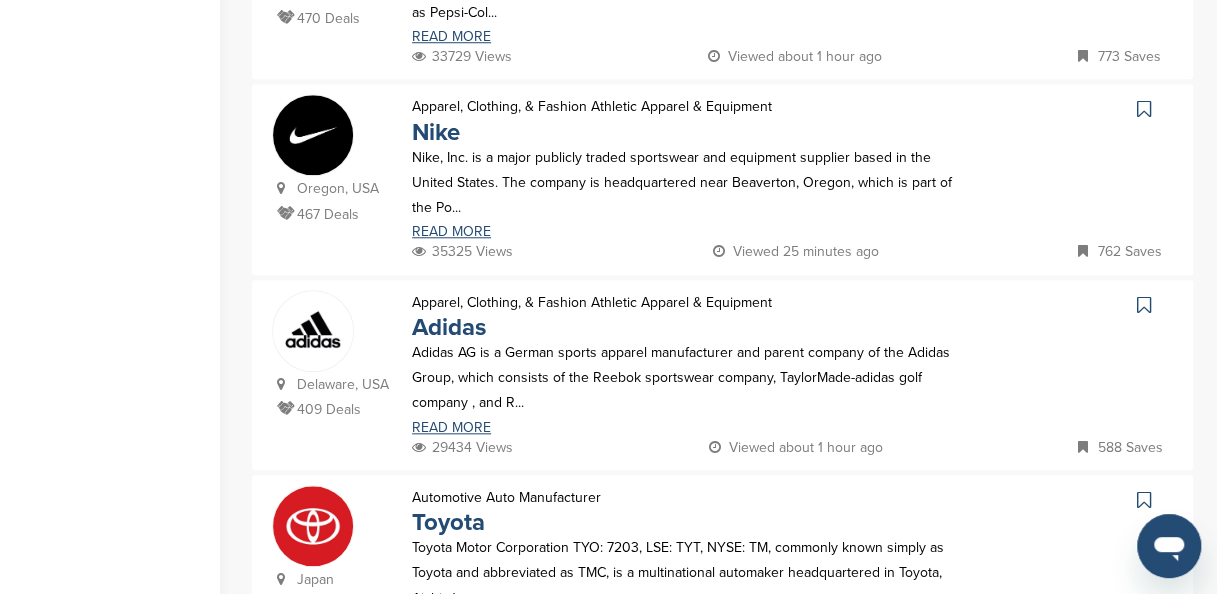 click at bounding box center (1144, 109) 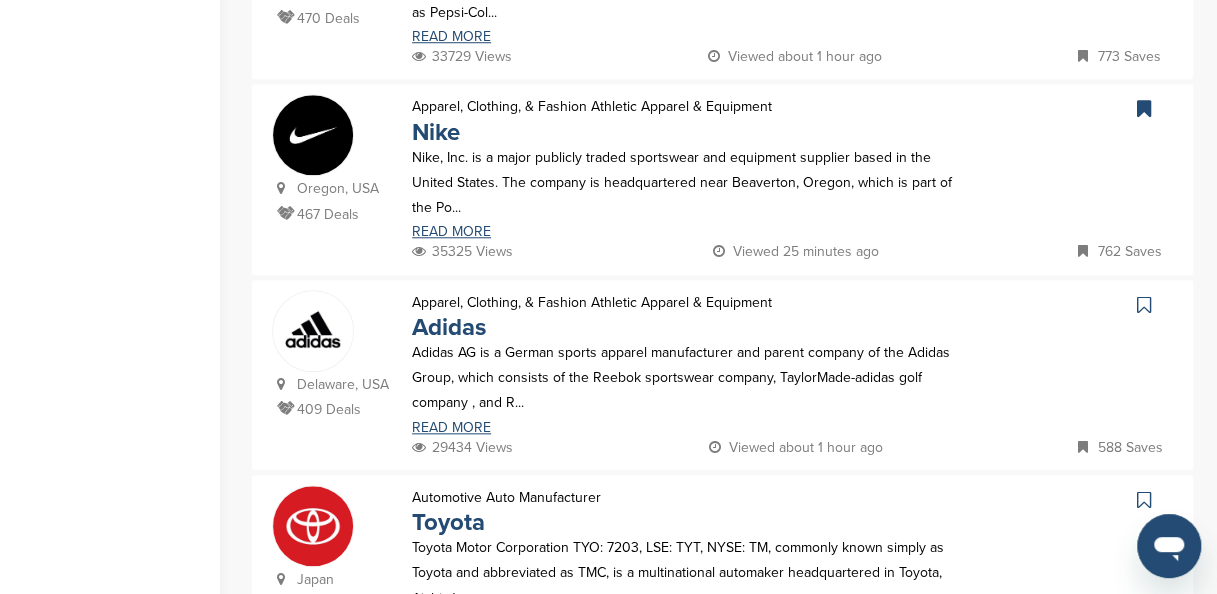 click at bounding box center (1144, 305) 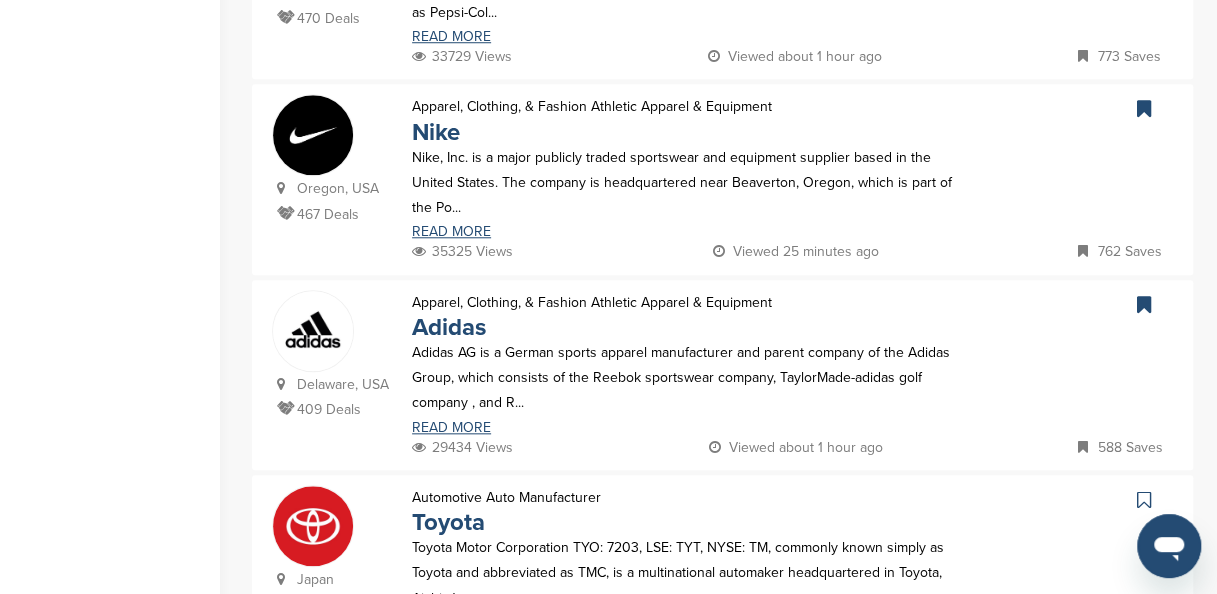 scroll, scrollTop: 1318, scrollLeft: 0, axis: vertical 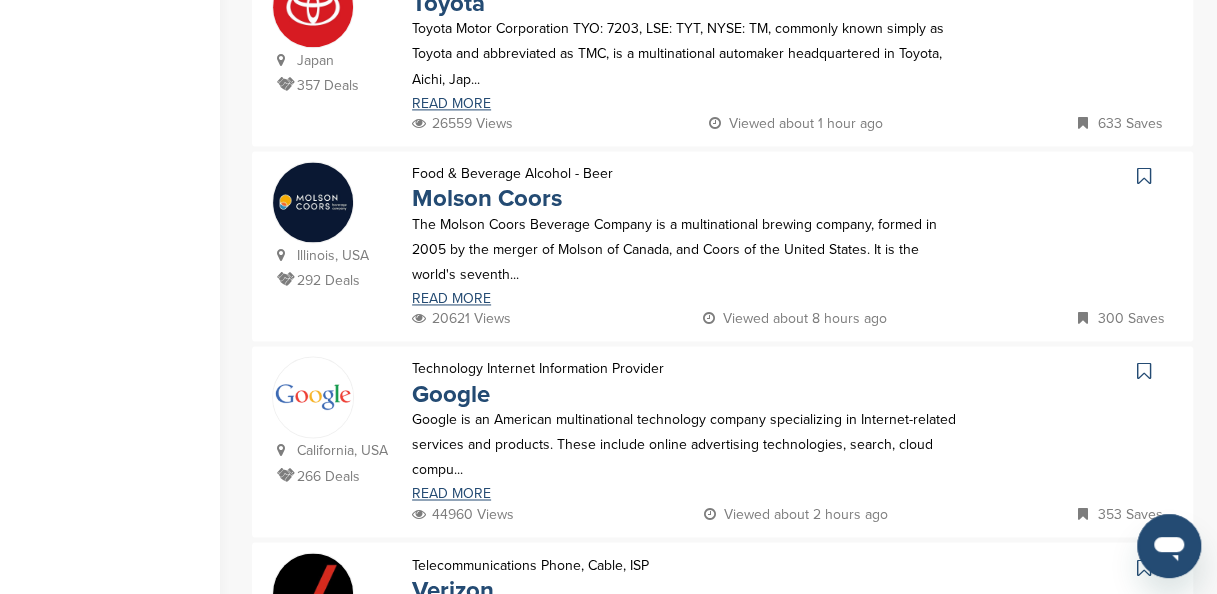 click at bounding box center (1144, -19) 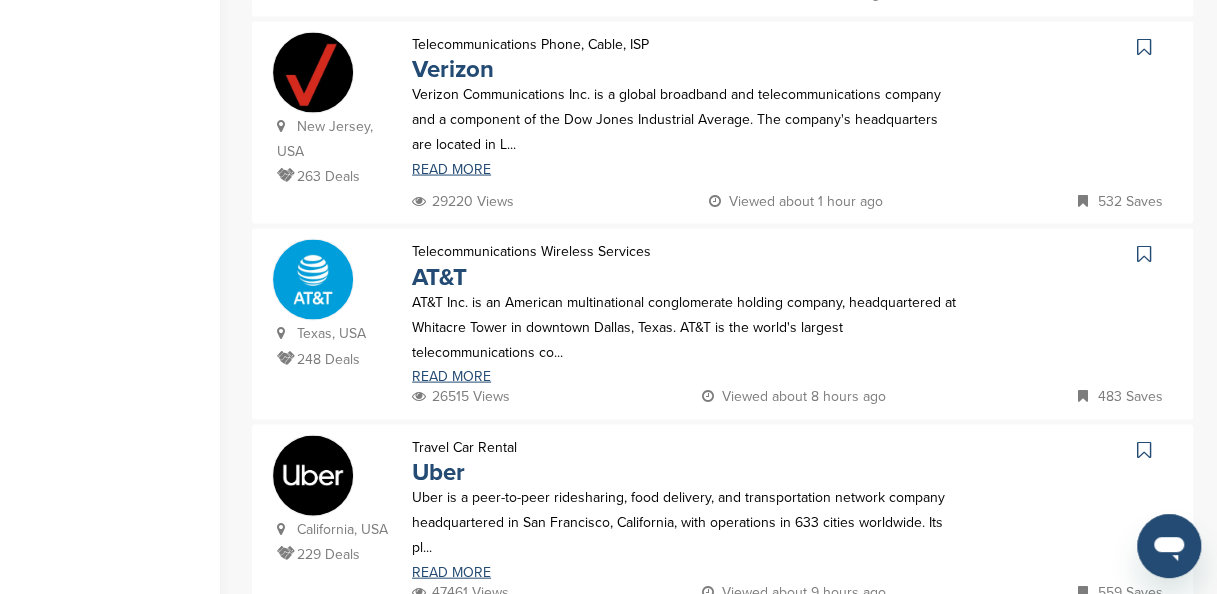 click at bounding box center [1144, 450] 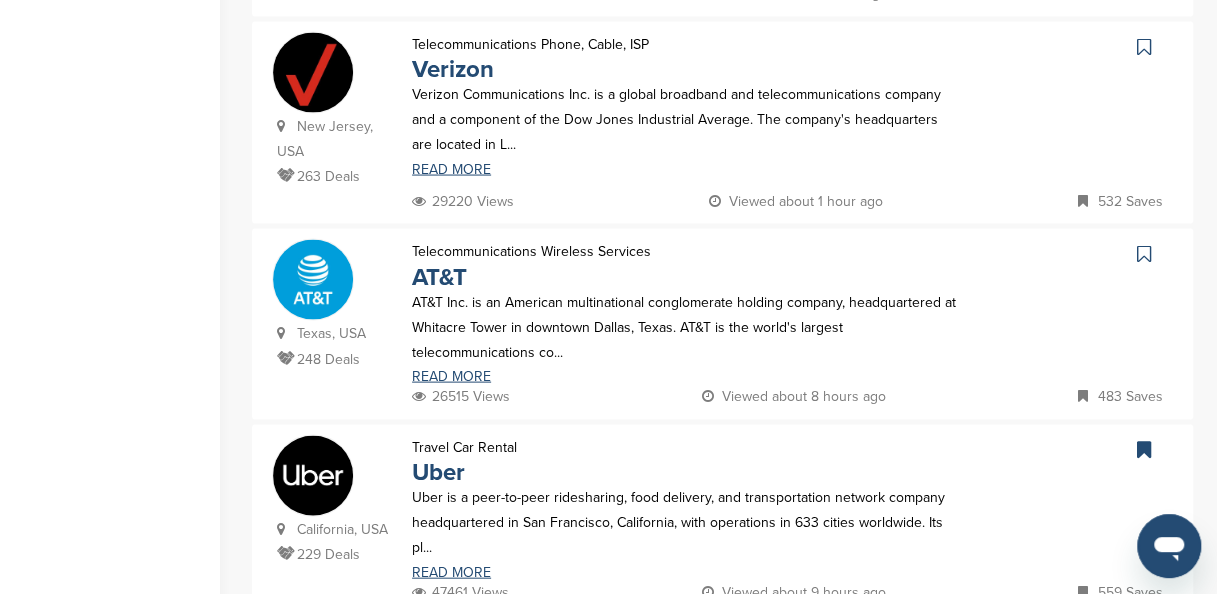 scroll, scrollTop: 2357, scrollLeft: 0, axis: vertical 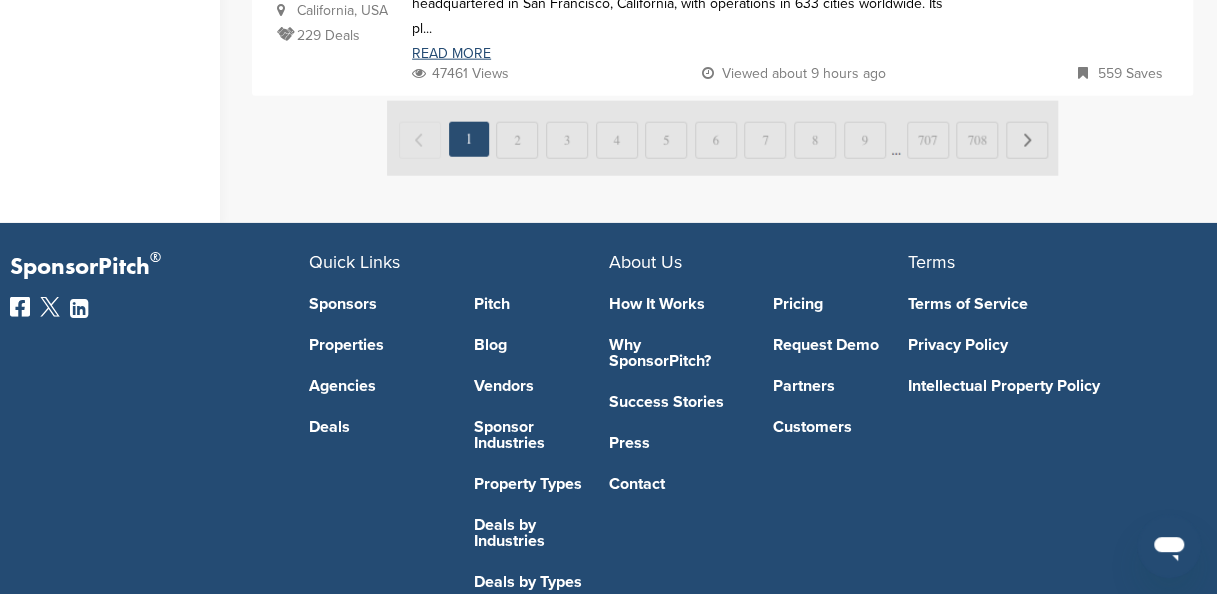 click at bounding box center (722, 138) 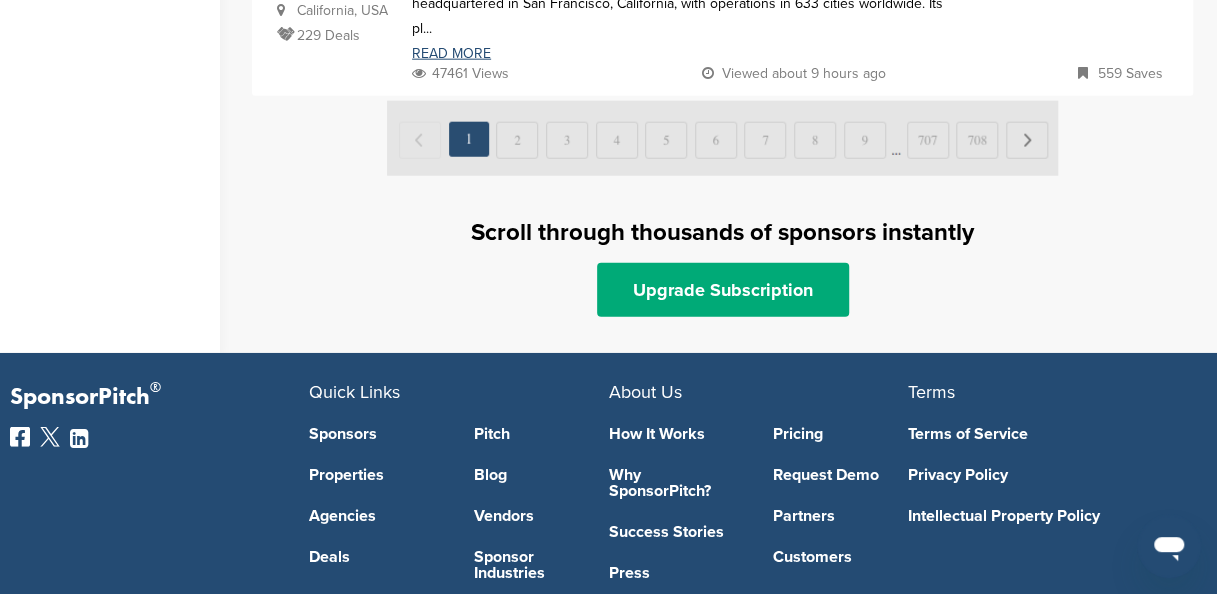 click at bounding box center [722, 138] 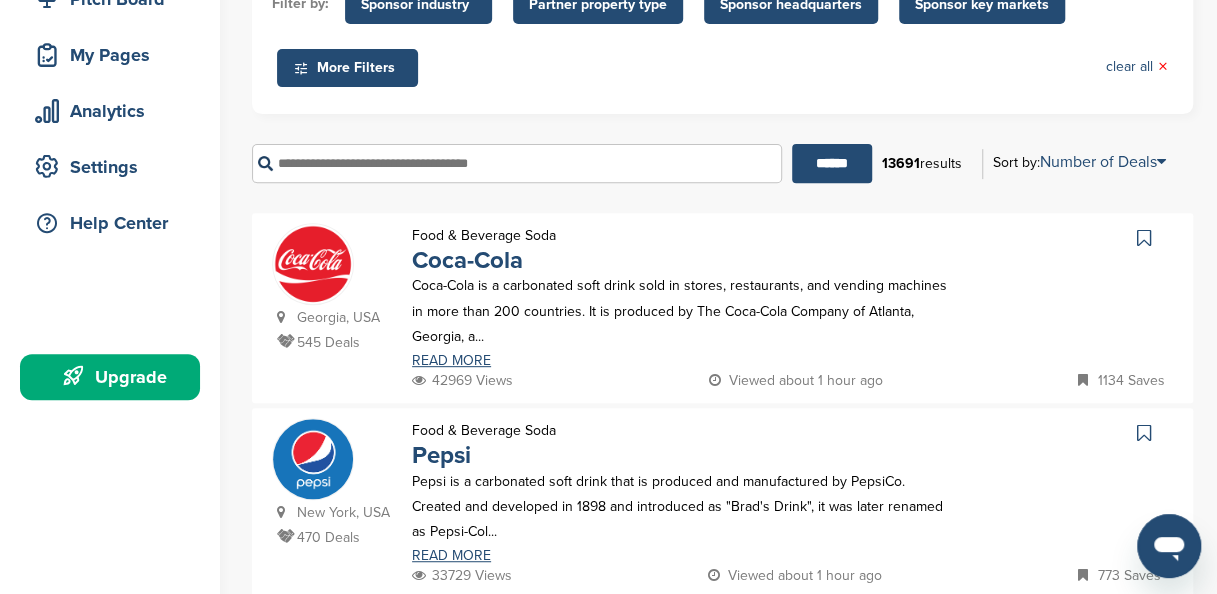 scroll, scrollTop: 106, scrollLeft: 0, axis: vertical 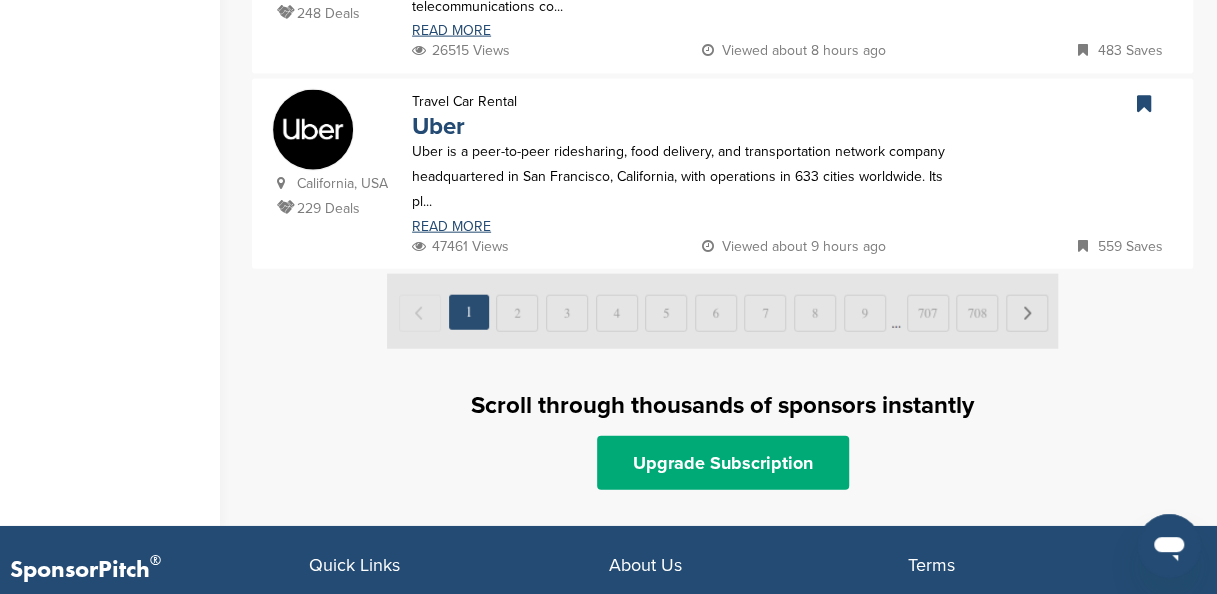 click at bounding box center (722, 311) 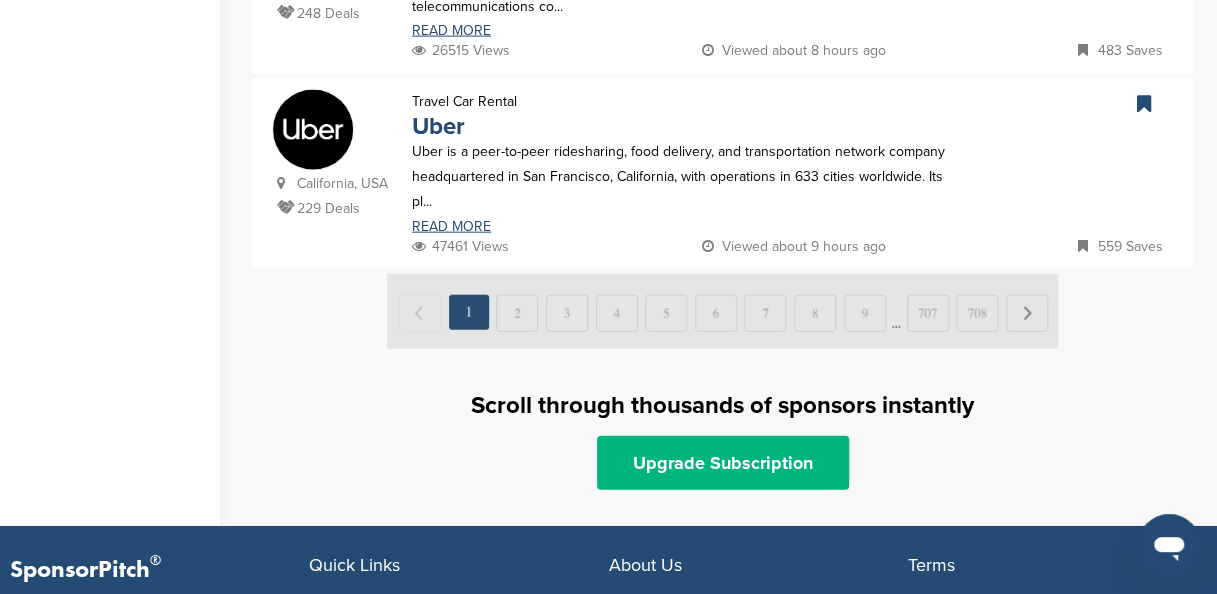 click on "Upgrade Subscription" at bounding box center (723, 463) 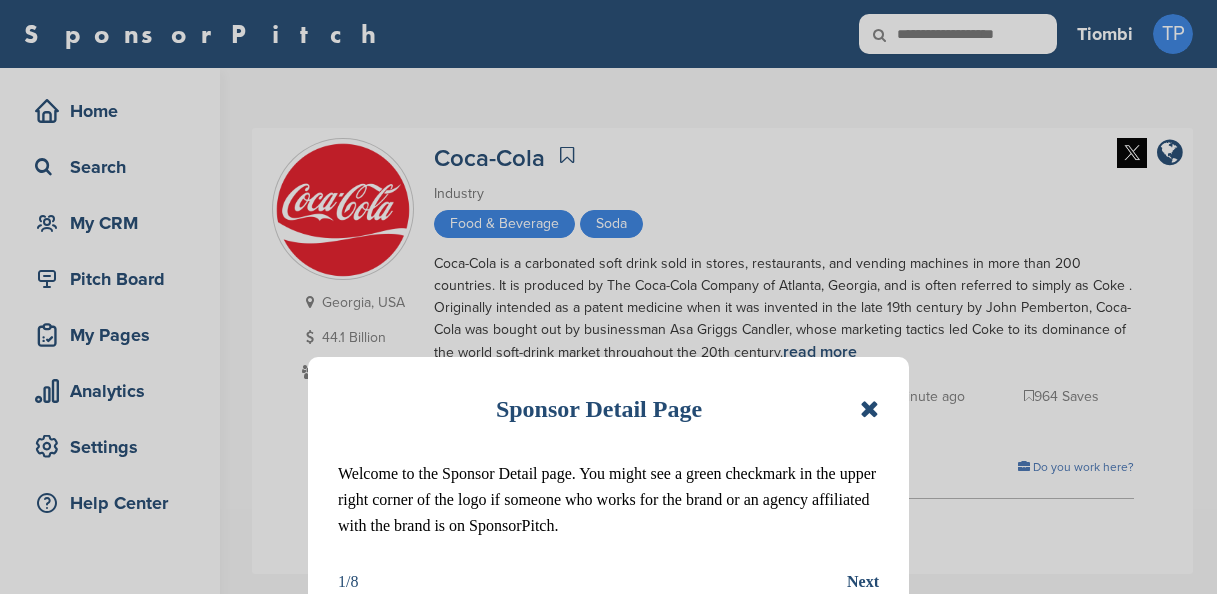 scroll, scrollTop: 0, scrollLeft: 0, axis: both 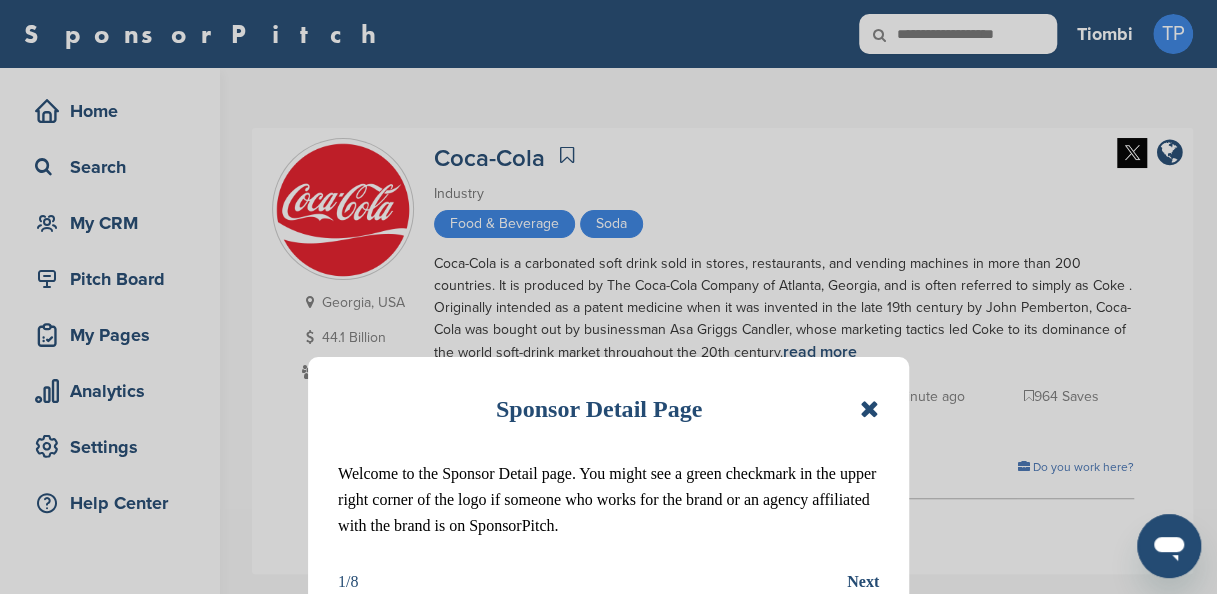 click on "Next" at bounding box center [863, 582] 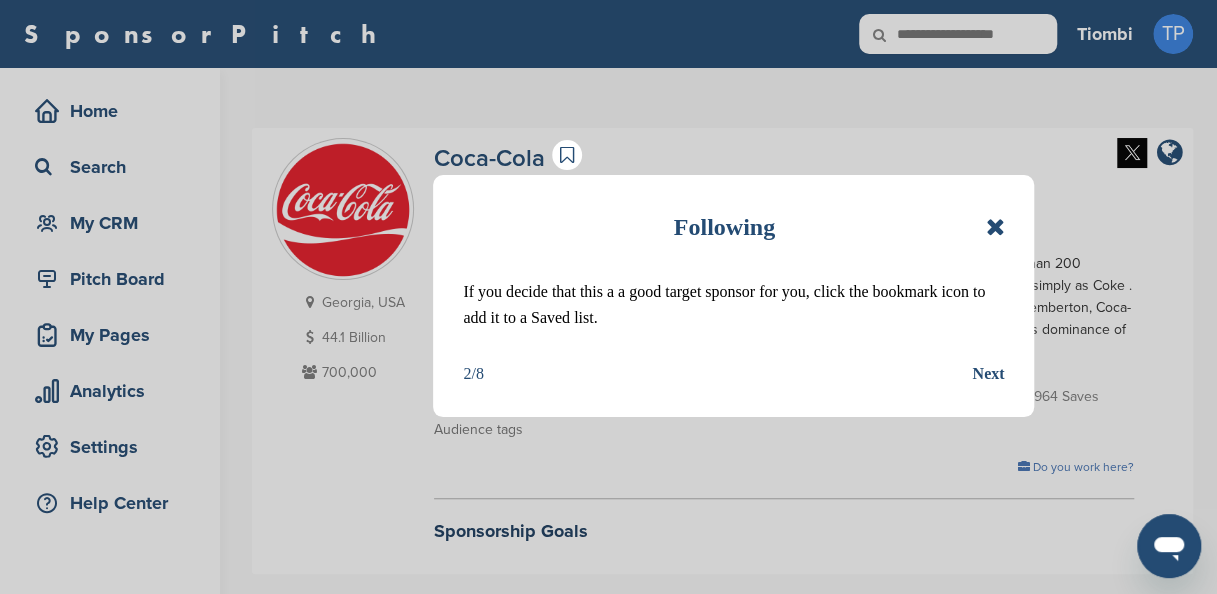 click on "Next" at bounding box center [988, 374] 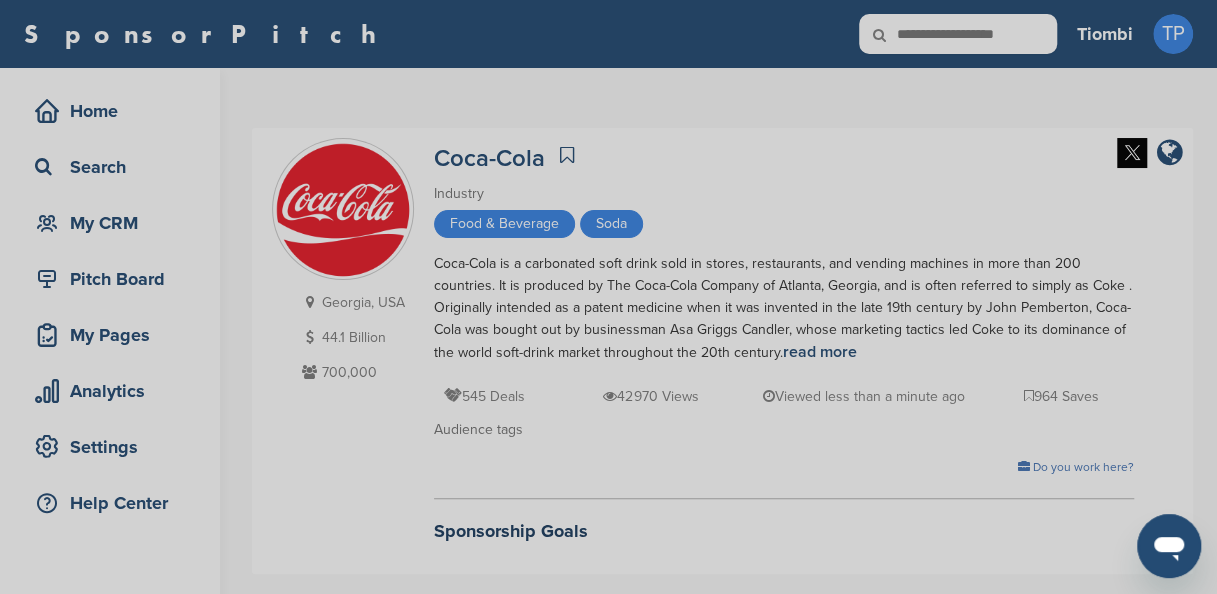 click on "Detail tabs
Helpful tabs to check out are People, Key Markets, Competitors, Agencies, and Deal Analytics.
3/8
Next" at bounding box center [608, 297] 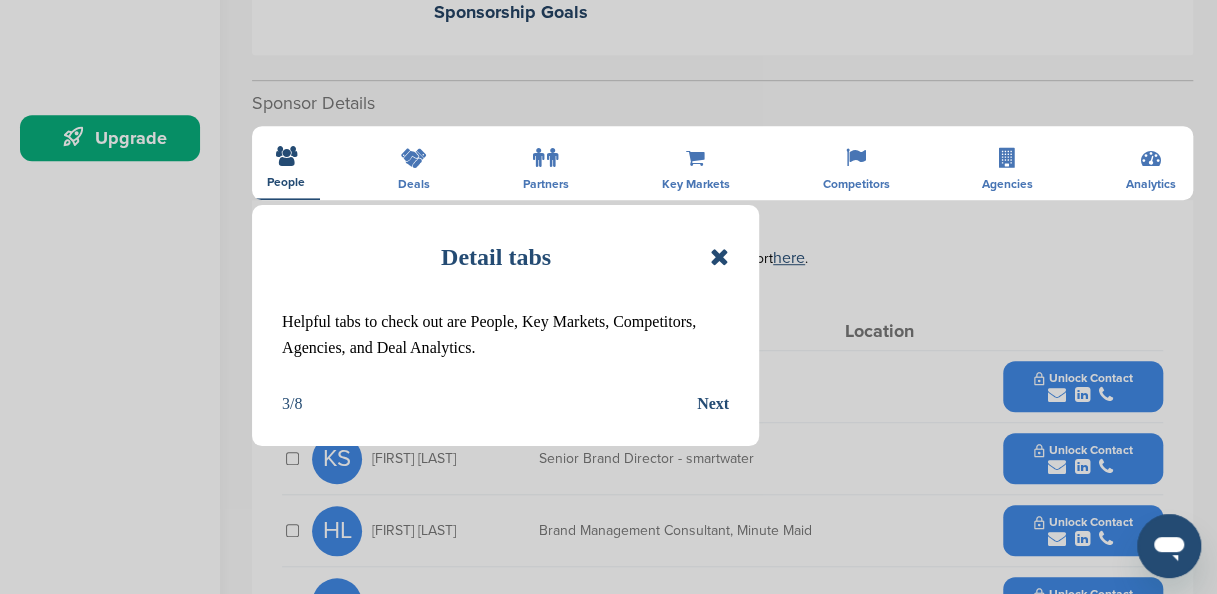 click on "Next" at bounding box center [713, 404] 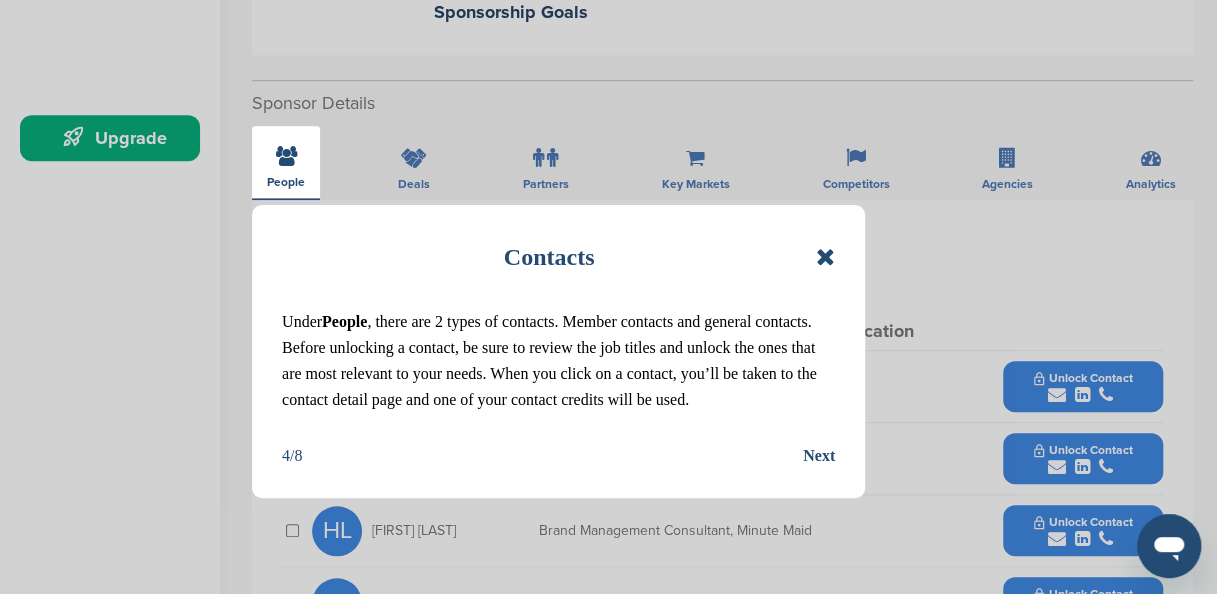 click on "Next" at bounding box center (819, 456) 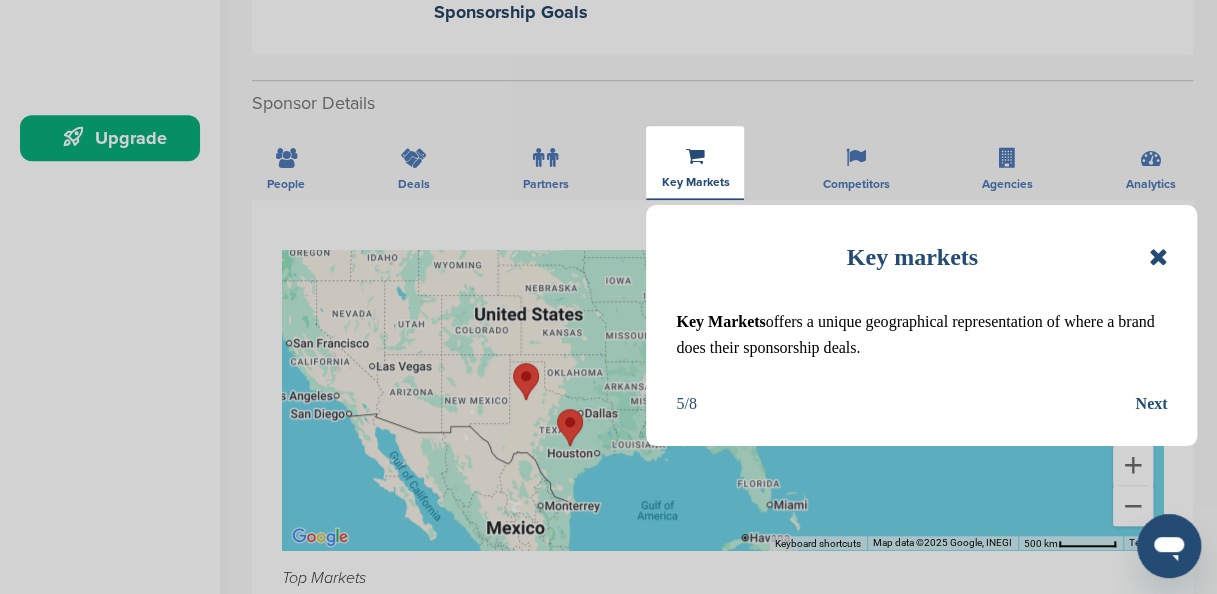 click on "Next" at bounding box center [1151, 404] 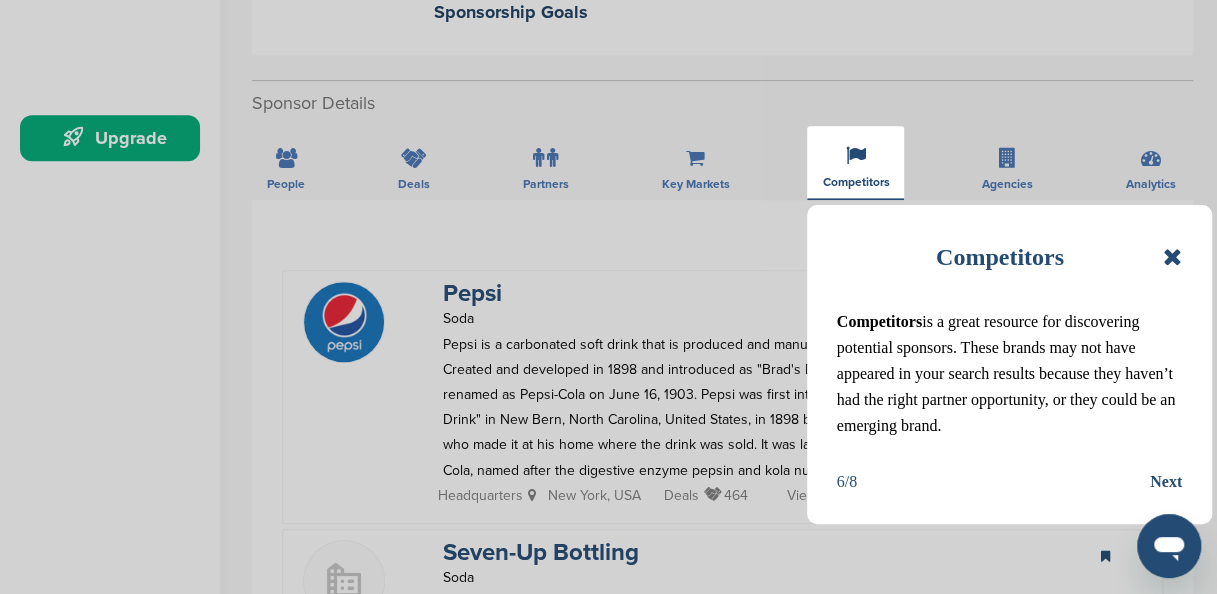 click on "Next" at bounding box center [1166, 482] 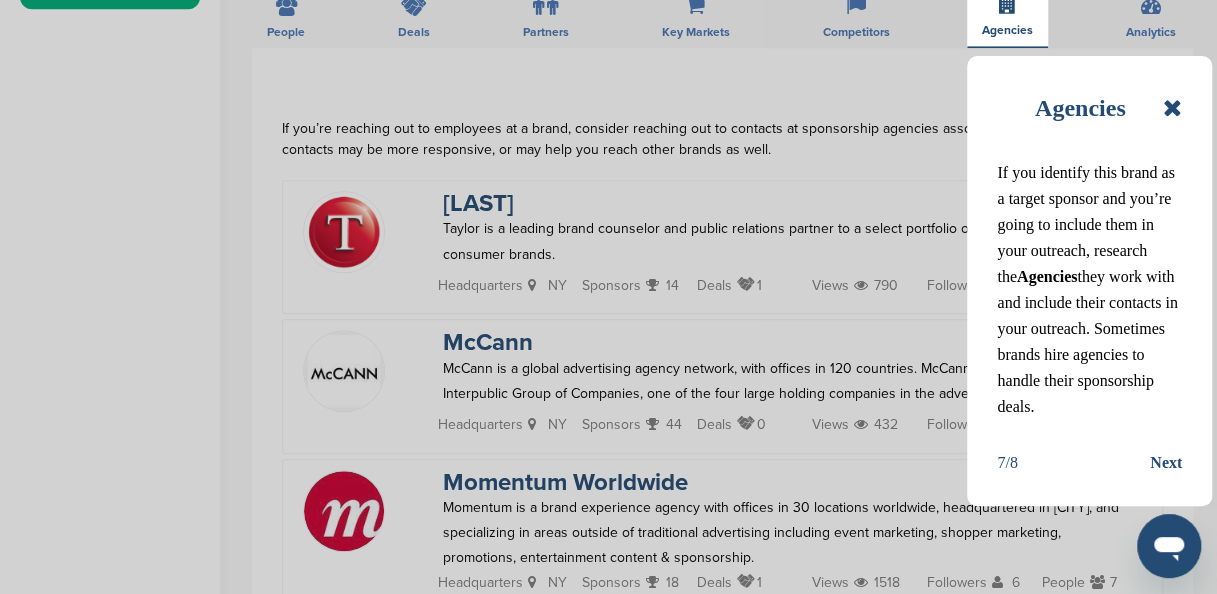 scroll, scrollTop: 693, scrollLeft: 0, axis: vertical 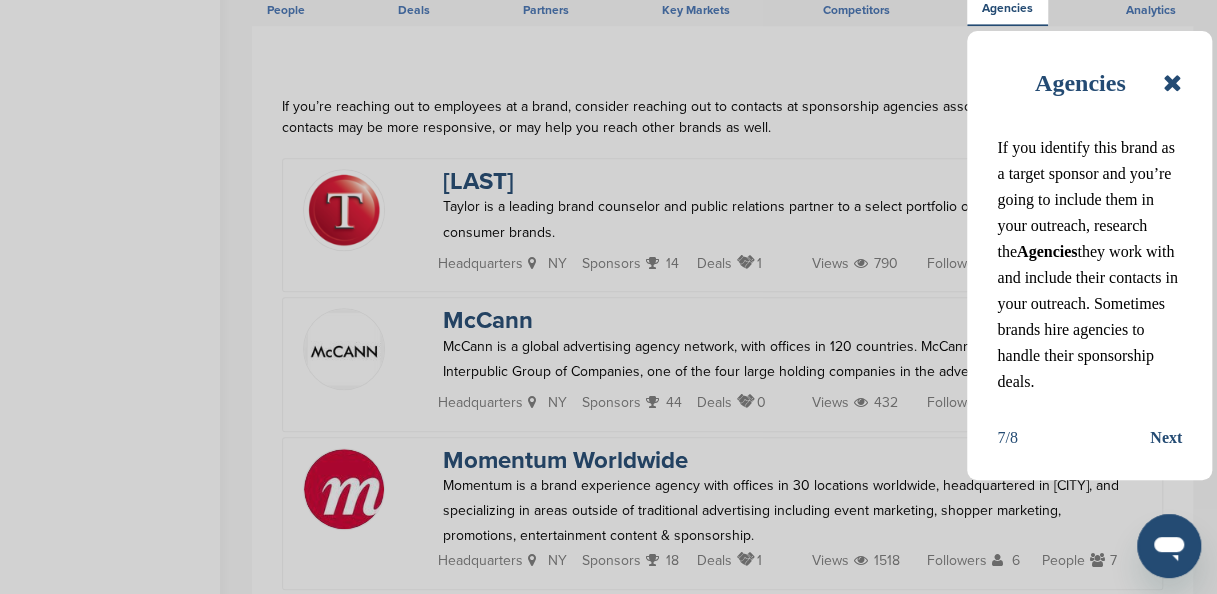 click on "Next" at bounding box center (1166, 438) 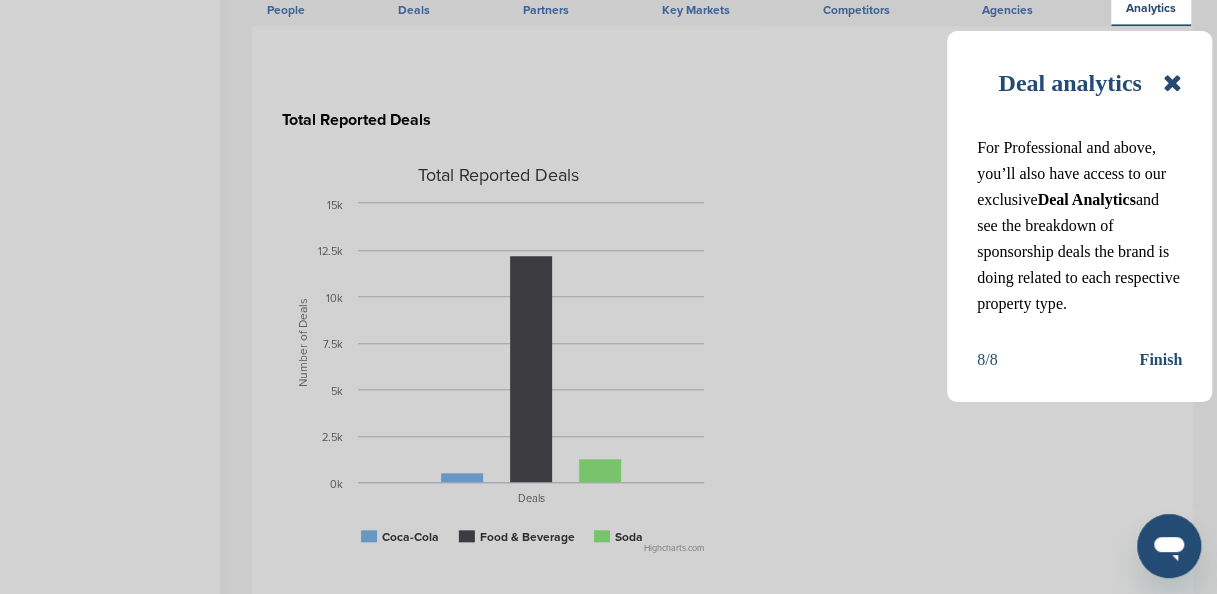 click on "Finish" at bounding box center (1160, 360) 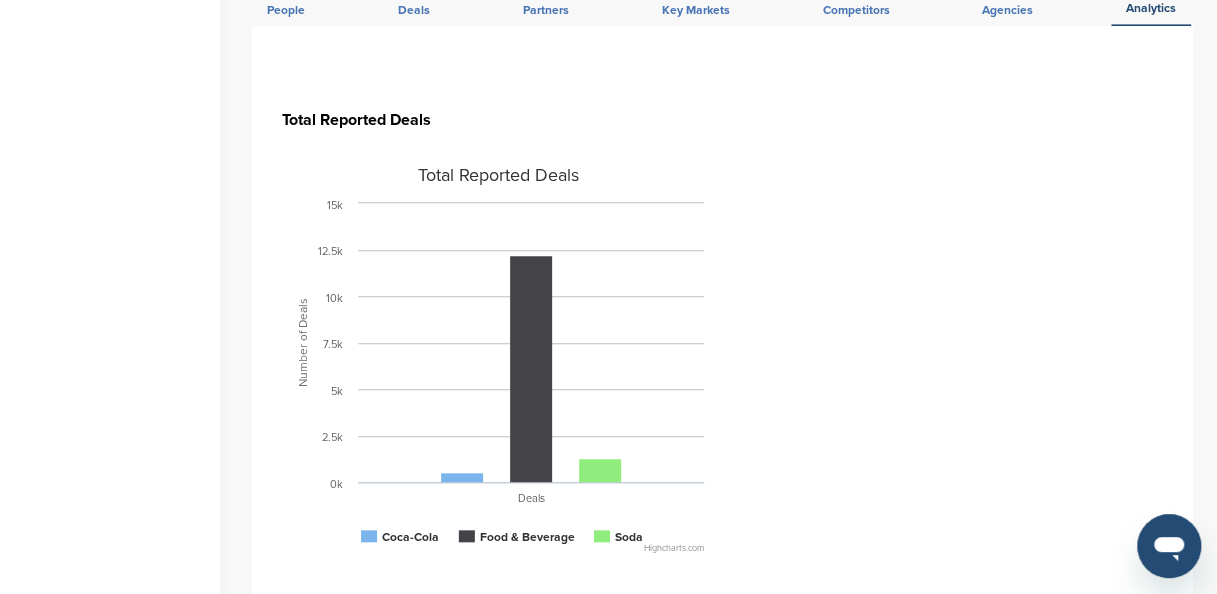 scroll, scrollTop: 174, scrollLeft: 0, axis: vertical 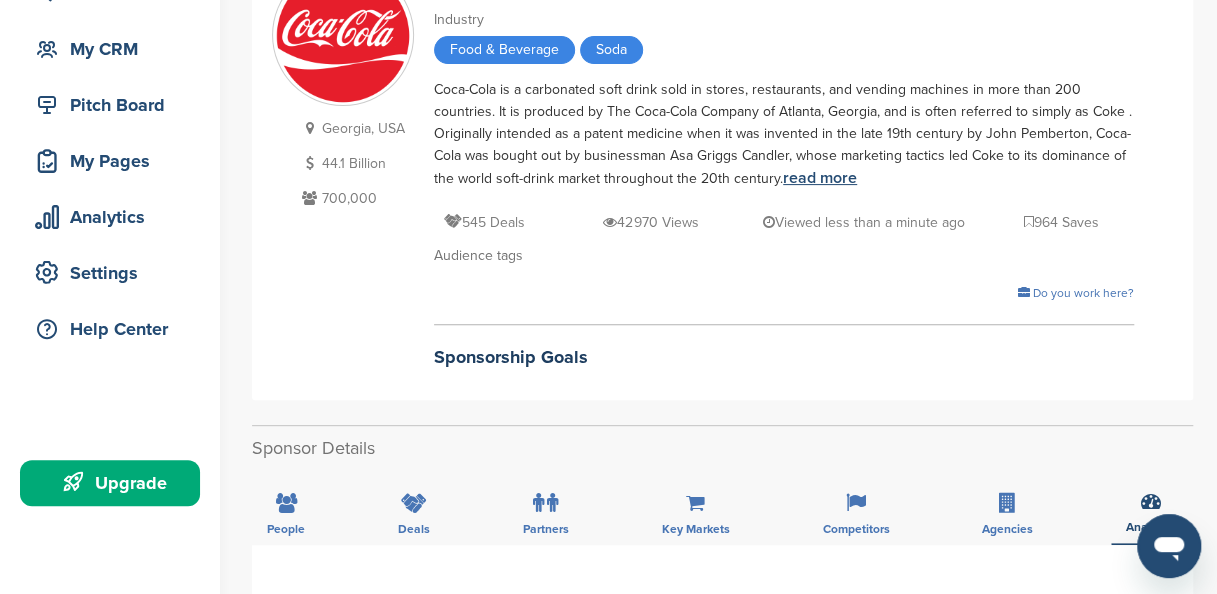 click on "read more" at bounding box center (820, 178) 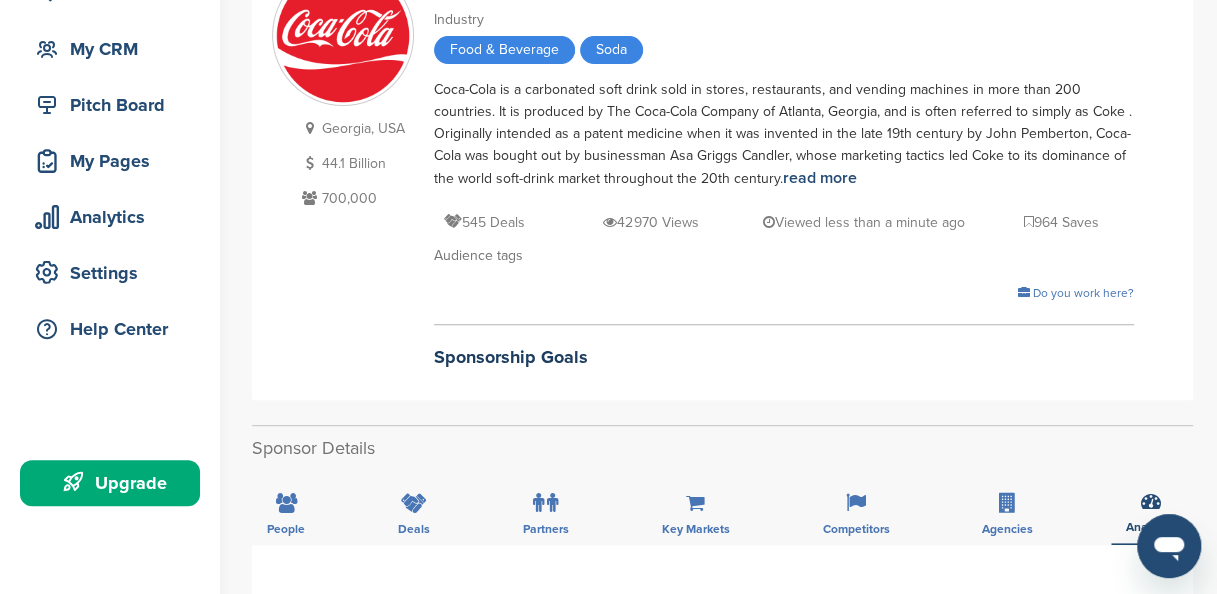 scroll, scrollTop: 693, scrollLeft: 0, axis: vertical 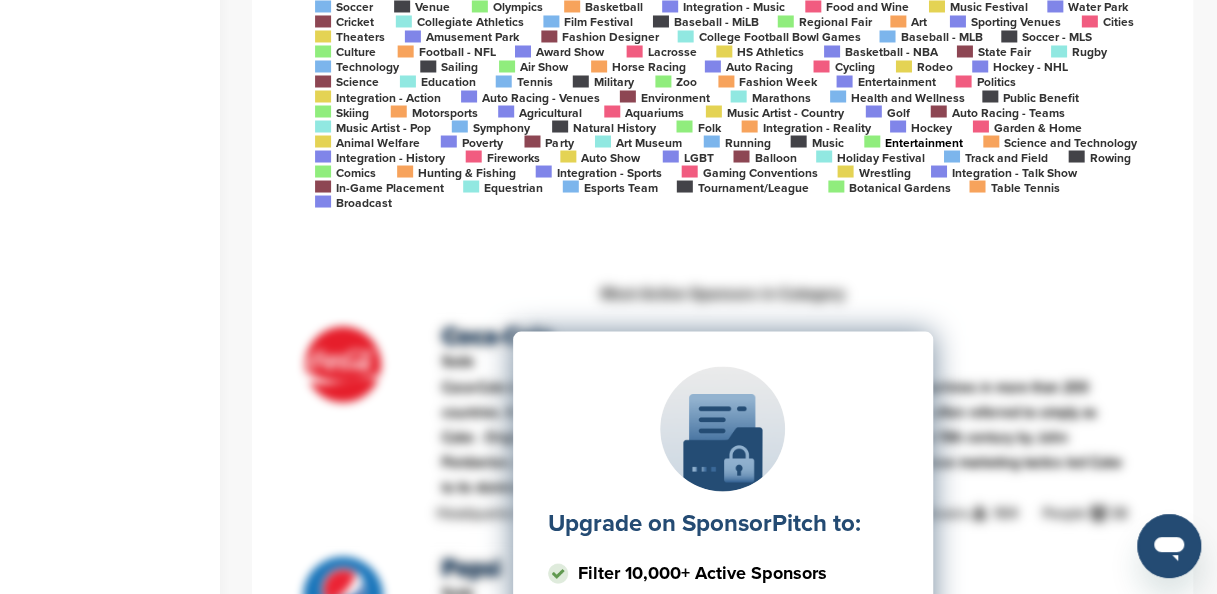 click 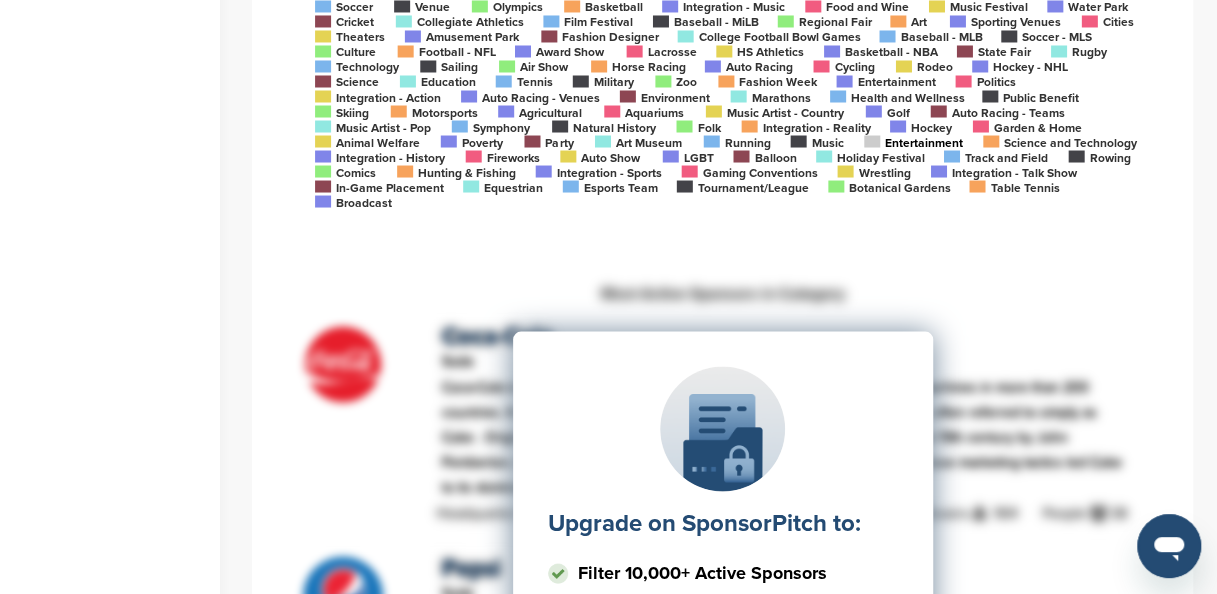 click on "Entertainment" 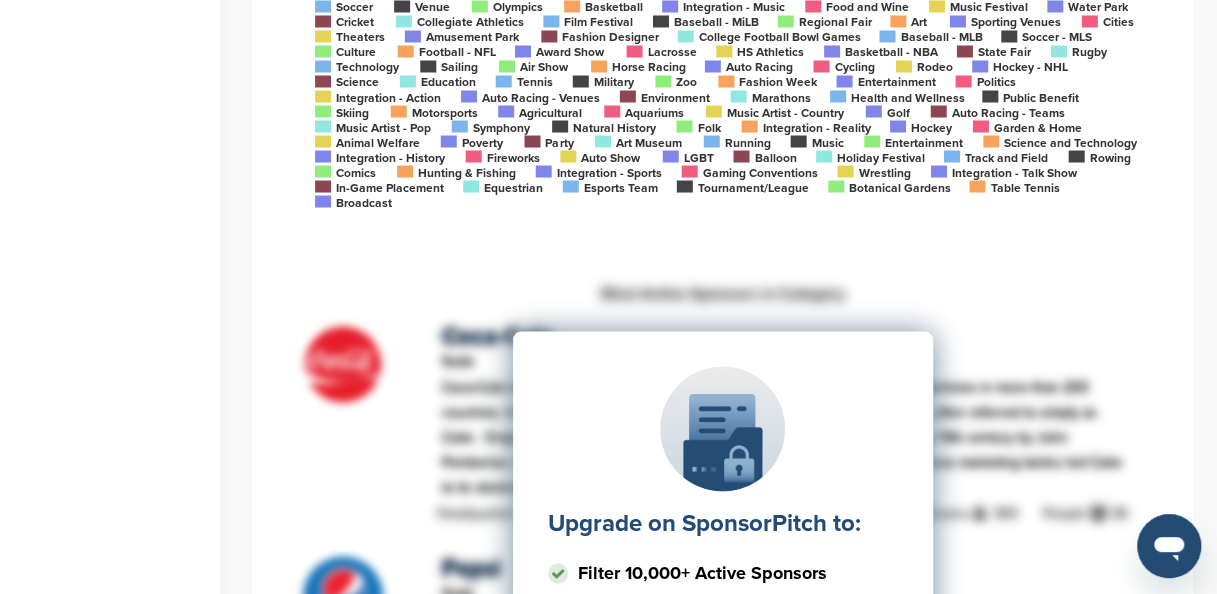 click on "Entertainment" 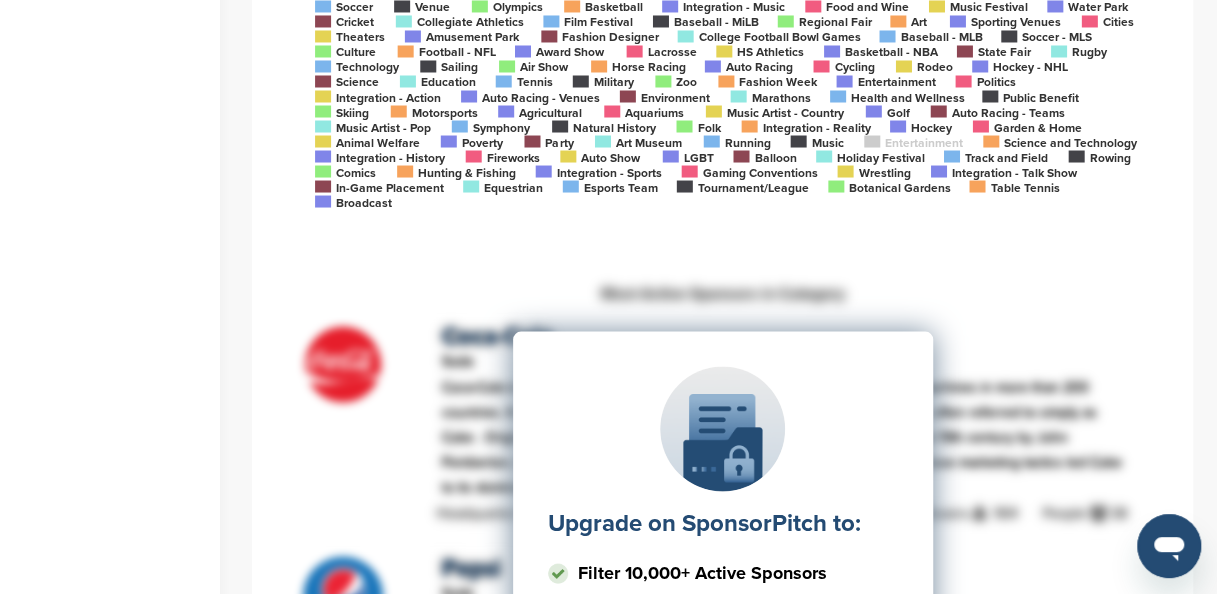 scroll, scrollTop: 1212, scrollLeft: 0, axis: vertical 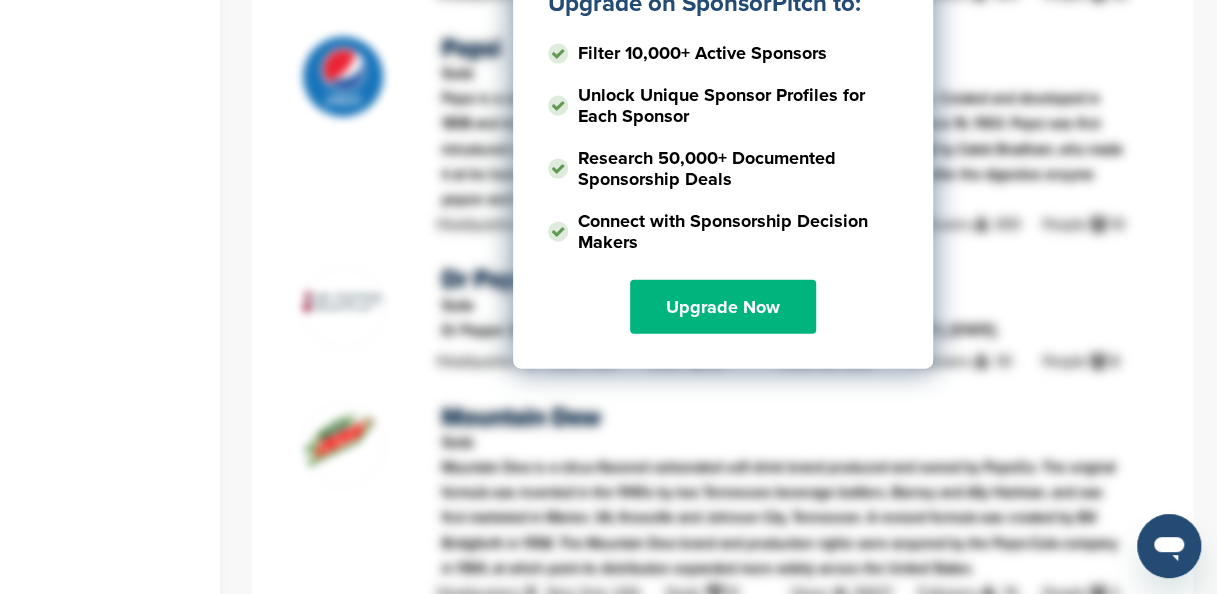 click on "Upgrade Now" at bounding box center (723, 307) 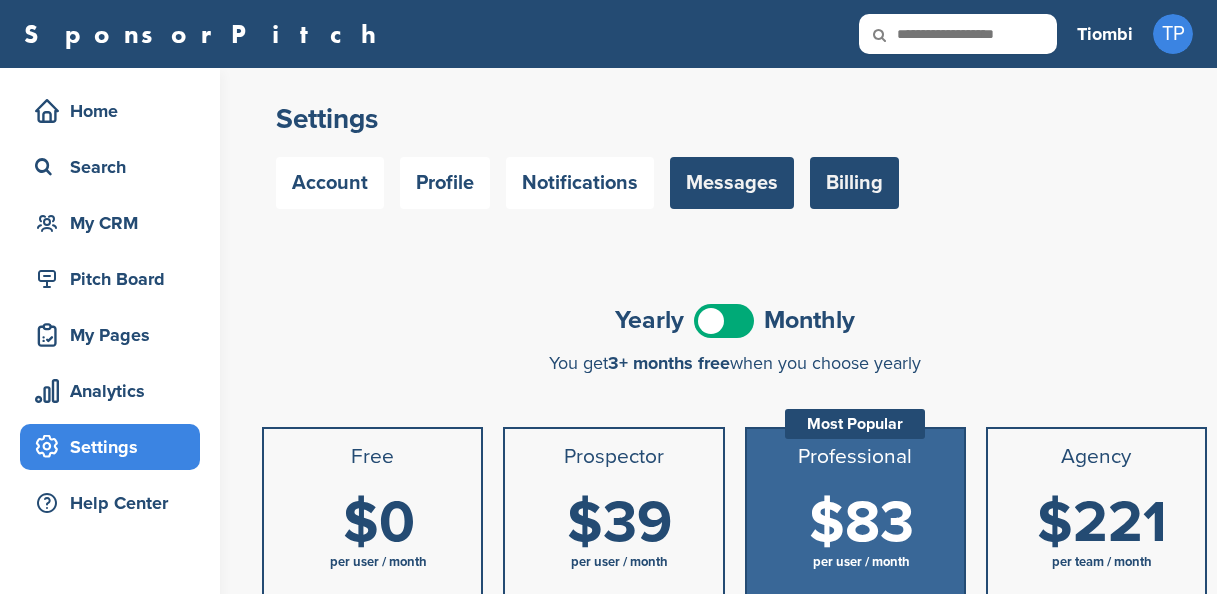 scroll, scrollTop: 0, scrollLeft: 0, axis: both 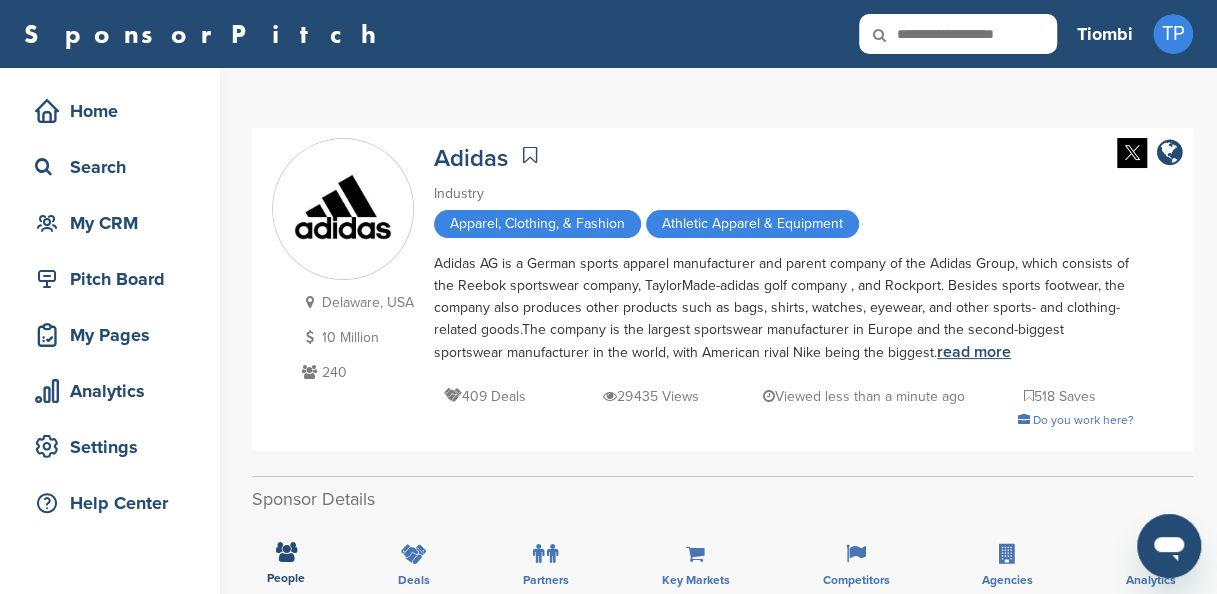 click on "read more" at bounding box center (974, 352) 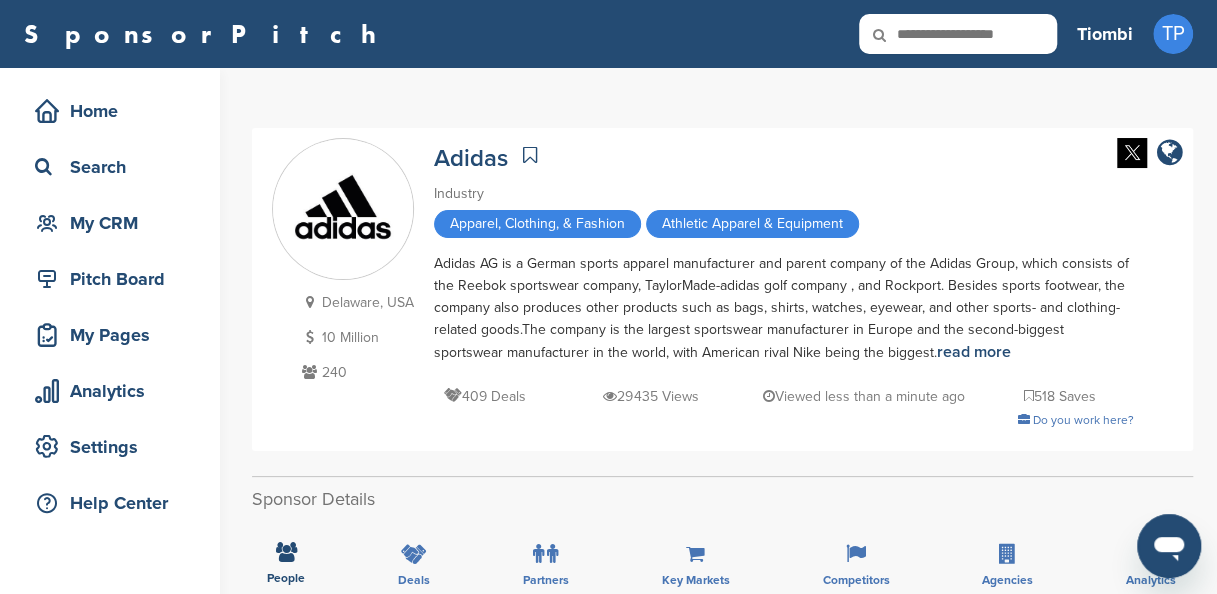 scroll, scrollTop: 519, scrollLeft: 0, axis: vertical 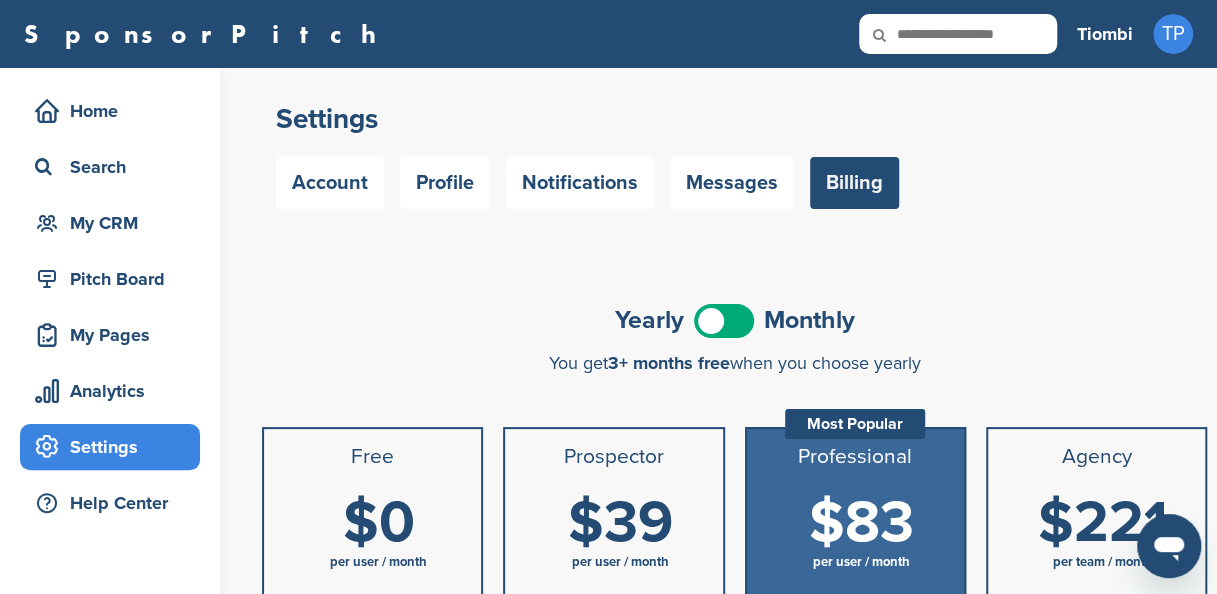 click on "$39" at bounding box center [619, 523] 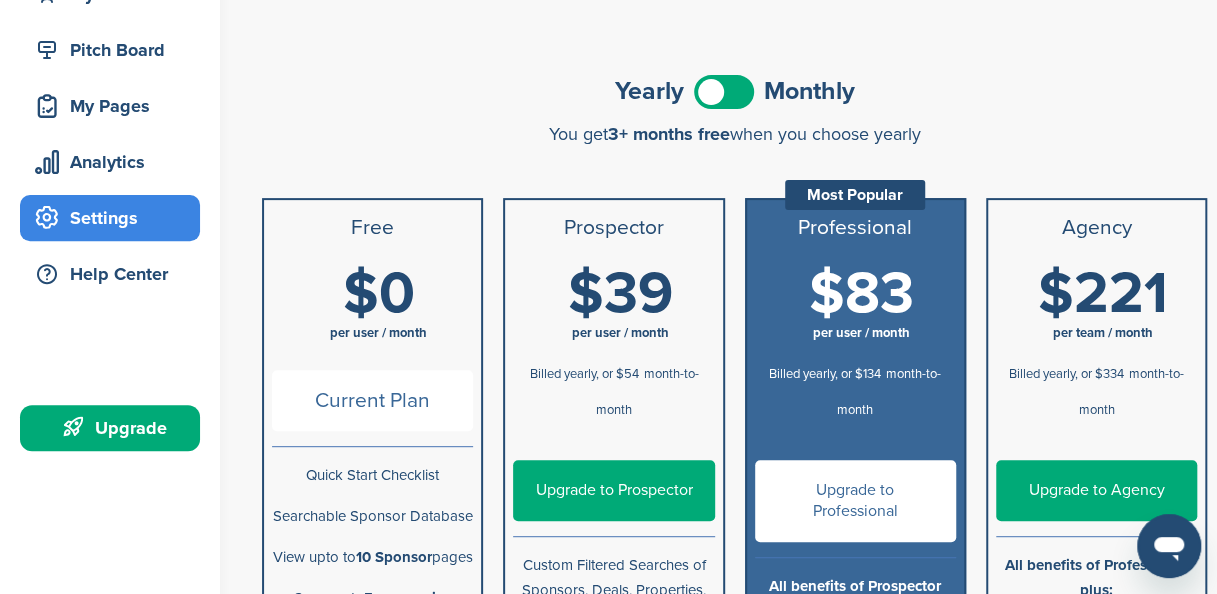 scroll, scrollTop: 240, scrollLeft: 0, axis: vertical 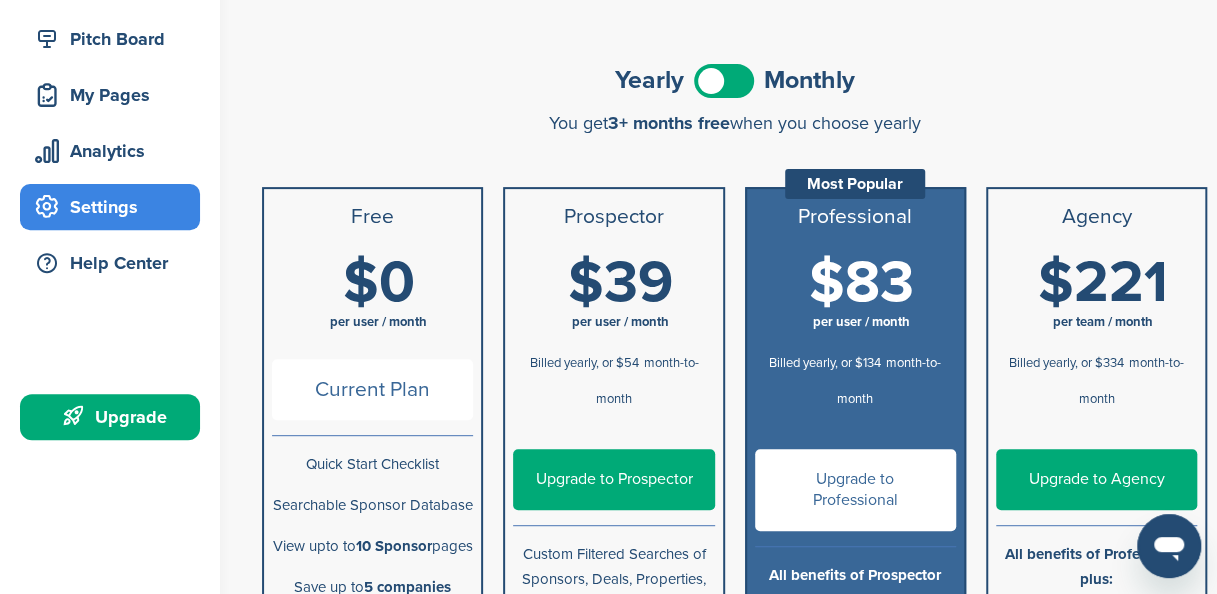 click on "Upgrade to Prospector" at bounding box center [613, 479] 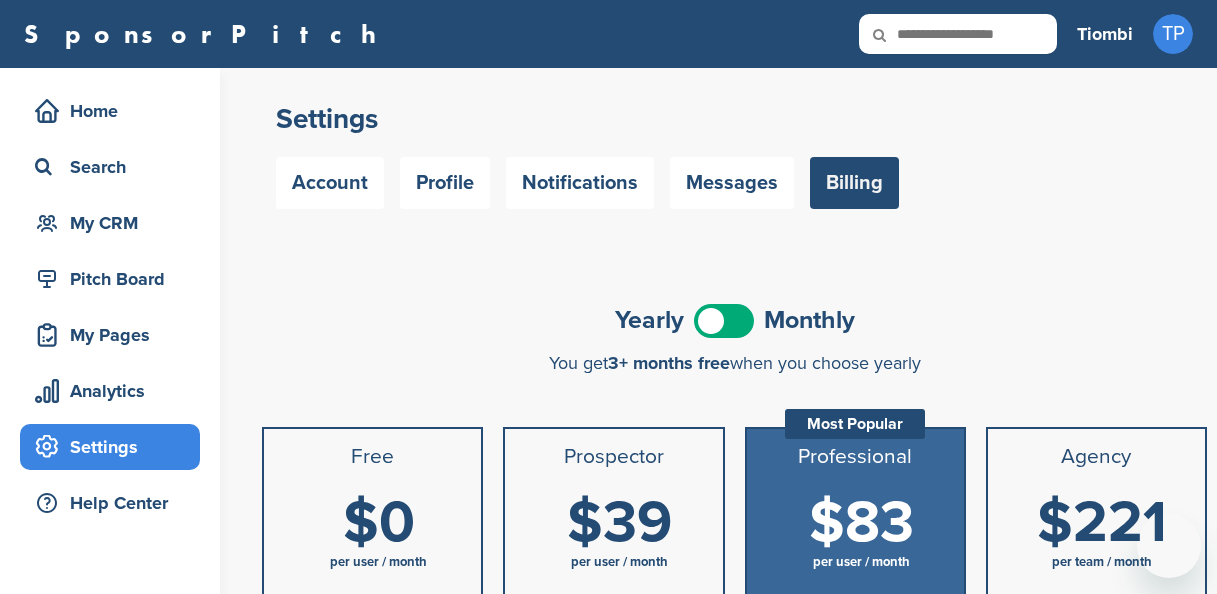 scroll, scrollTop: 0, scrollLeft: 0, axis: both 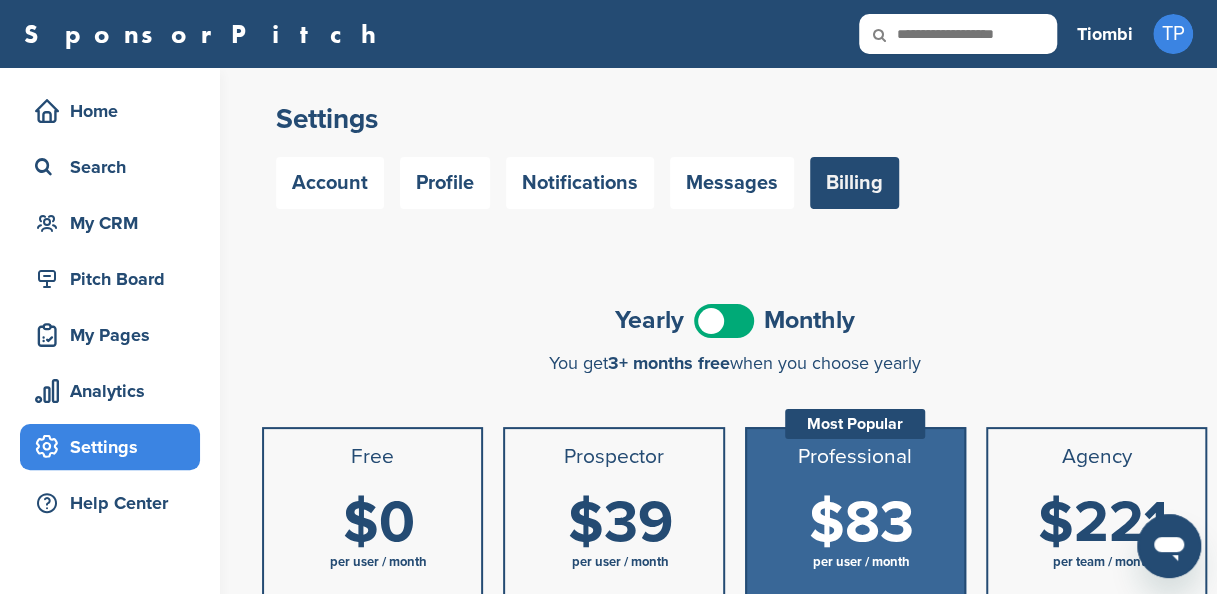 click at bounding box center (724, 321) 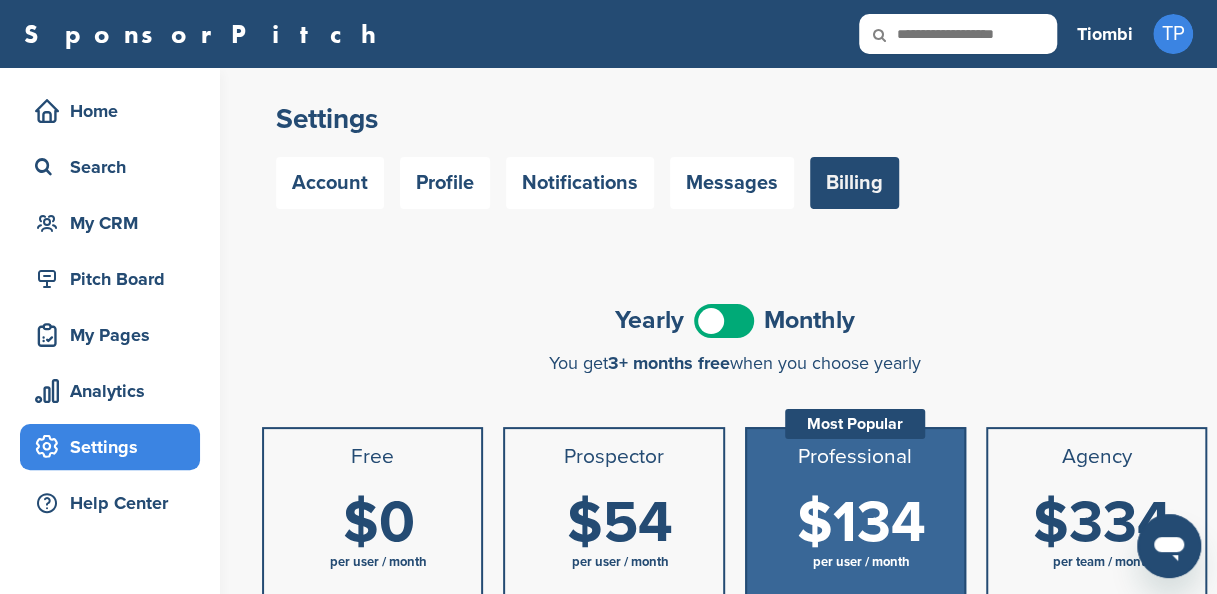 click on "$54" at bounding box center (620, 523) 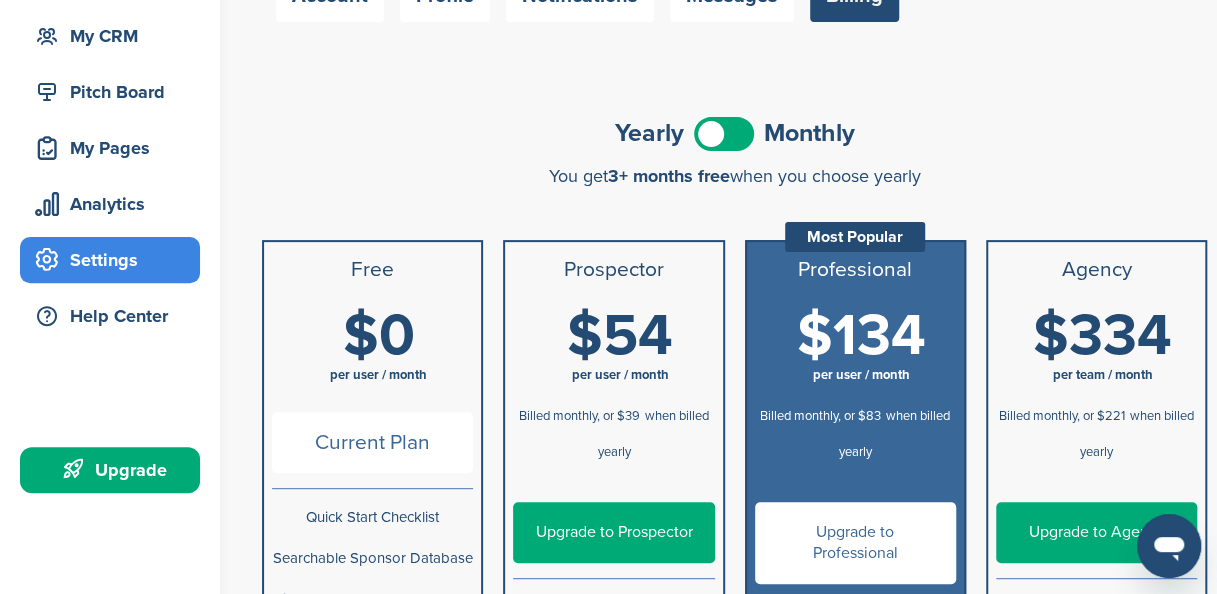 scroll, scrollTop: 226, scrollLeft: 0, axis: vertical 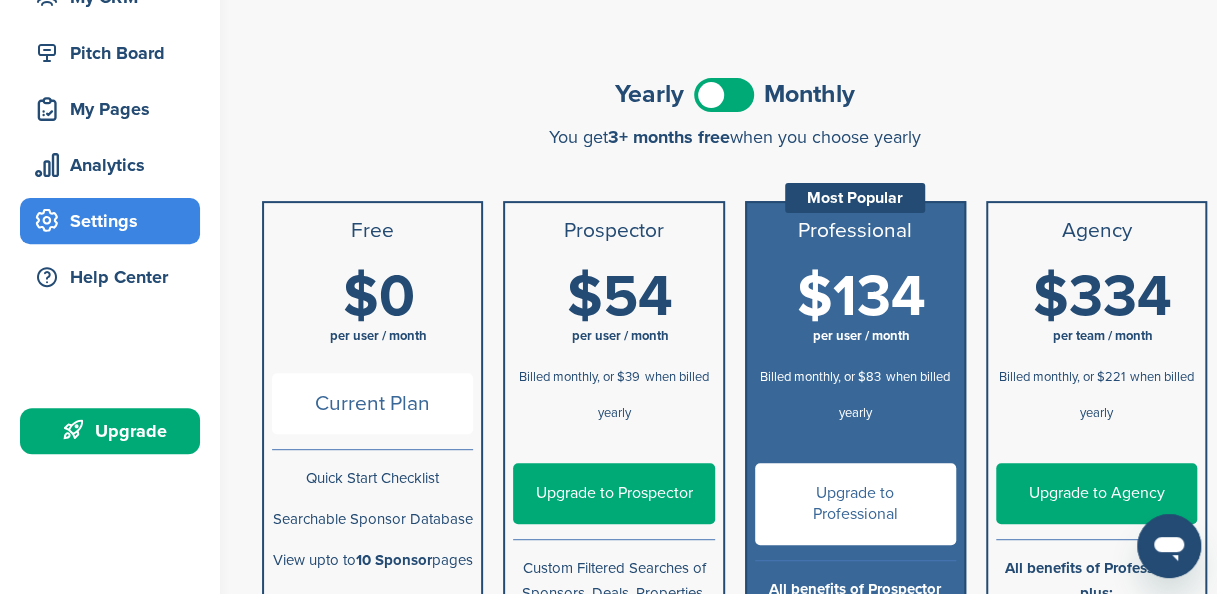 click on "Upgrade to Prospector" at bounding box center (613, 493) 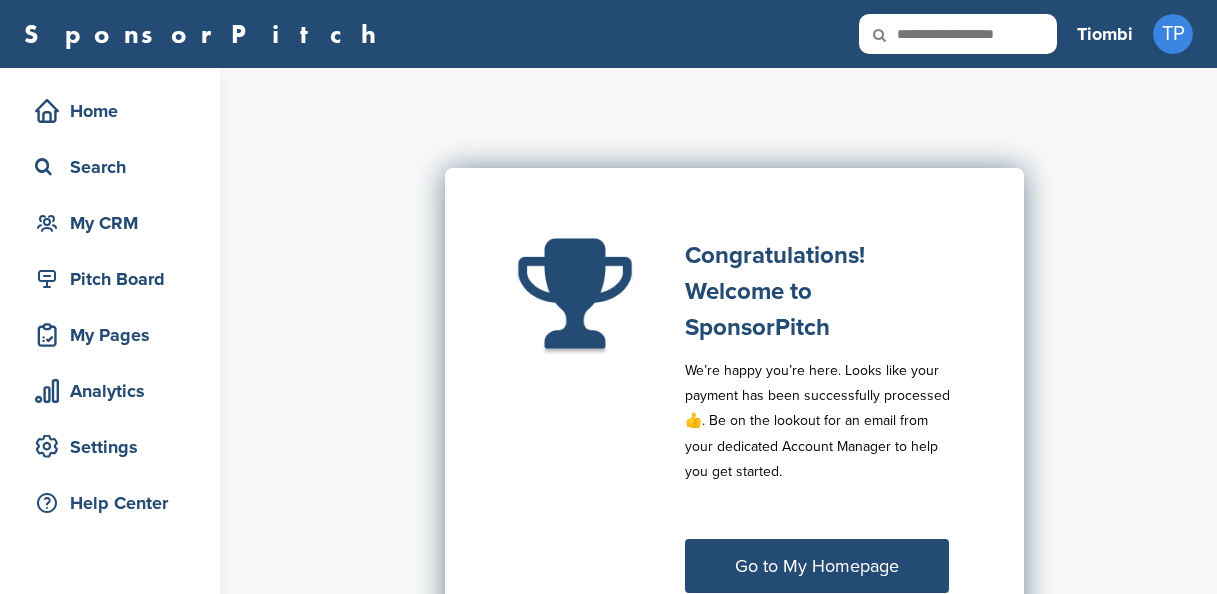 scroll, scrollTop: 0, scrollLeft: 0, axis: both 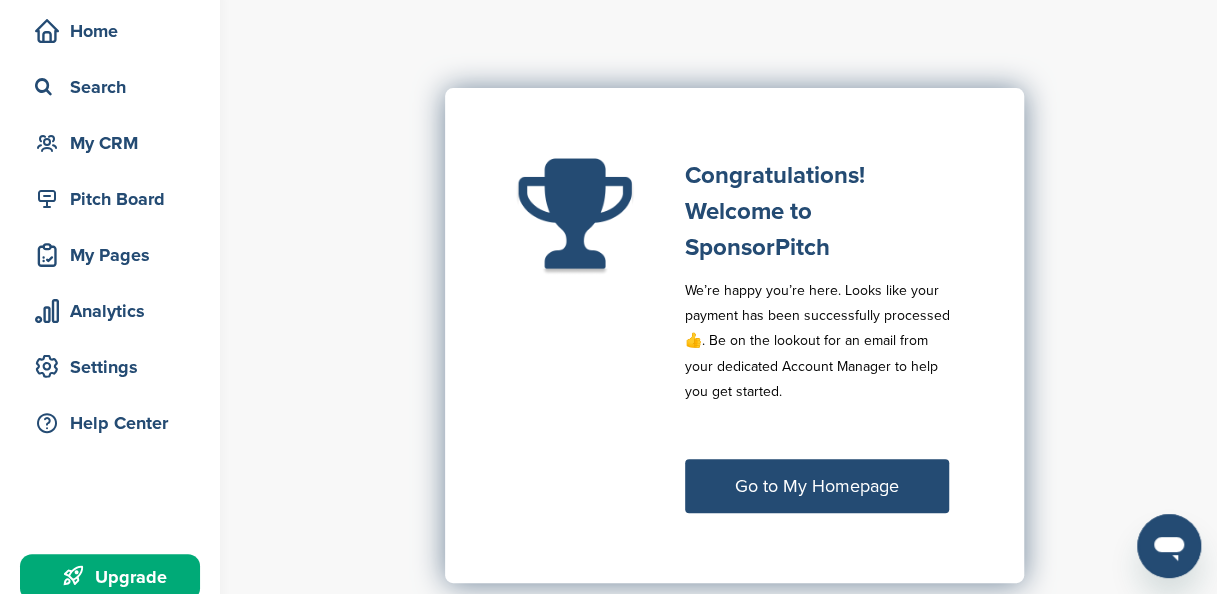 click on "Go to My Homepage" at bounding box center [817, 486] 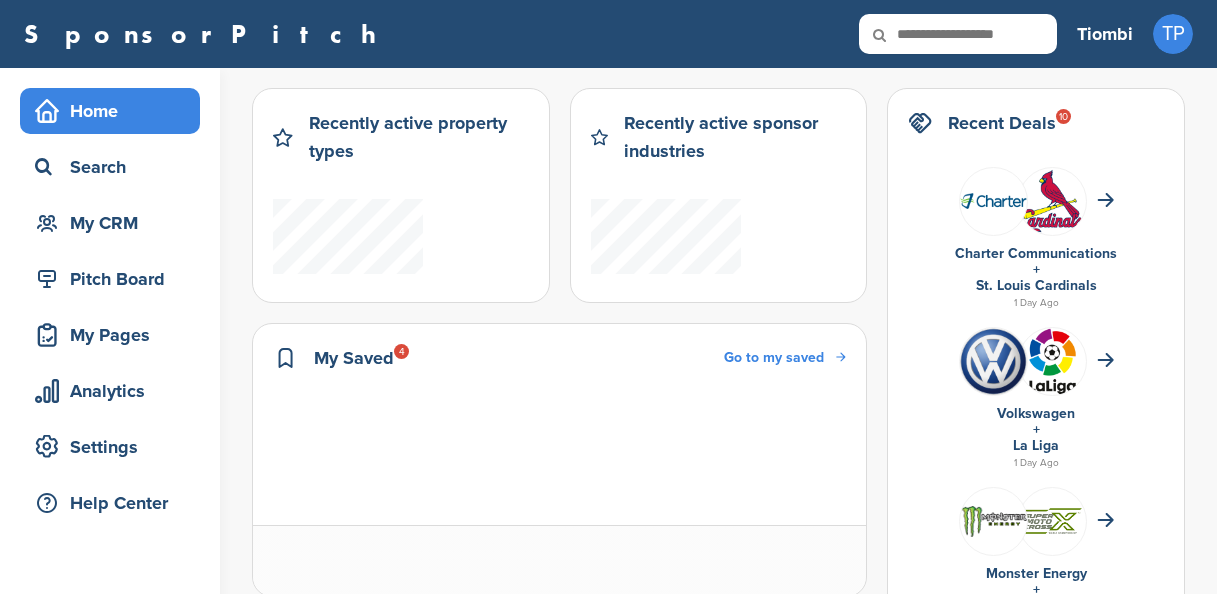 scroll, scrollTop: 0, scrollLeft: 0, axis: both 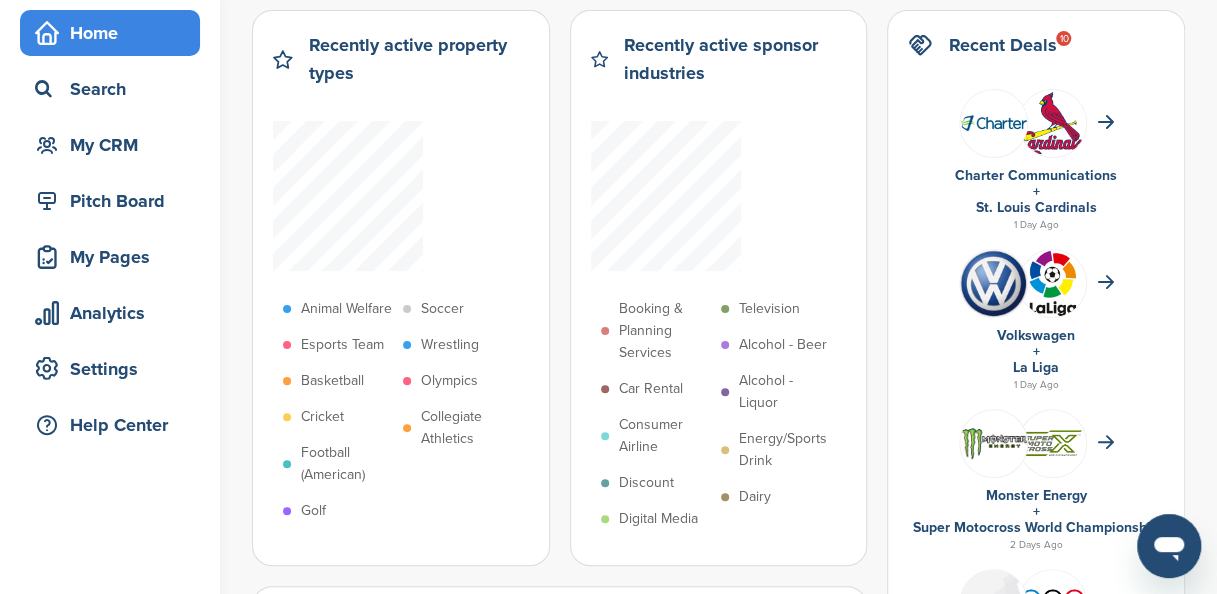 click on "Discount" at bounding box center [646, 483] 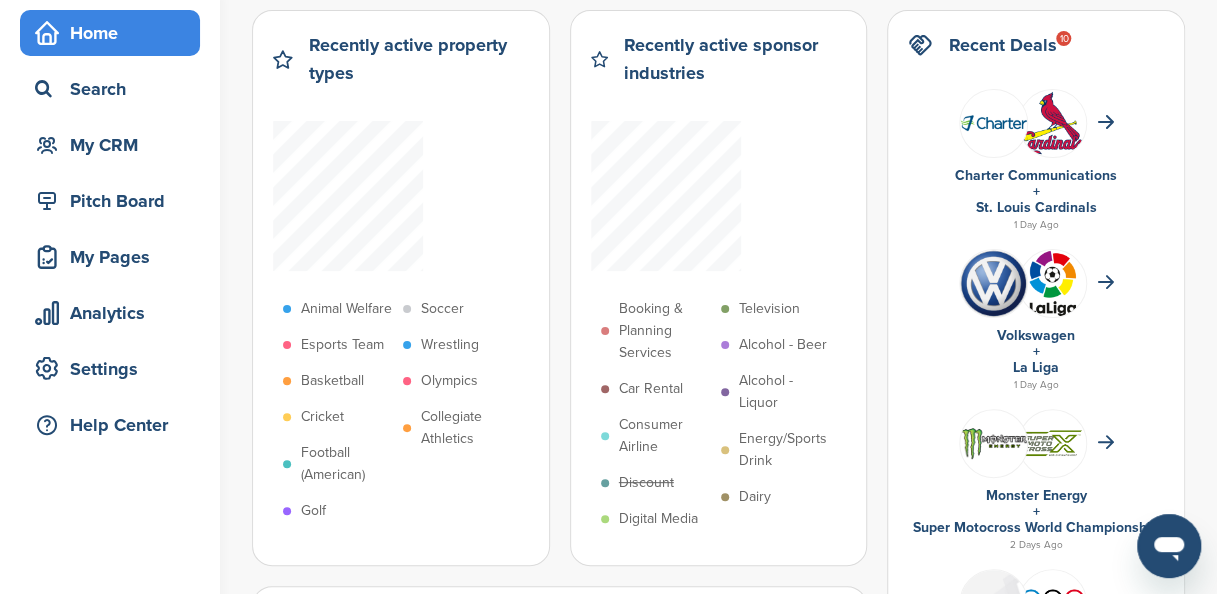 click on "Discount" at bounding box center [646, 483] 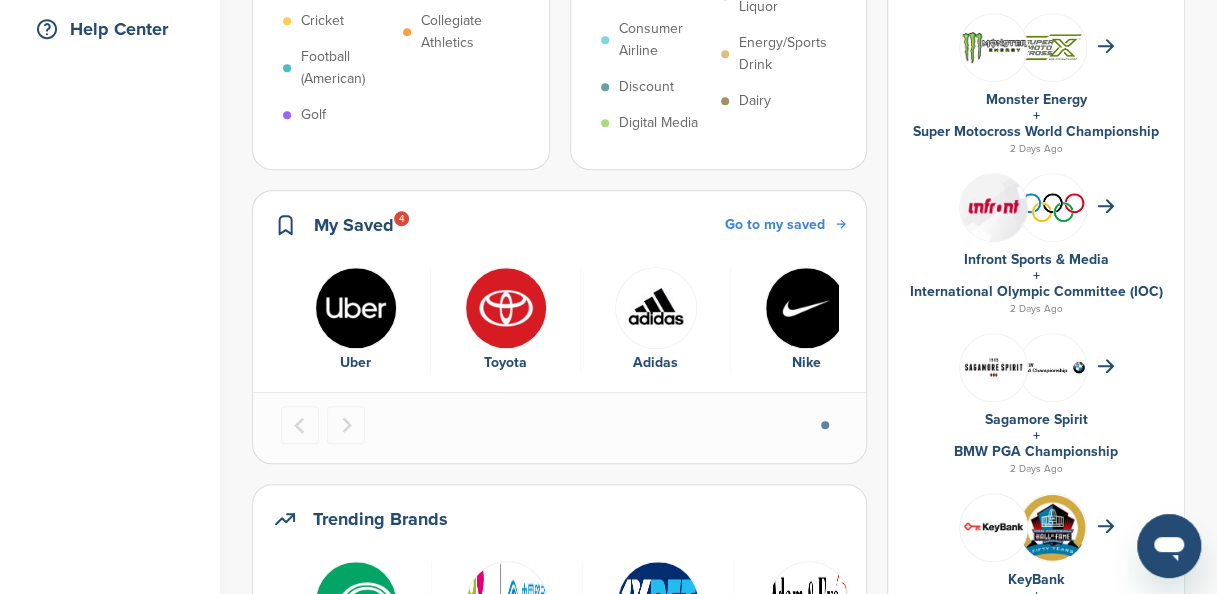 scroll, scrollTop: 0, scrollLeft: 0, axis: both 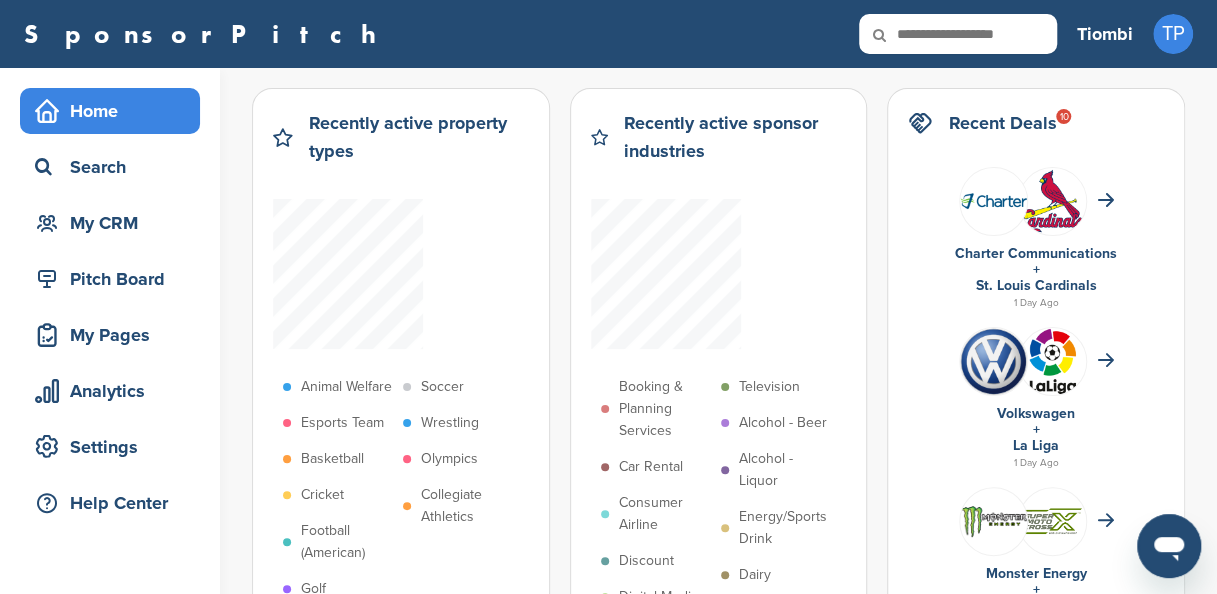 click on "Golf" at bounding box center (313, 589) 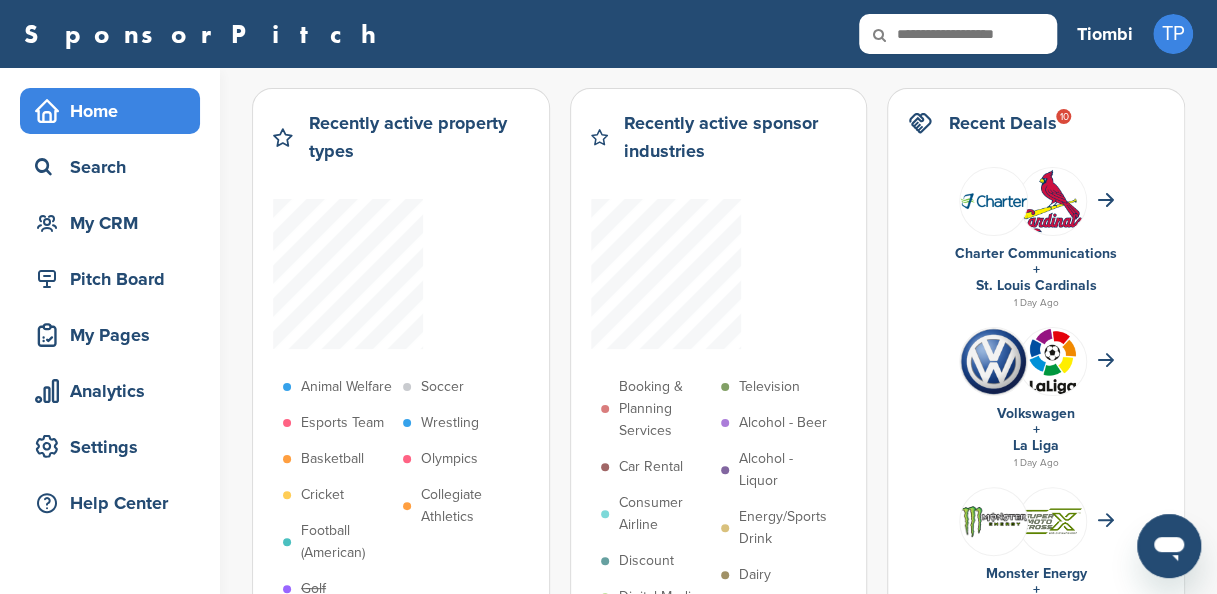 click on "Golf" at bounding box center [313, 589] 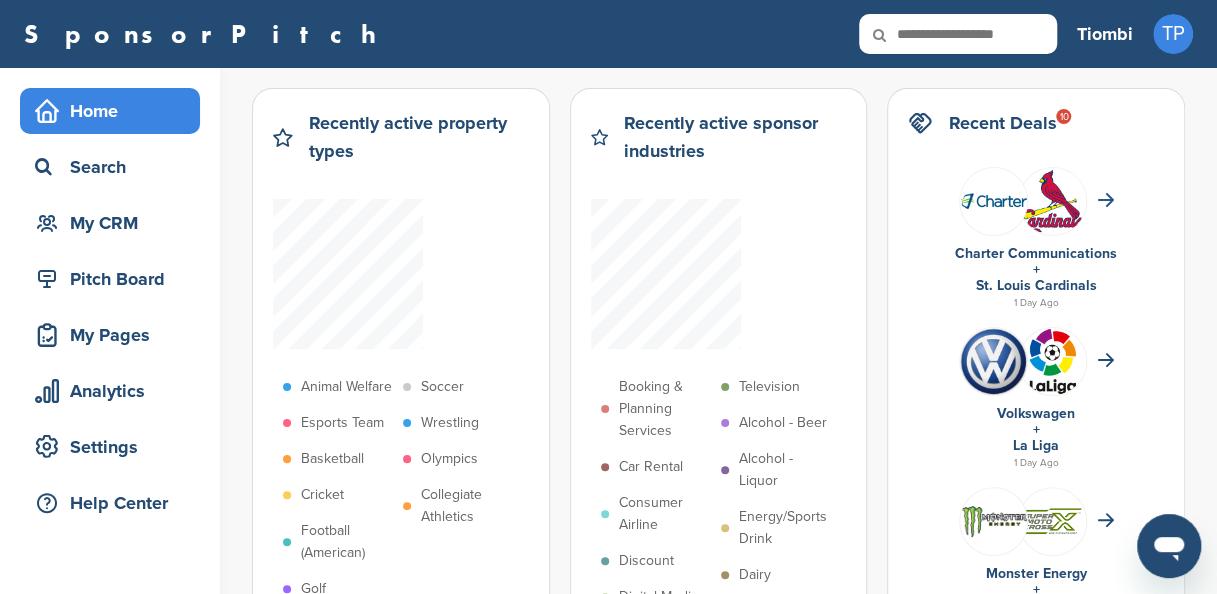 click 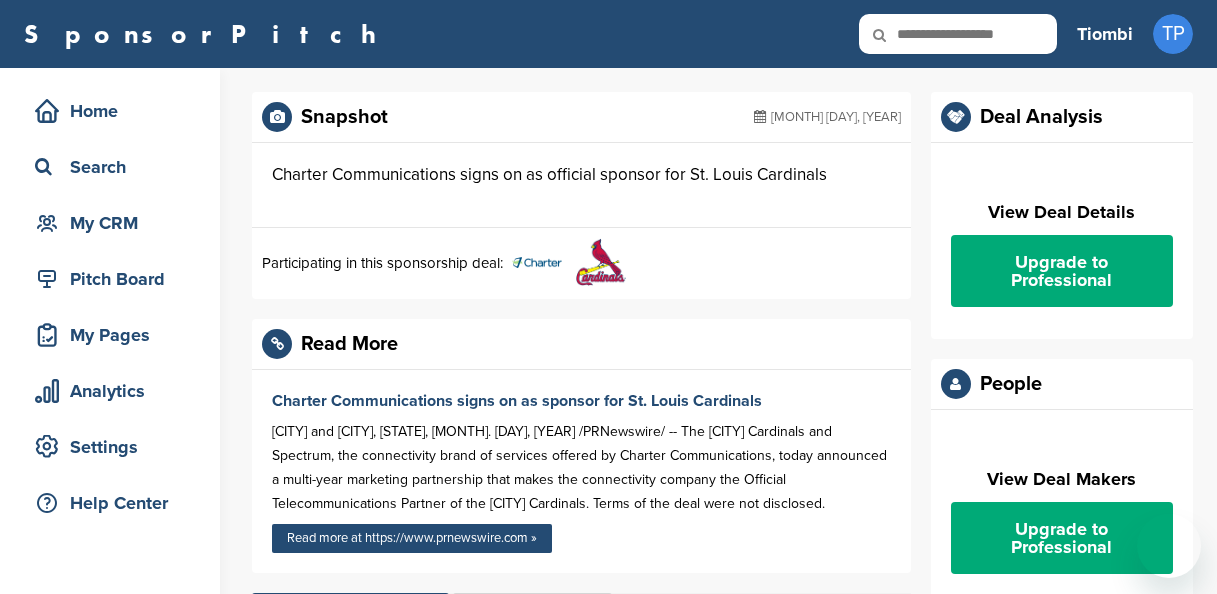 scroll, scrollTop: 0, scrollLeft: 0, axis: both 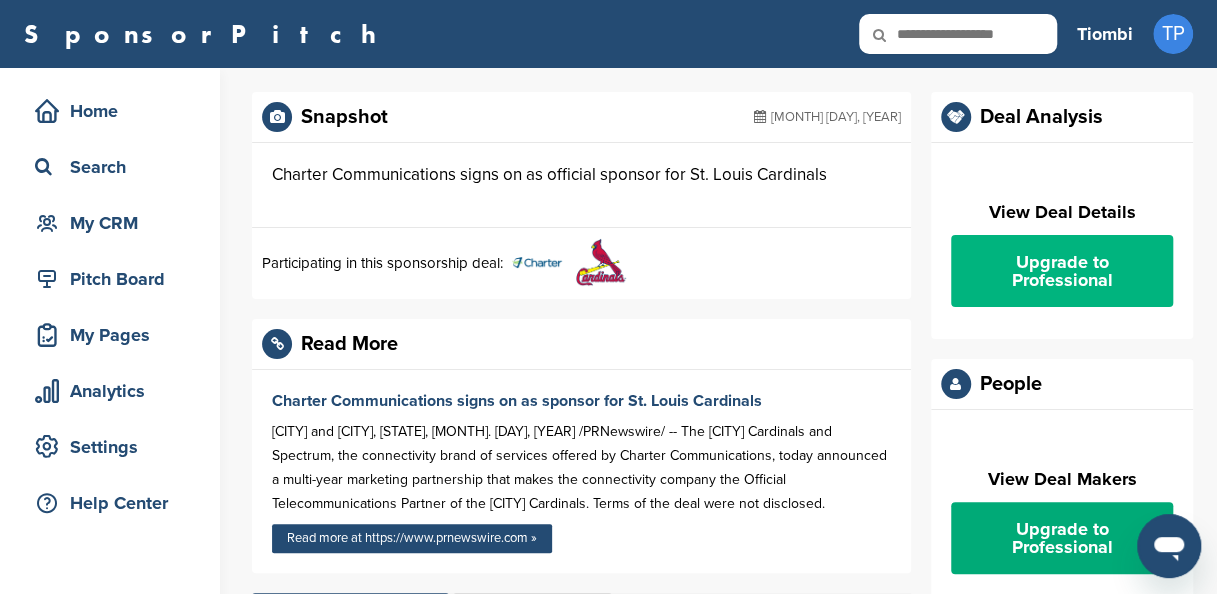 click on "Upgrade to Professional" at bounding box center [1062, 271] 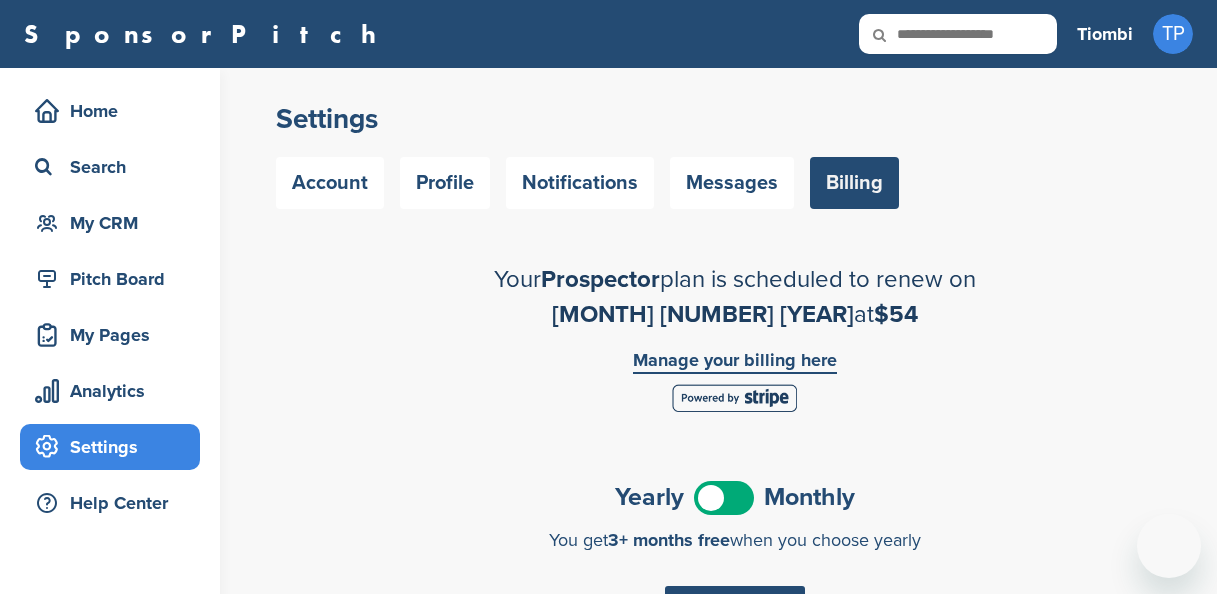 scroll, scrollTop: 0, scrollLeft: 0, axis: both 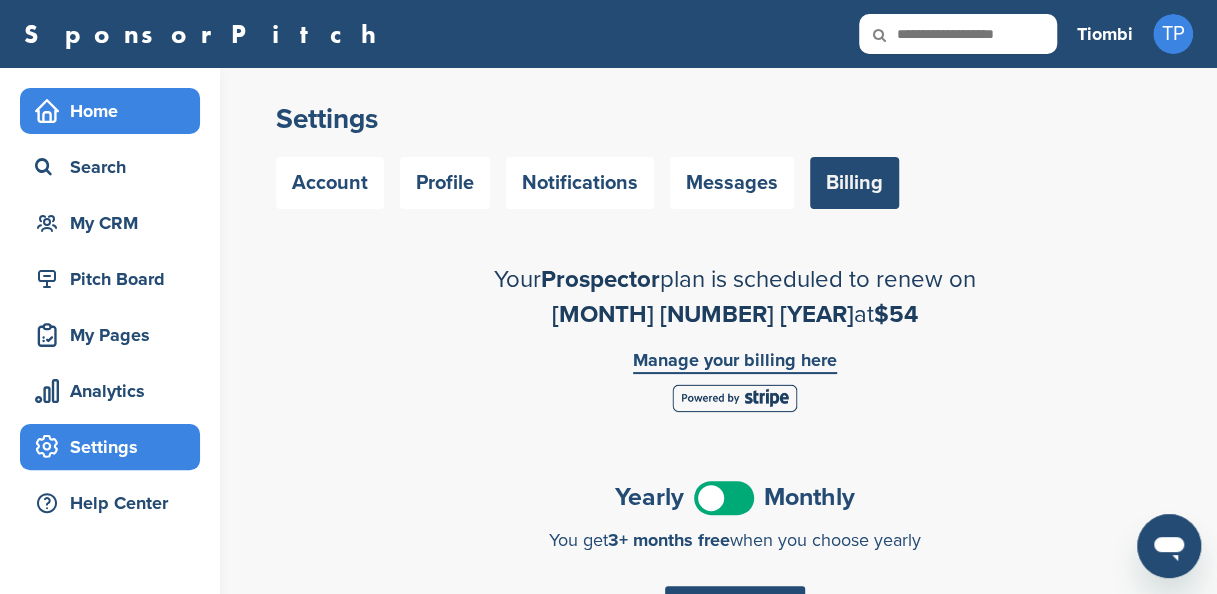 click on "Home" at bounding box center [115, 111] 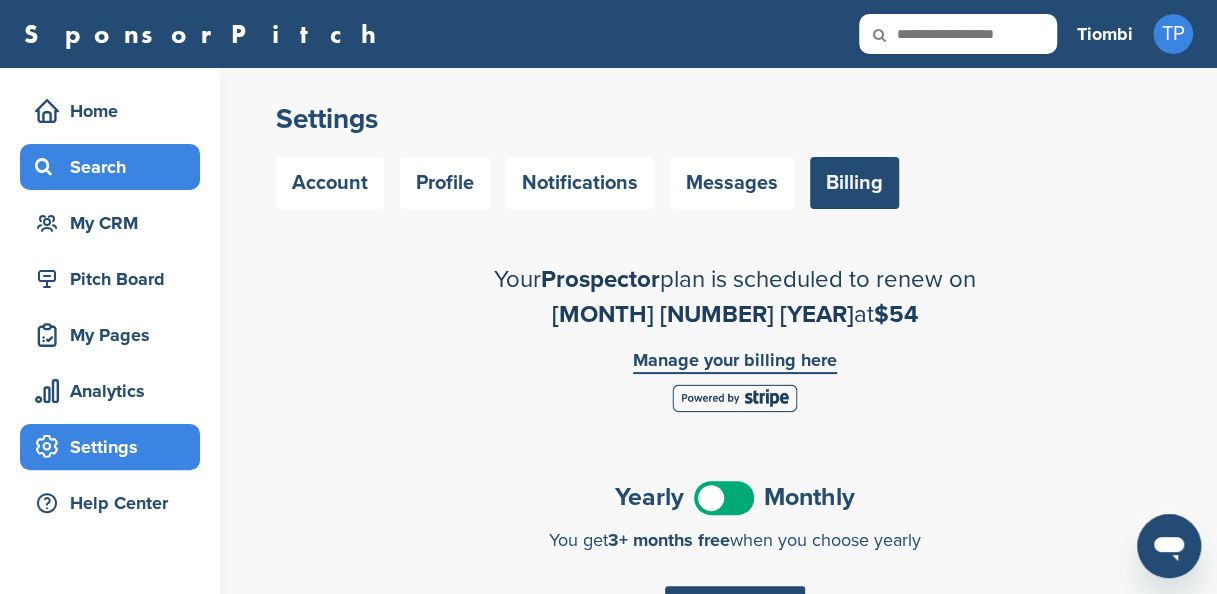 click on "Search" at bounding box center (115, 167) 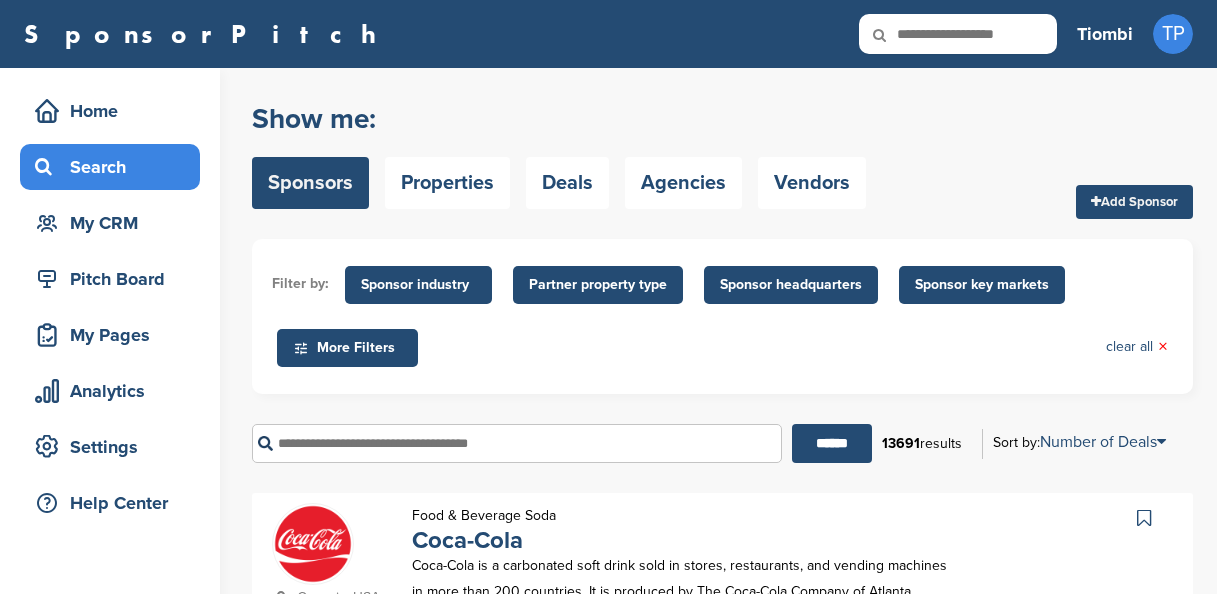 scroll, scrollTop: 0, scrollLeft: 0, axis: both 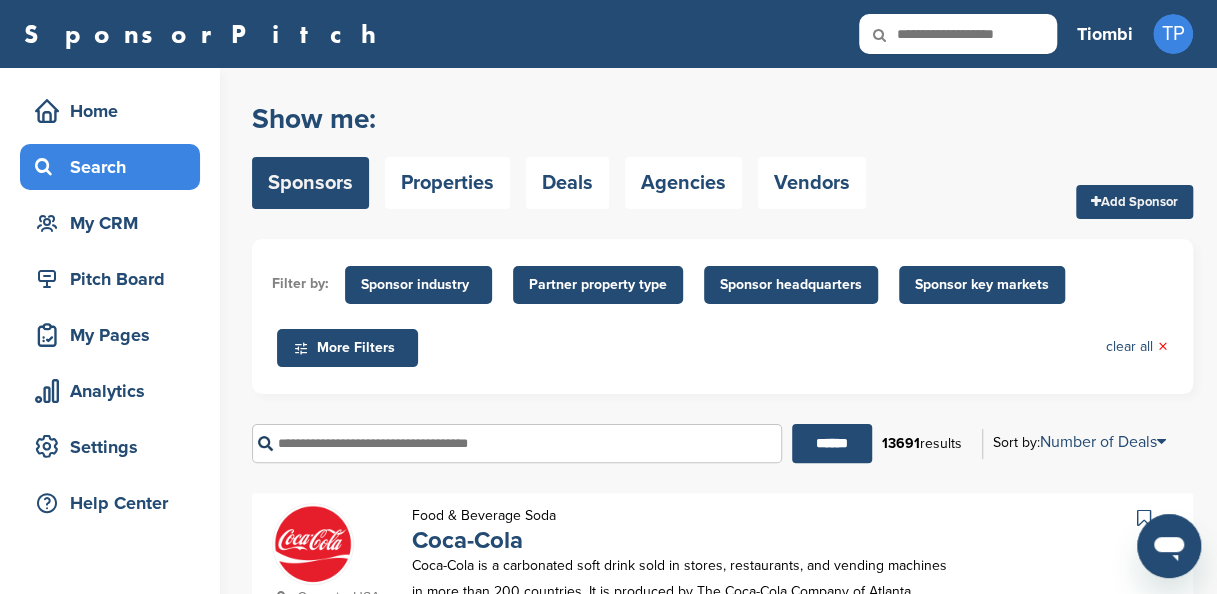 click on "Sponsor headquarters" at bounding box center [791, 285] 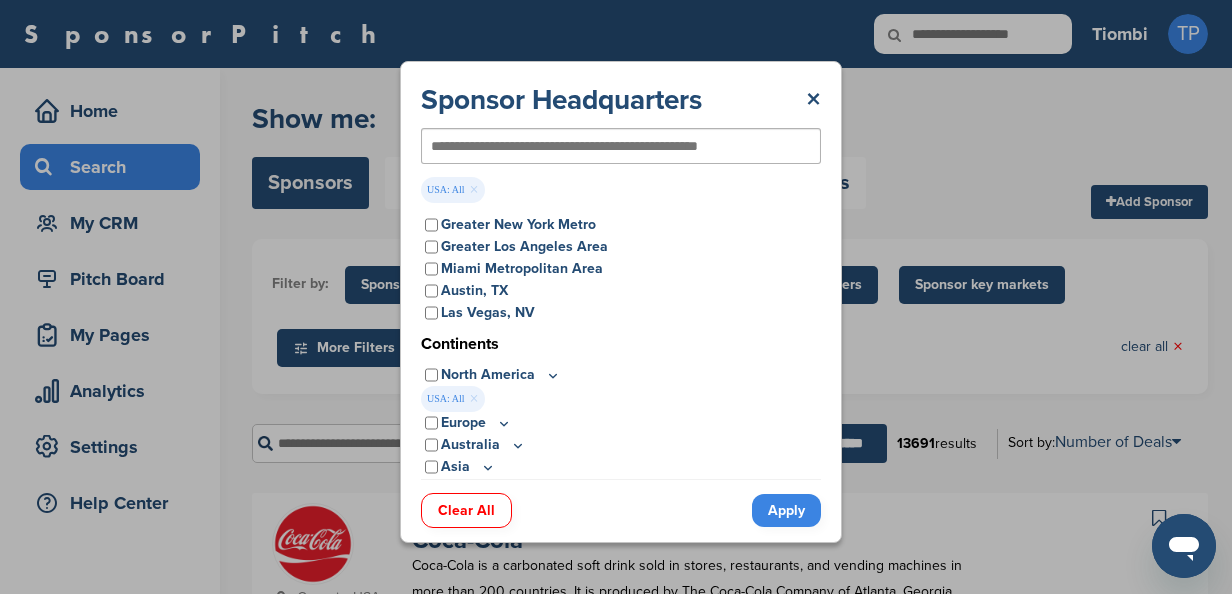 scroll, scrollTop: 118, scrollLeft: 0, axis: vertical 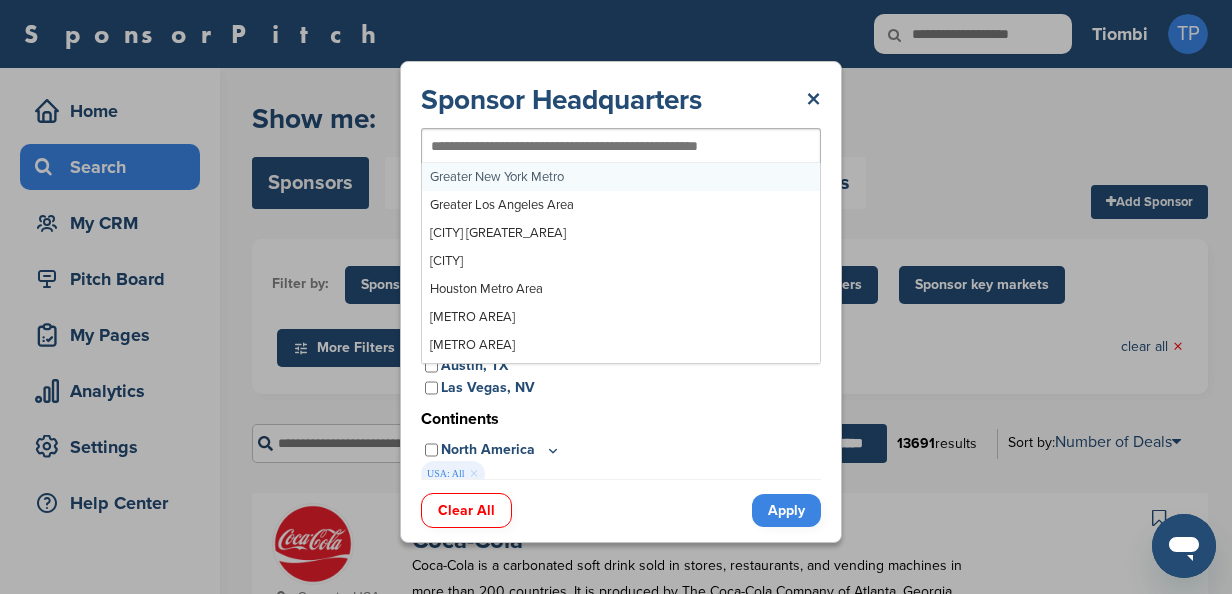 click at bounding box center [588, 146] 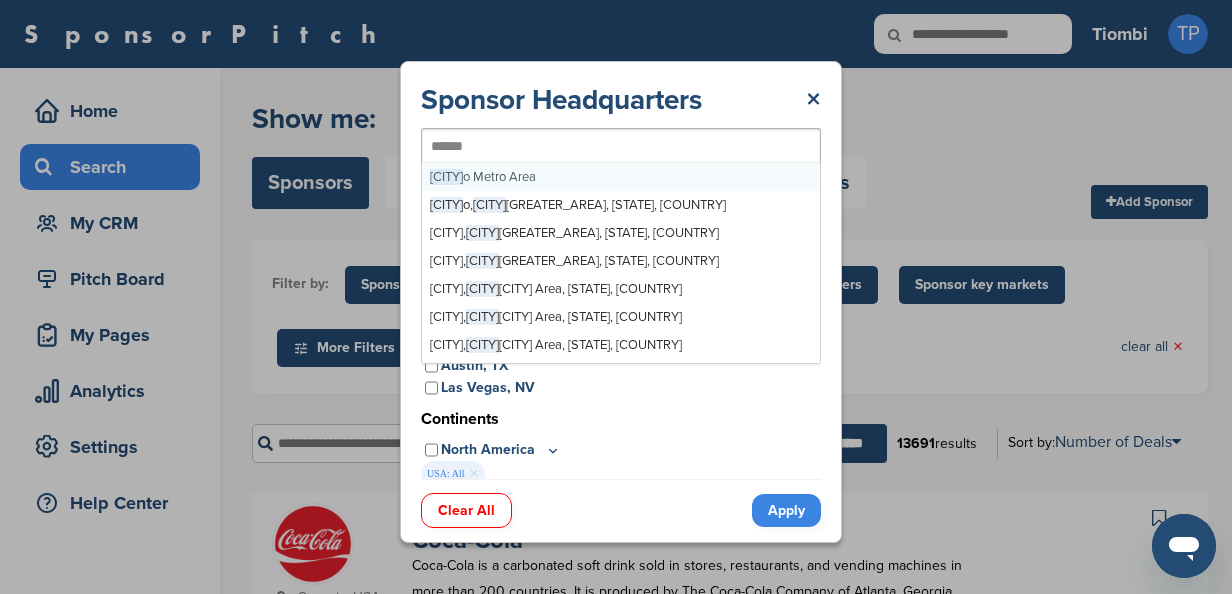 type on "*******" 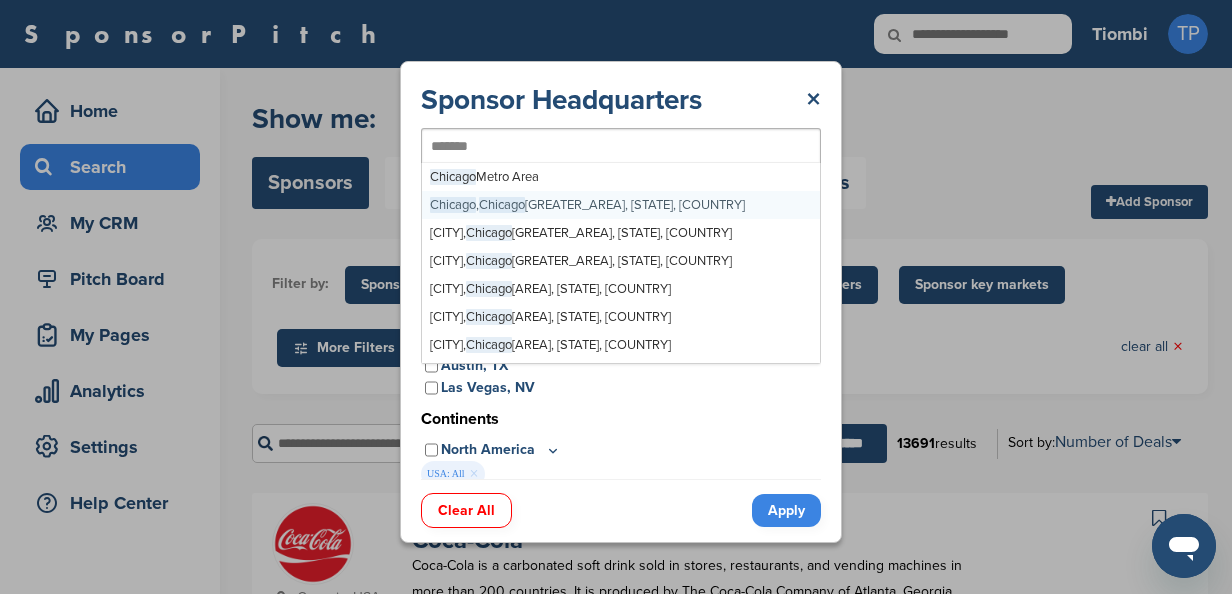type 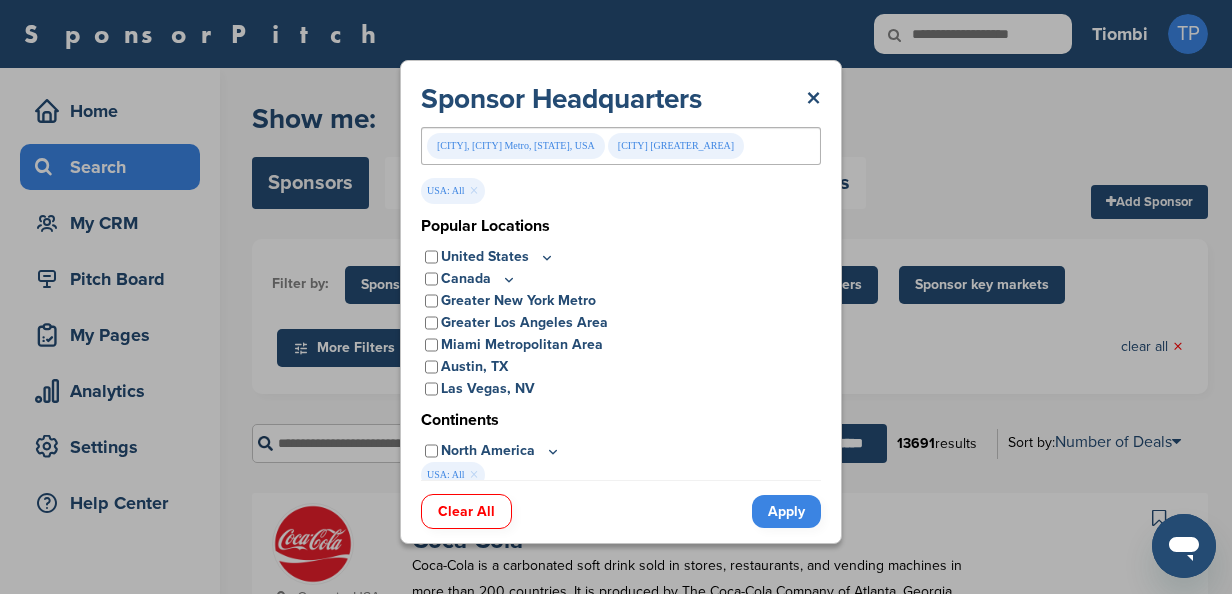 click on "Apply" at bounding box center (786, 511) 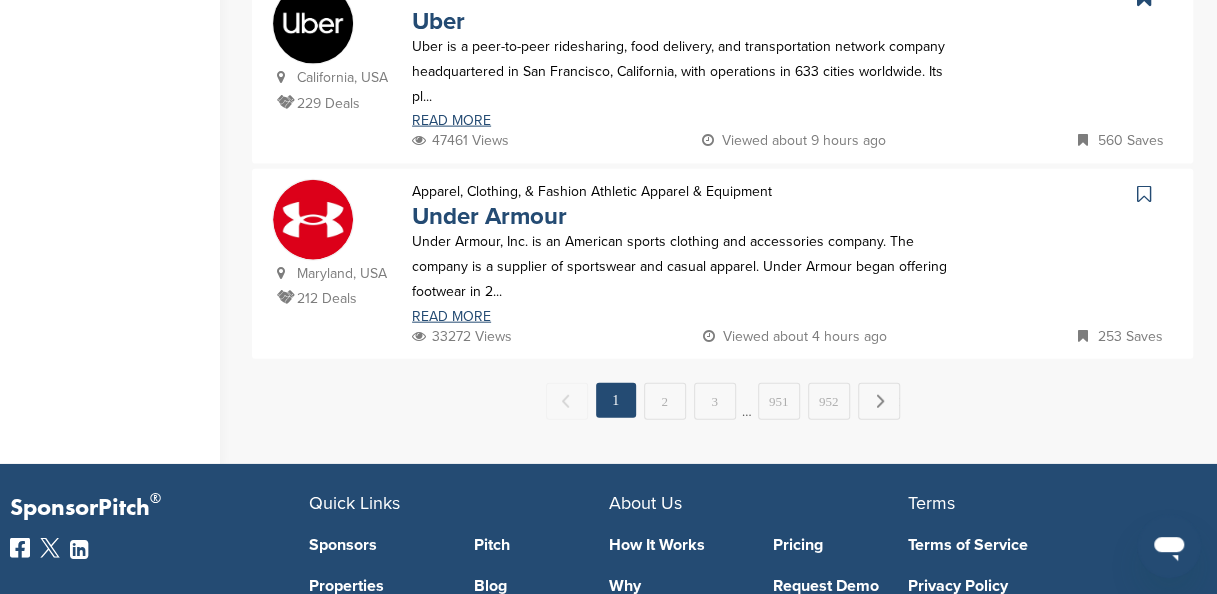 scroll, scrollTop: 2120, scrollLeft: 0, axis: vertical 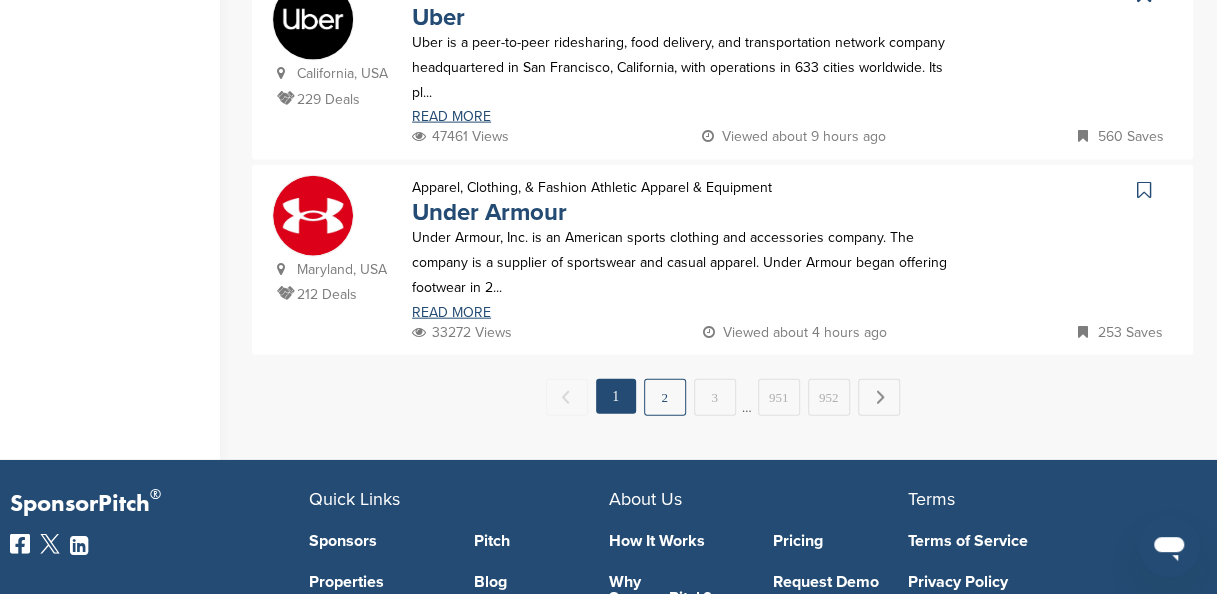 click on "2" at bounding box center [665, 397] 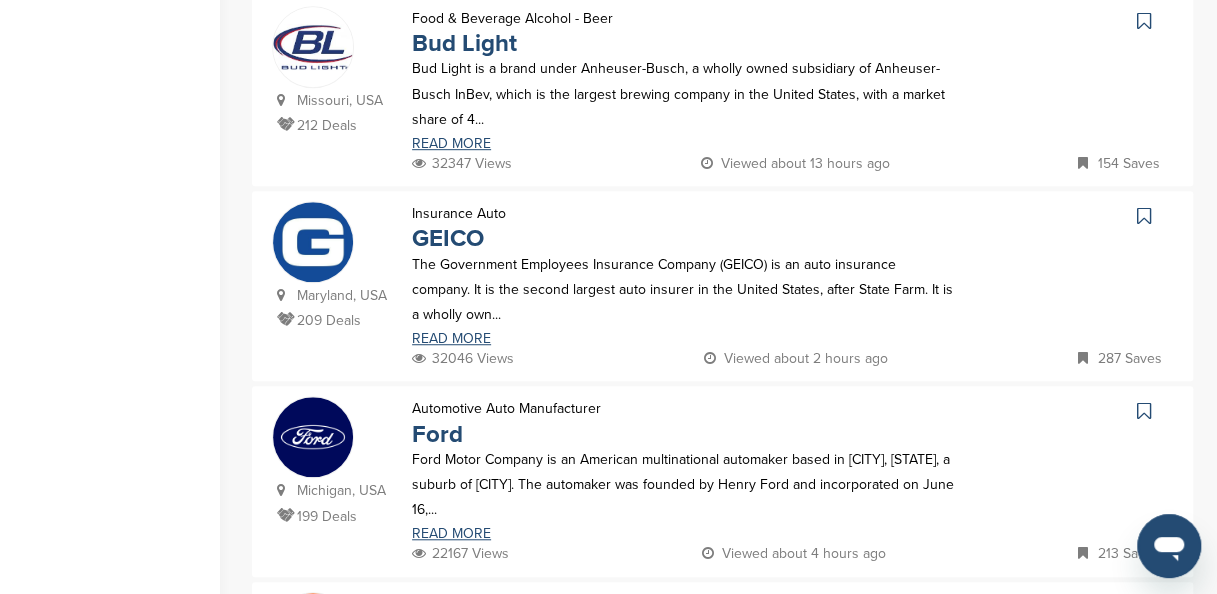 scroll, scrollTop: 1038, scrollLeft: 0, axis: vertical 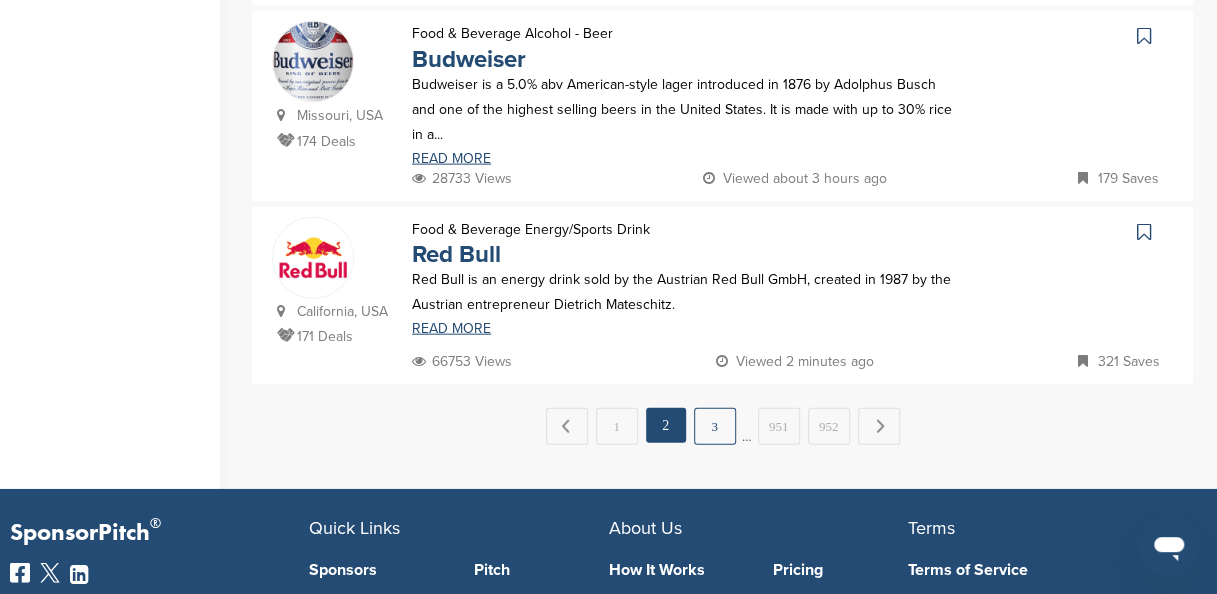 click on "3" at bounding box center [715, 426] 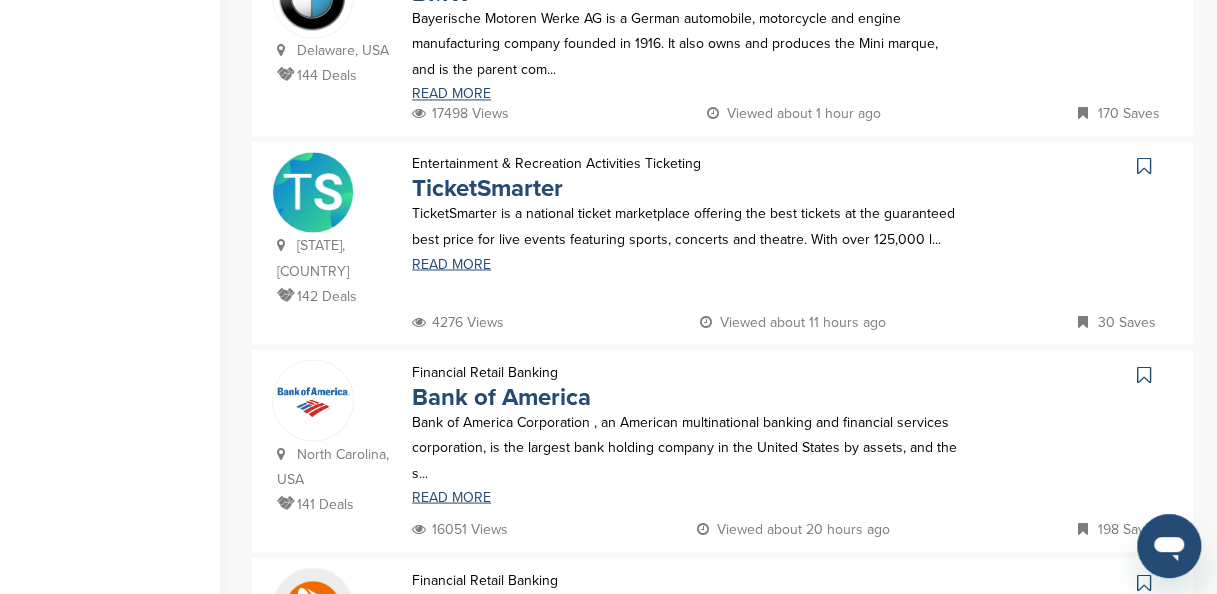 scroll, scrollTop: 2077, scrollLeft: 0, axis: vertical 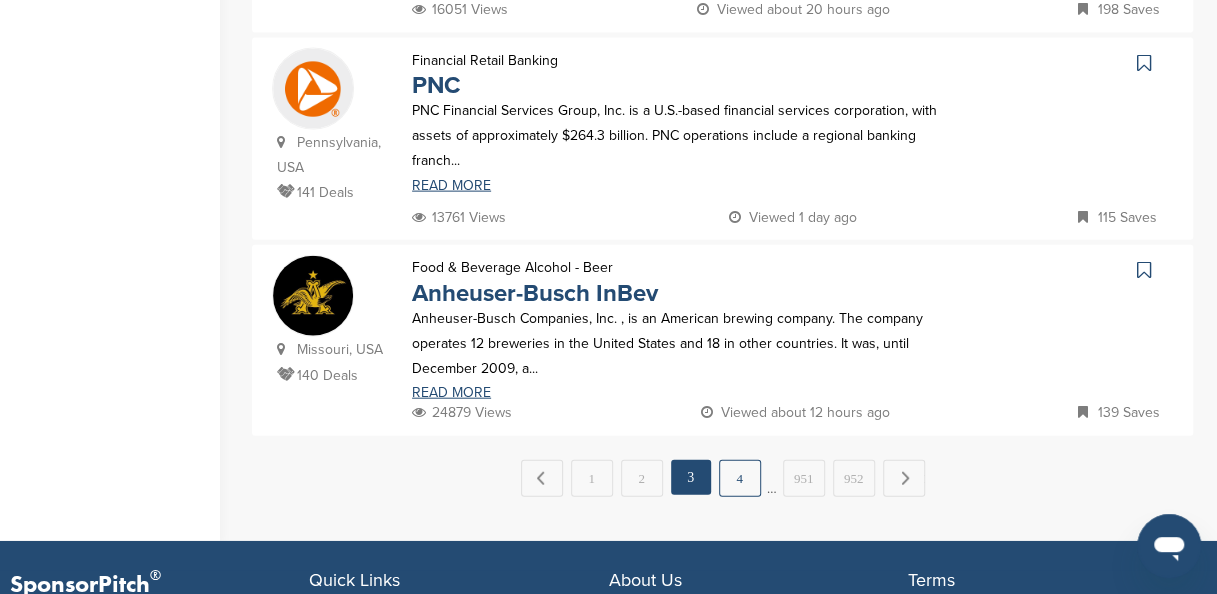 click on "4" at bounding box center (740, 478) 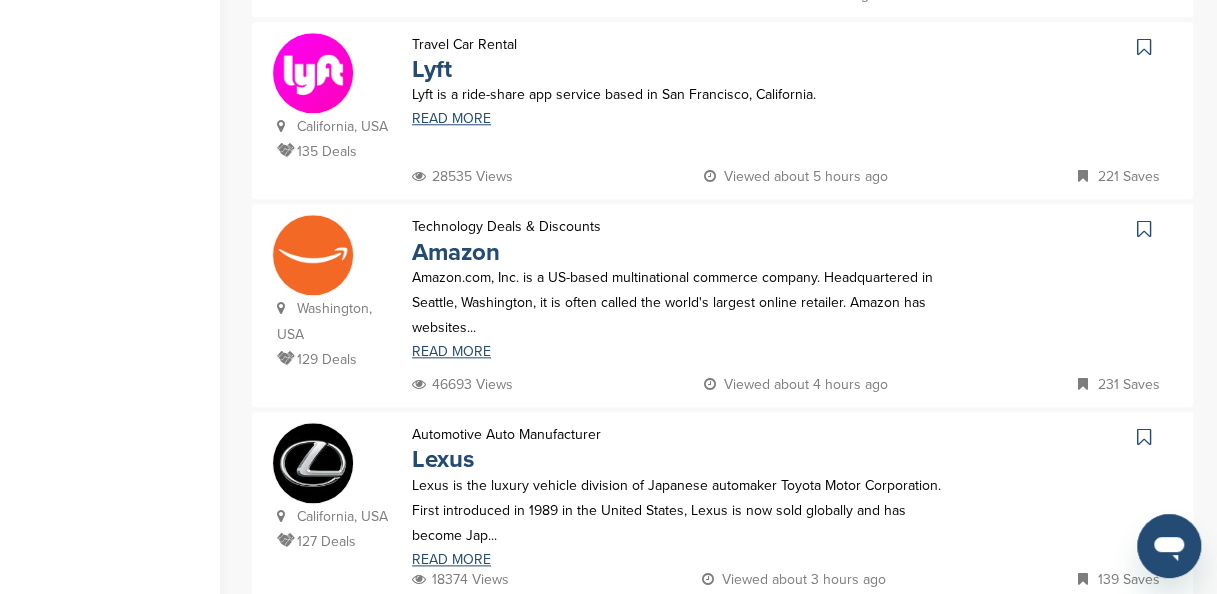 scroll, scrollTop: 839, scrollLeft: 0, axis: vertical 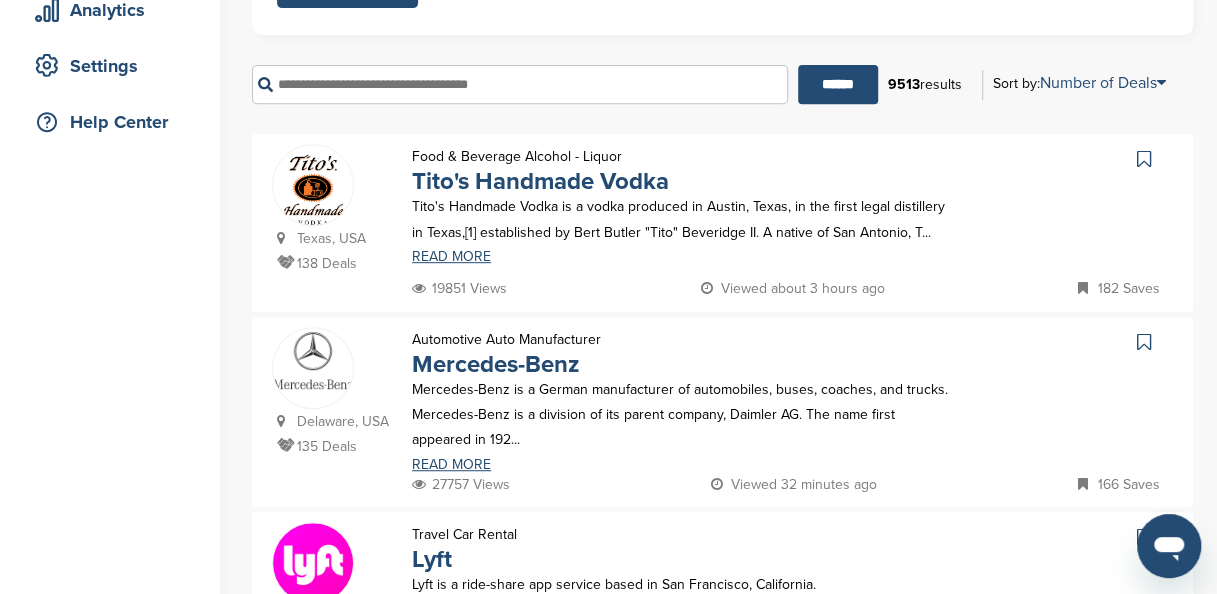 click at bounding box center [1144, 159] 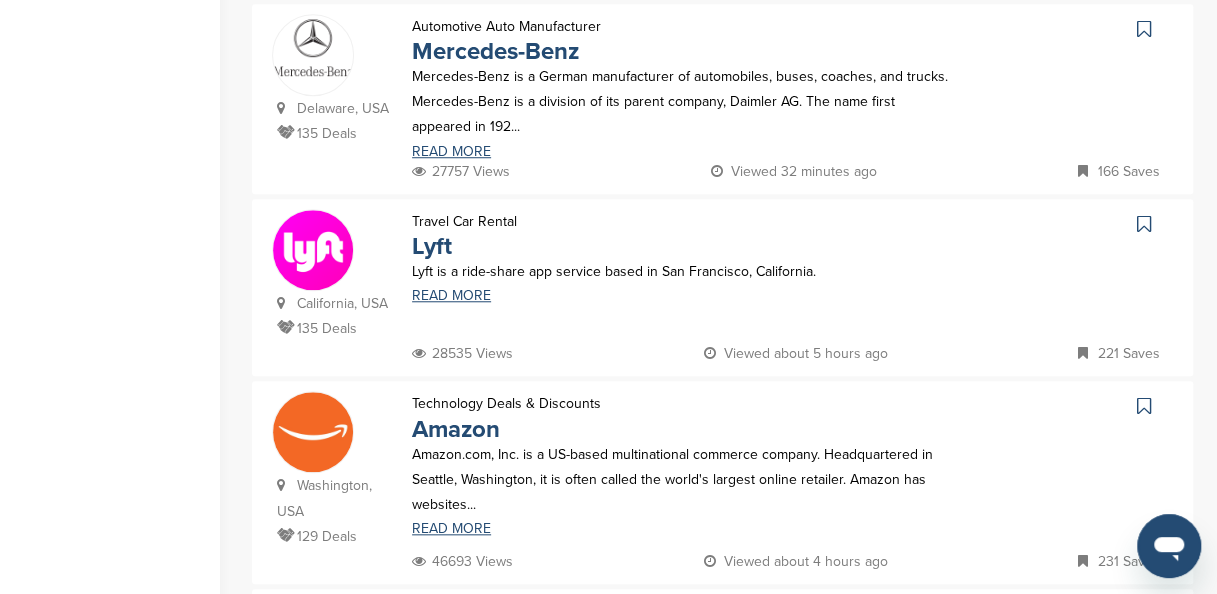 scroll, scrollTop: 713, scrollLeft: 0, axis: vertical 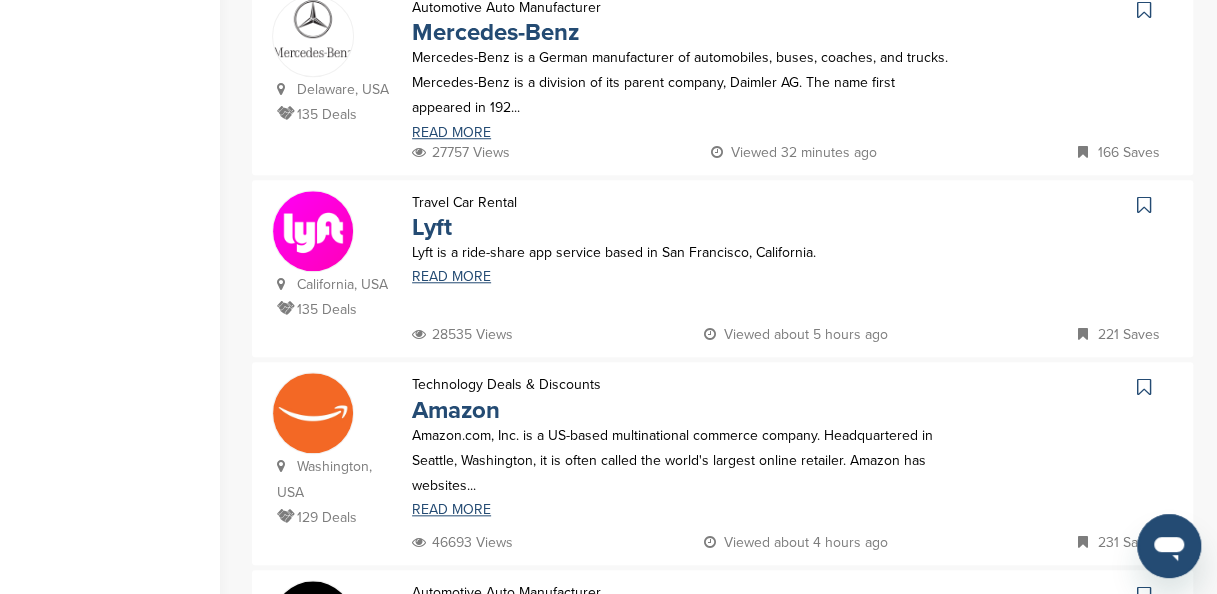click at bounding box center [1144, 205] 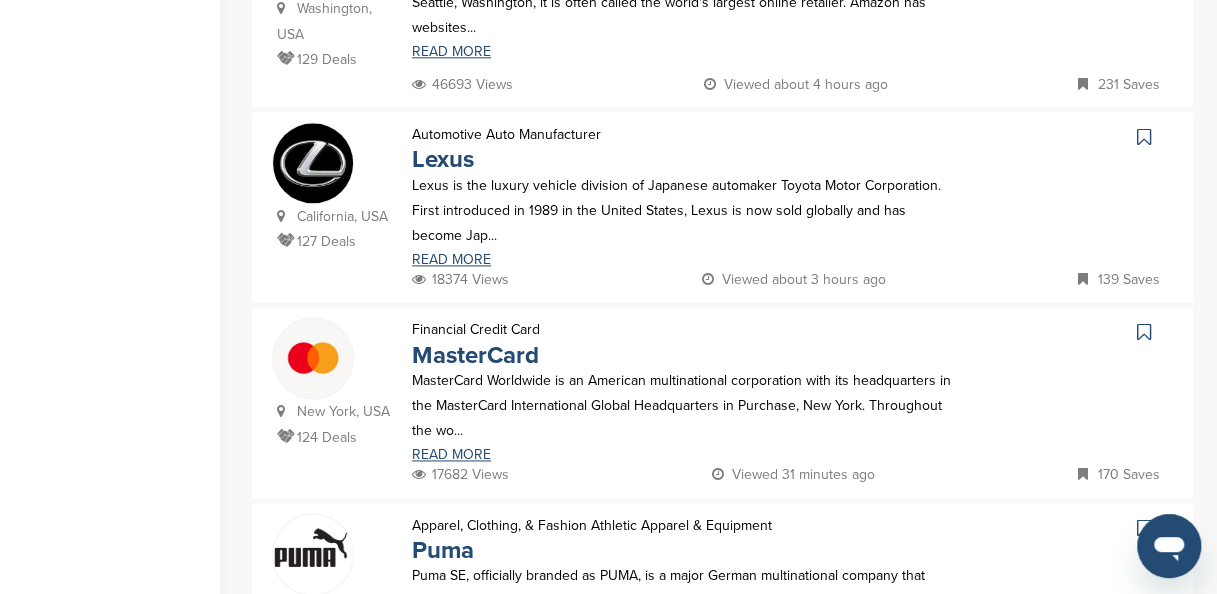 scroll, scrollTop: 1194, scrollLeft: 0, axis: vertical 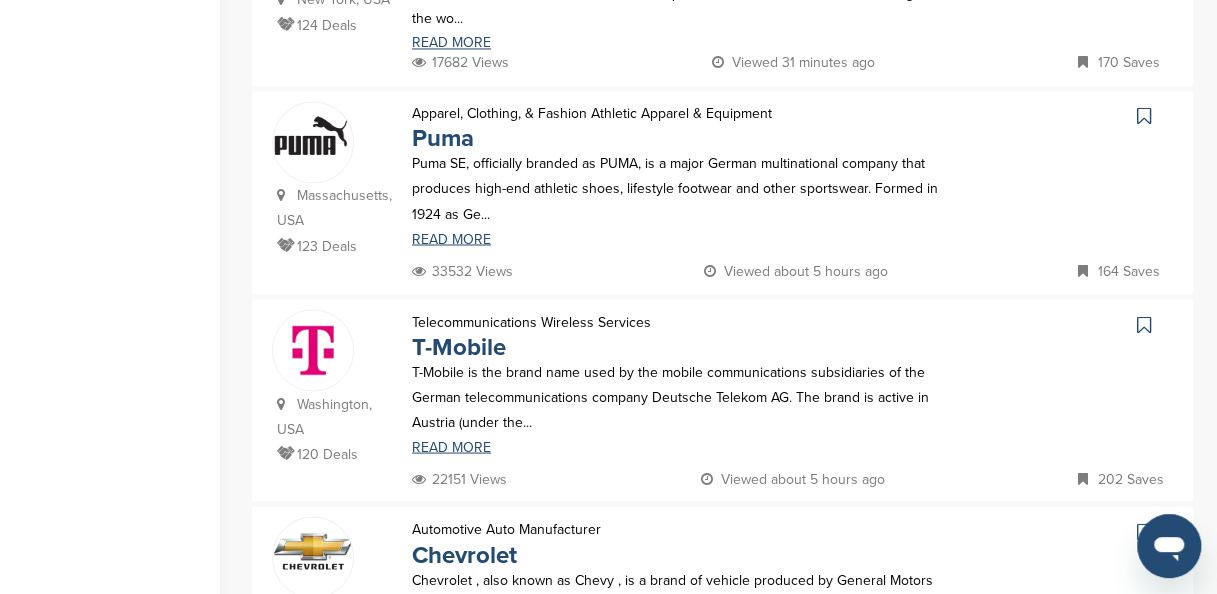 click at bounding box center (1144, 324) 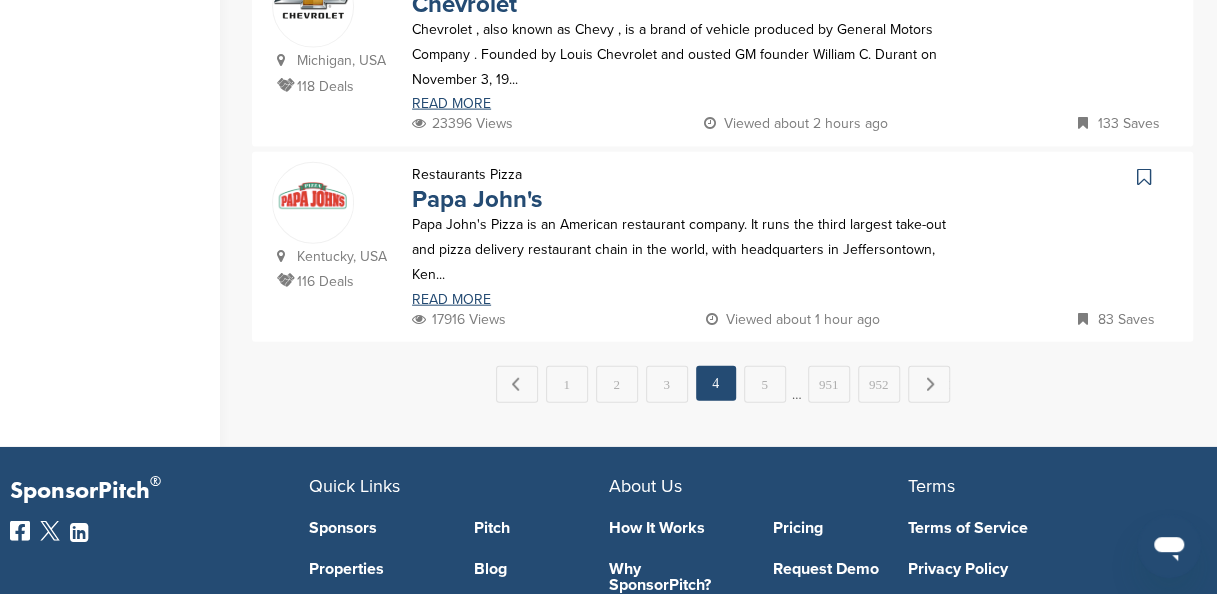 scroll, scrollTop: 2144, scrollLeft: 0, axis: vertical 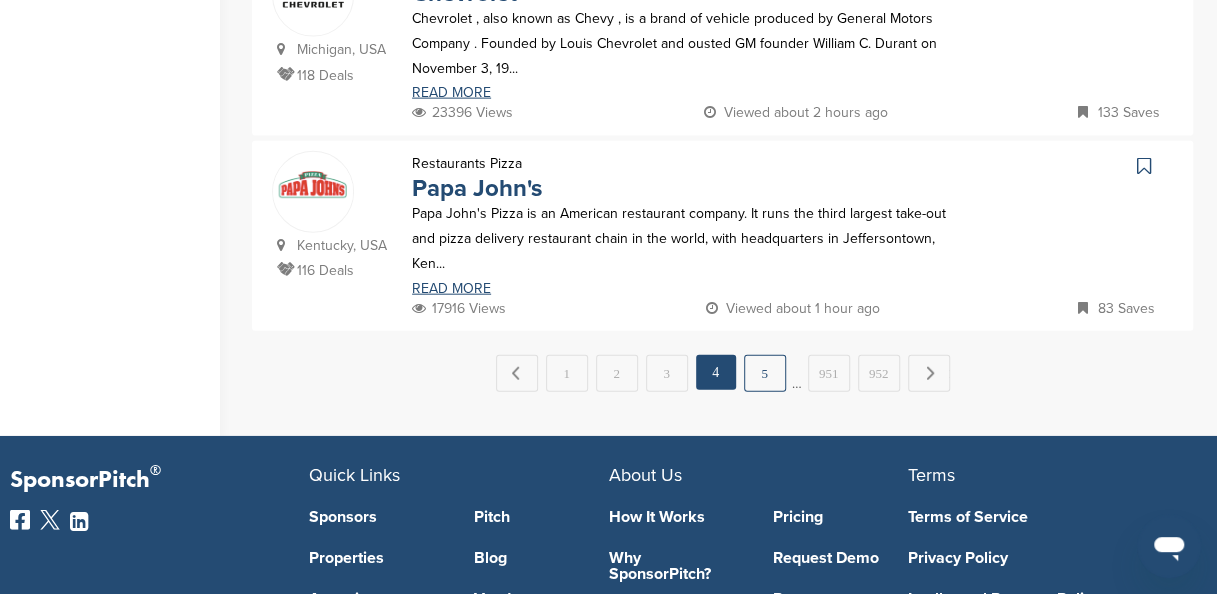 click on "5" at bounding box center [765, 373] 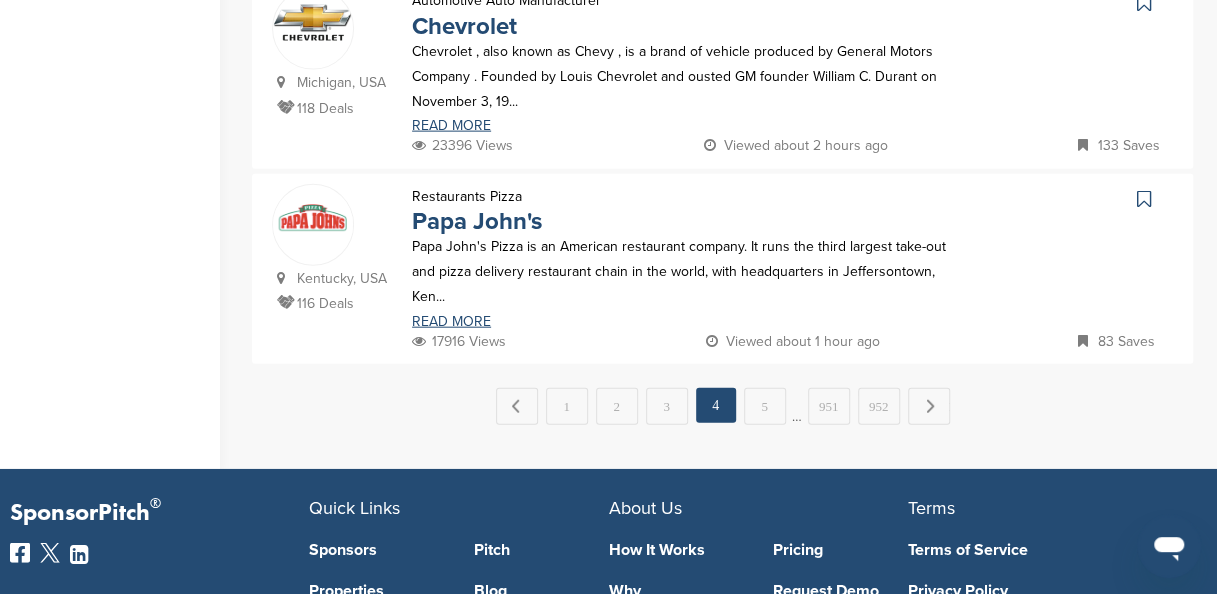 scroll, scrollTop: 0, scrollLeft: 0, axis: both 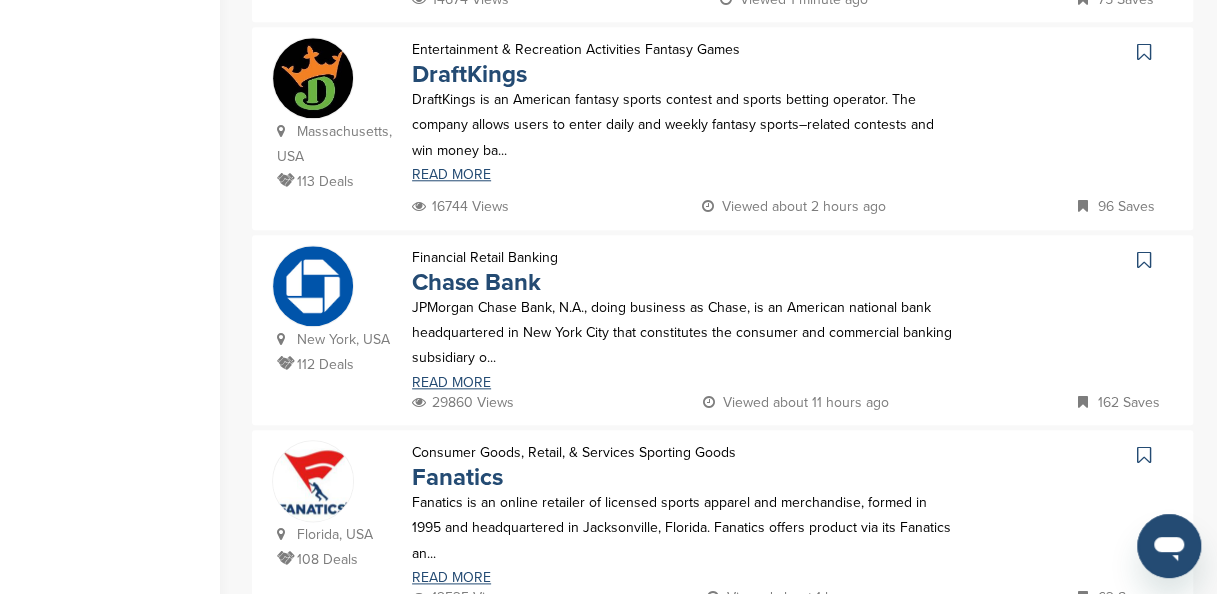 click at bounding box center (1144, 260) 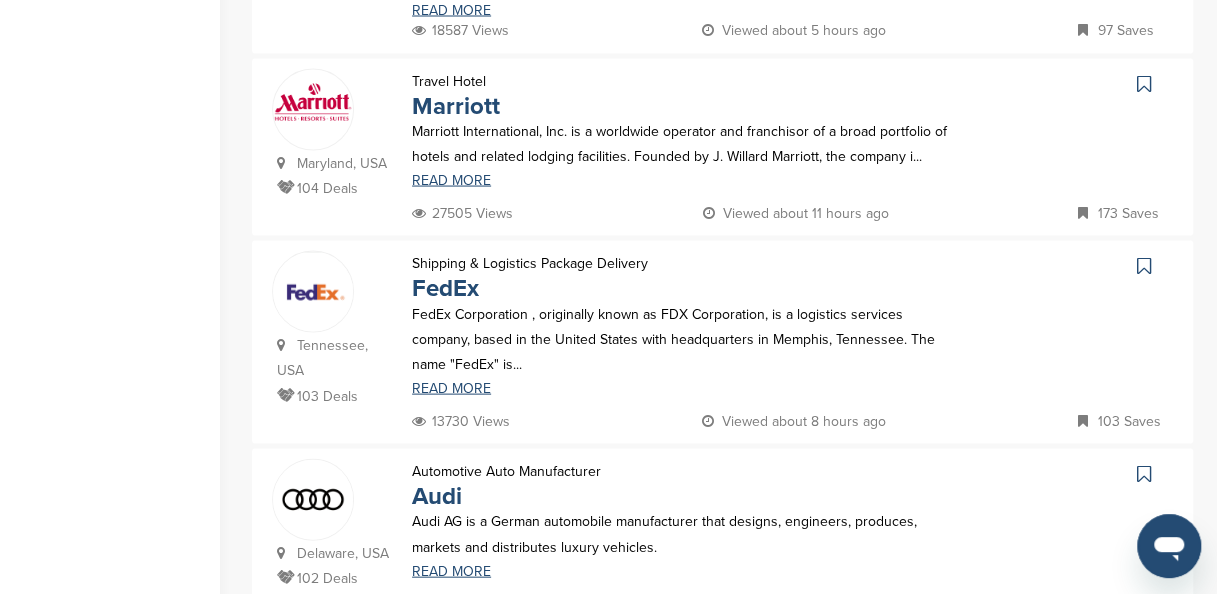 scroll, scrollTop: 1826, scrollLeft: 0, axis: vertical 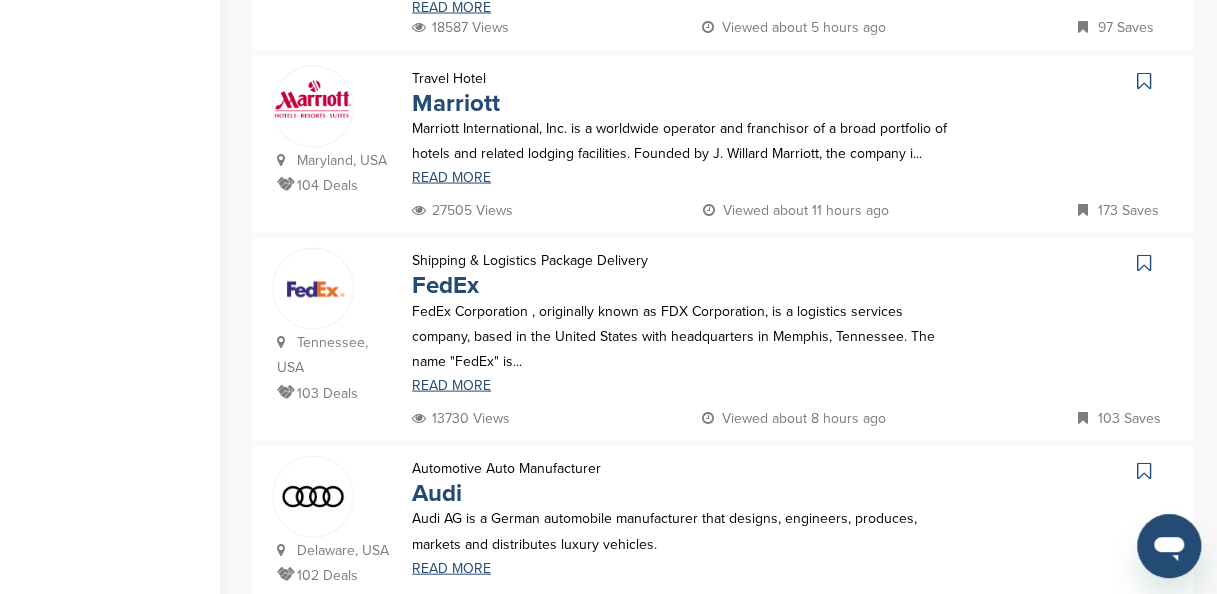 click at bounding box center [1144, 81] 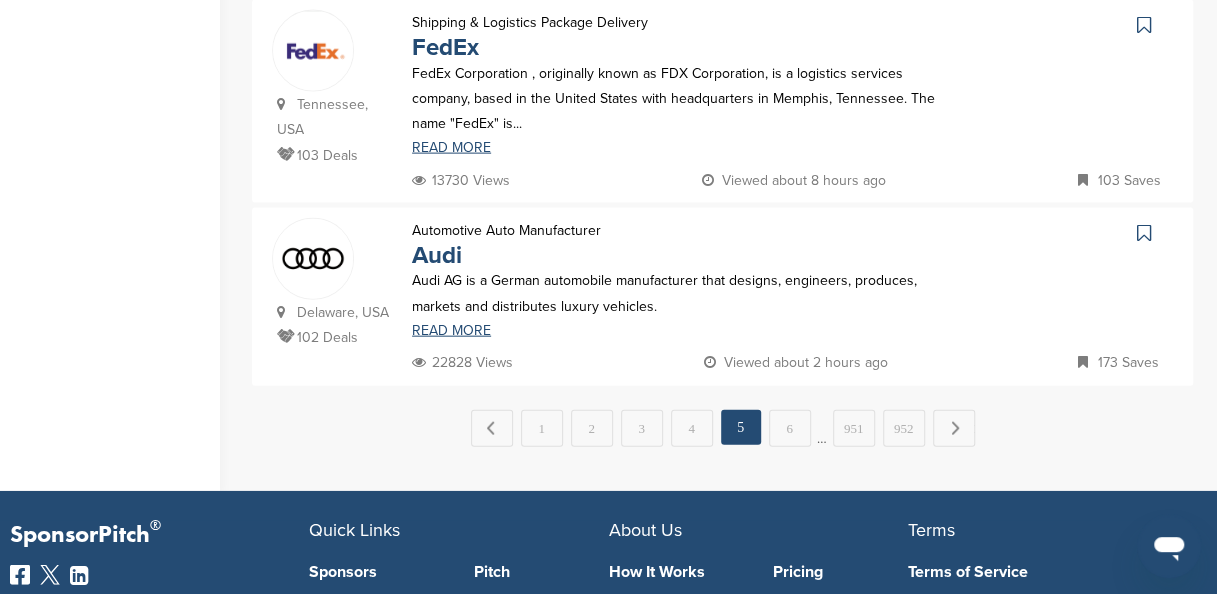 scroll, scrollTop: 2066, scrollLeft: 0, axis: vertical 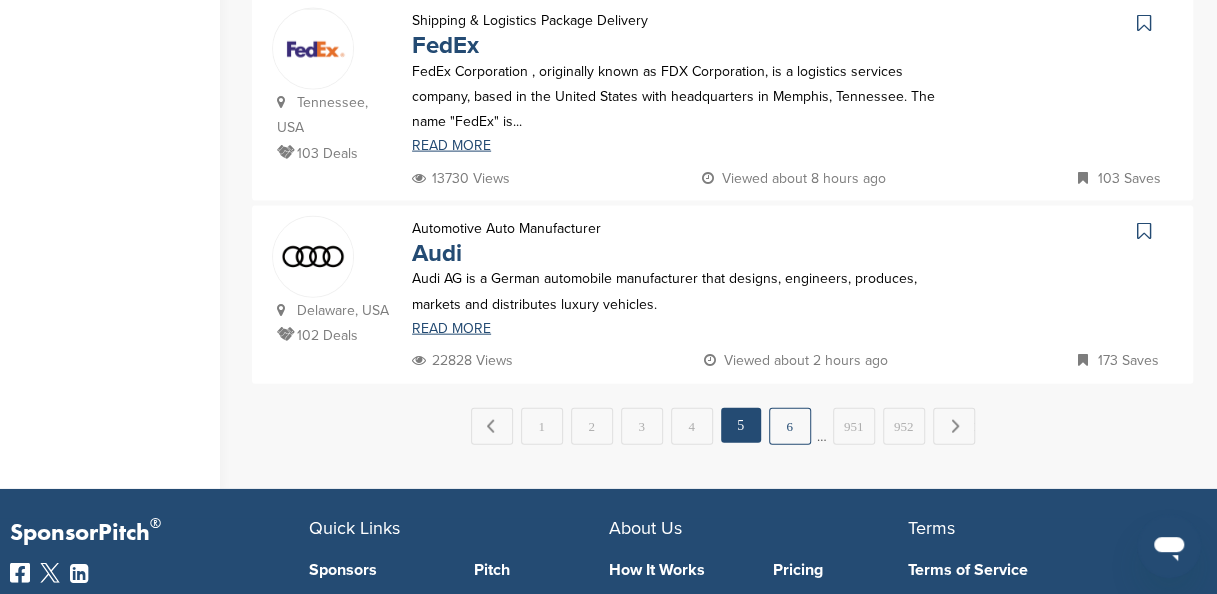 click on "6" at bounding box center [790, 426] 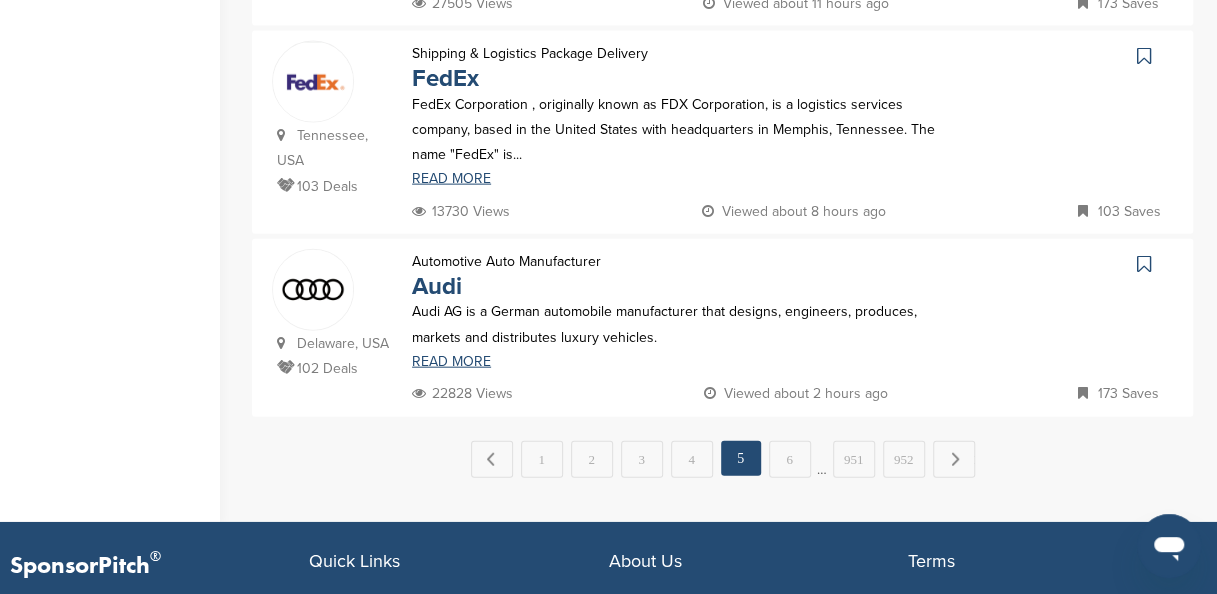 scroll, scrollTop: 0, scrollLeft: 0, axis: both 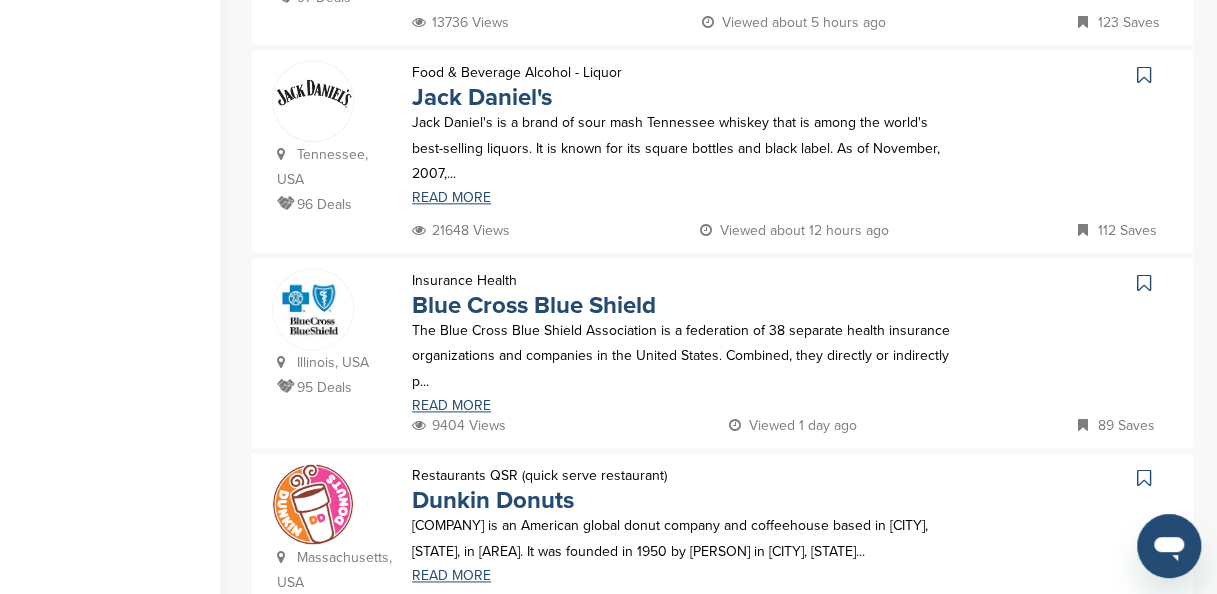click at bounding box center (1144, 283) 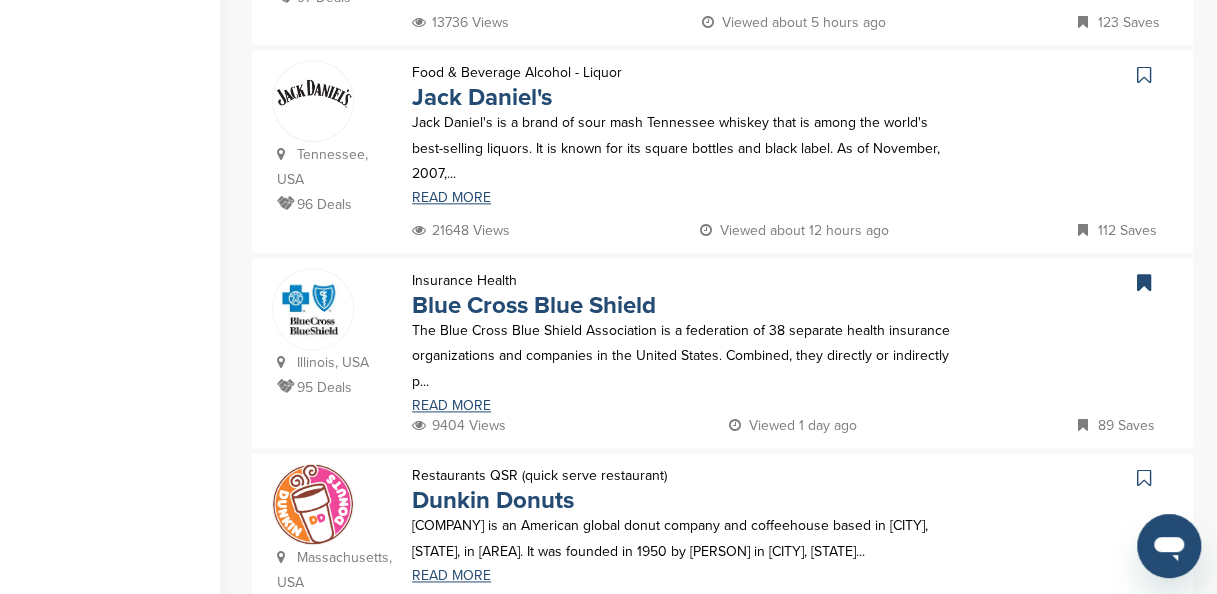 scroll, scrollTop: 1558, scrollLeft: 0, axis: vertical 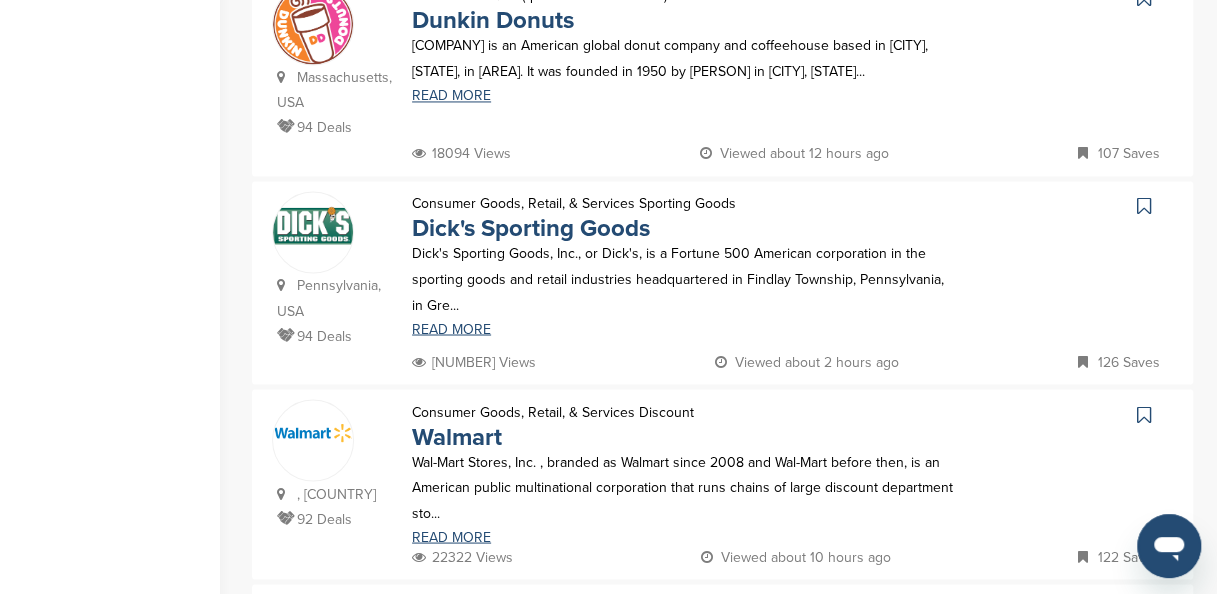 click at bounding box center (1144, -2) 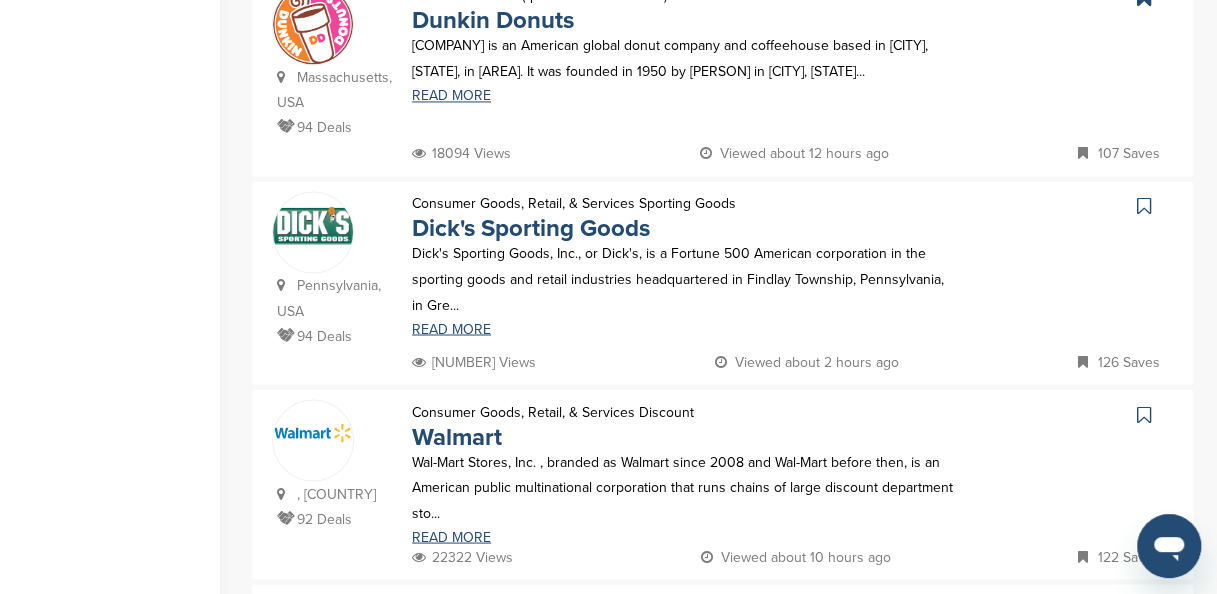 scroll, scrollTop: 2037, scrollLeft: 0, axis: vertical 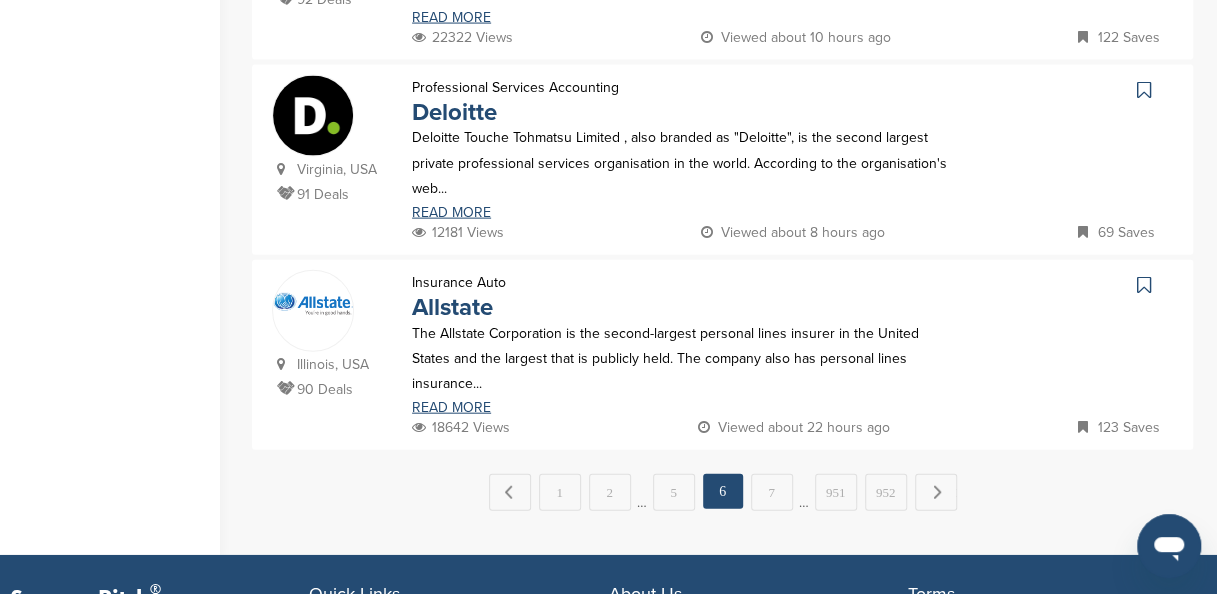 click at bounding box center [1144, 285] 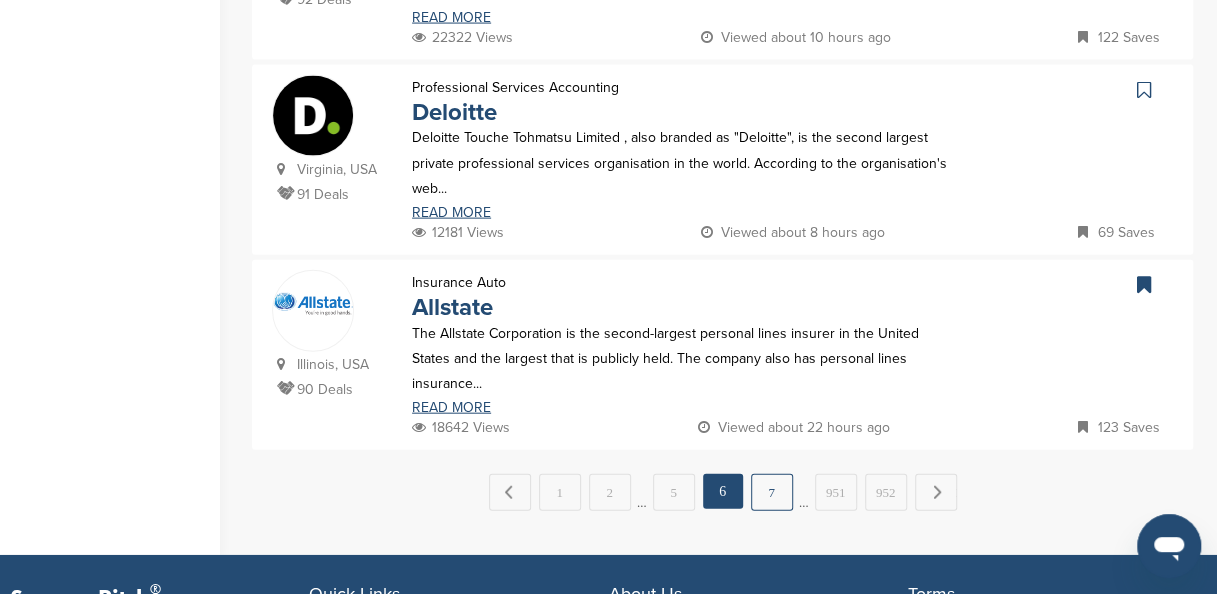 click on "7" at bounding box center (772, 492) 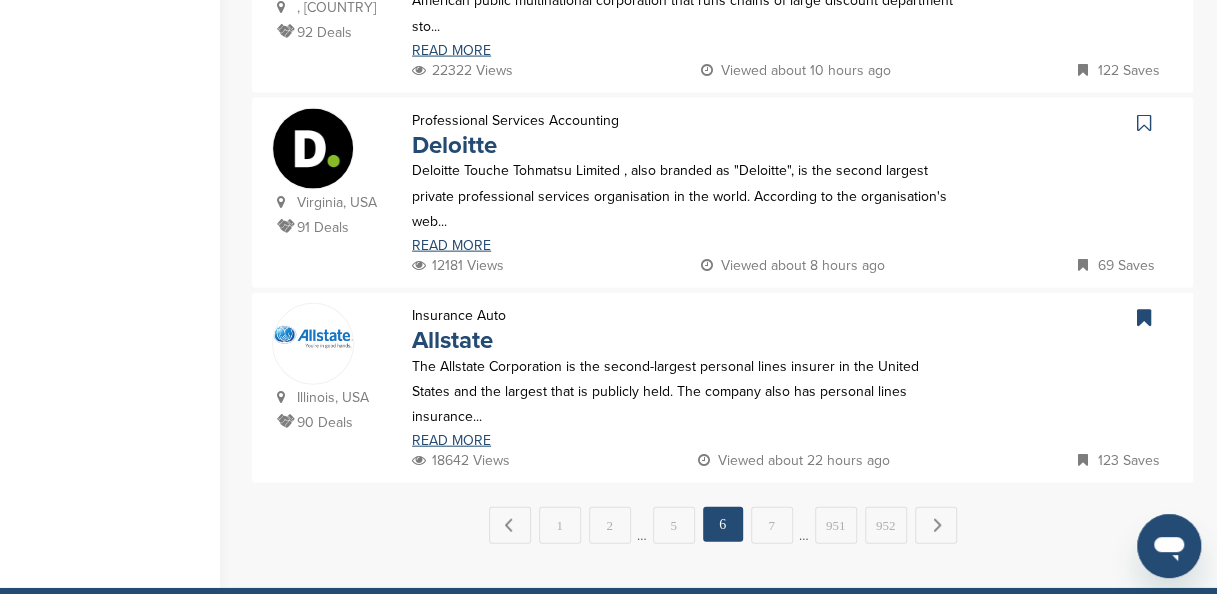 scroll, scrollTop: 0, scrollLeft: 0, axis: both 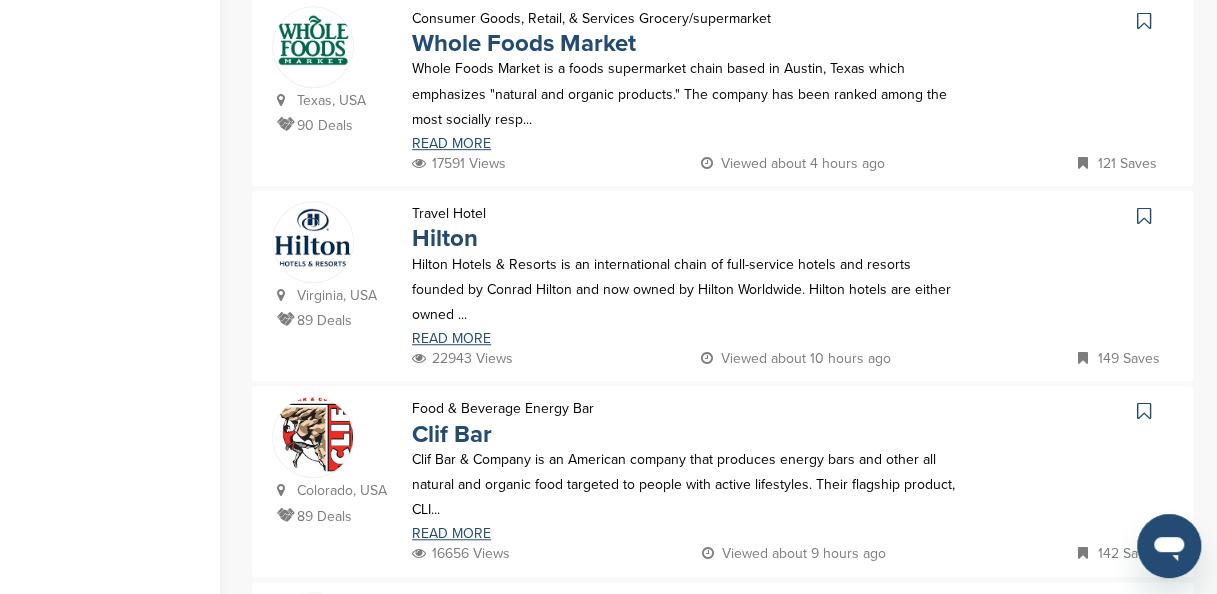 click at bounding box center [1144, 21] 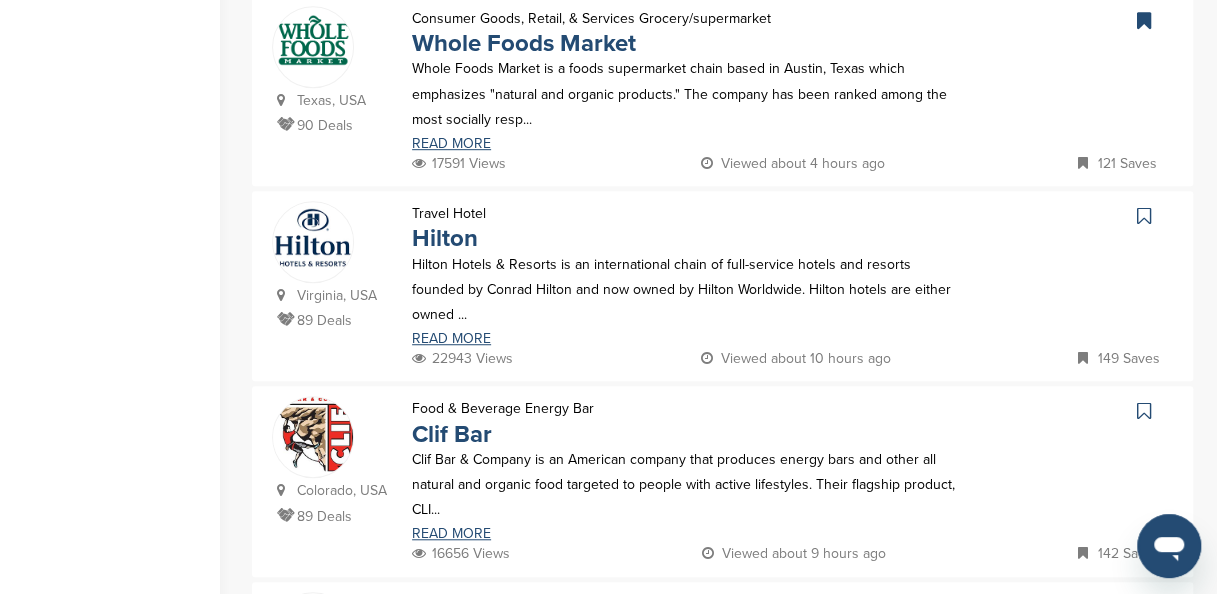 scroll, scrollTop: 1038, scrollLeft: 0, axis: vertical 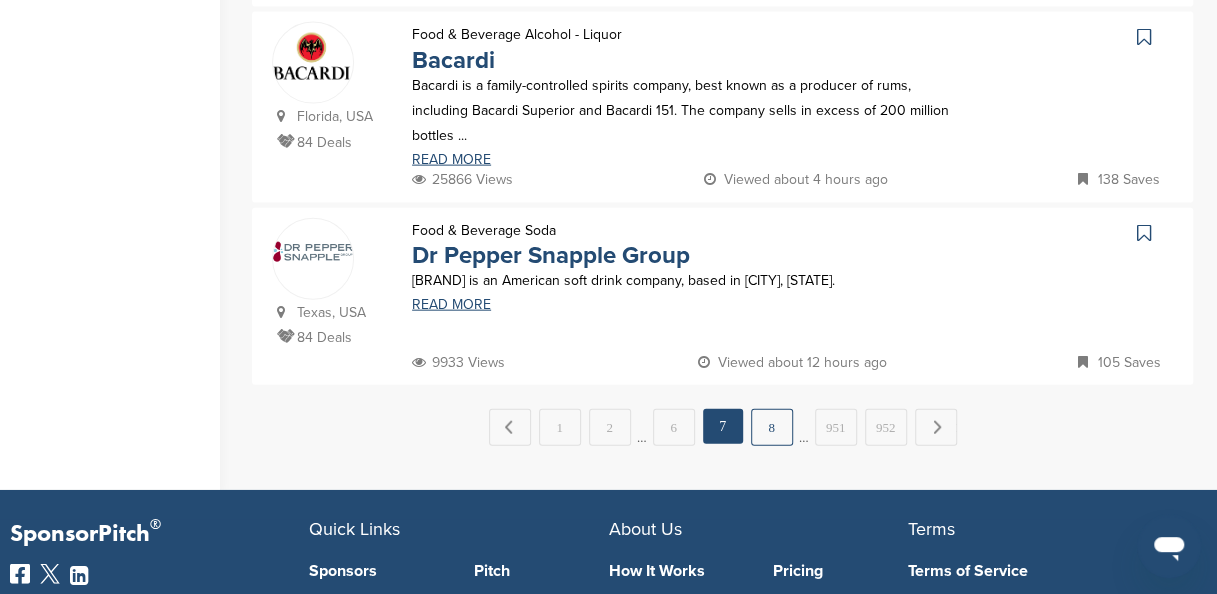 click on "8" at bounding box center [772, 427] 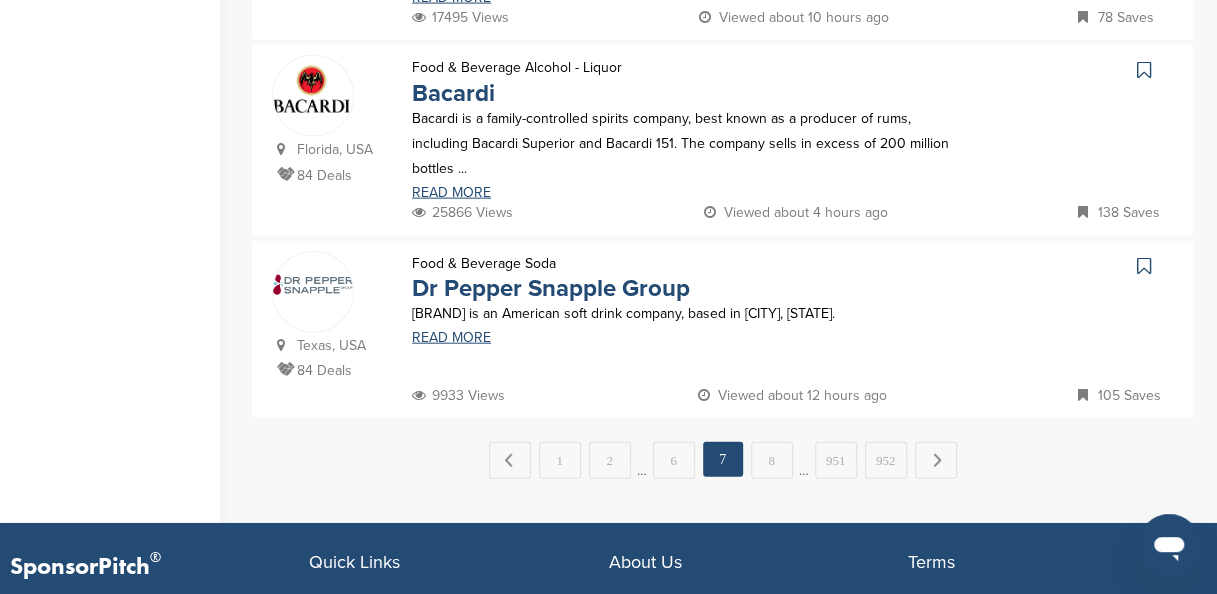 scroll, scrollTop: 0, scrollLeft: 0, axis: both 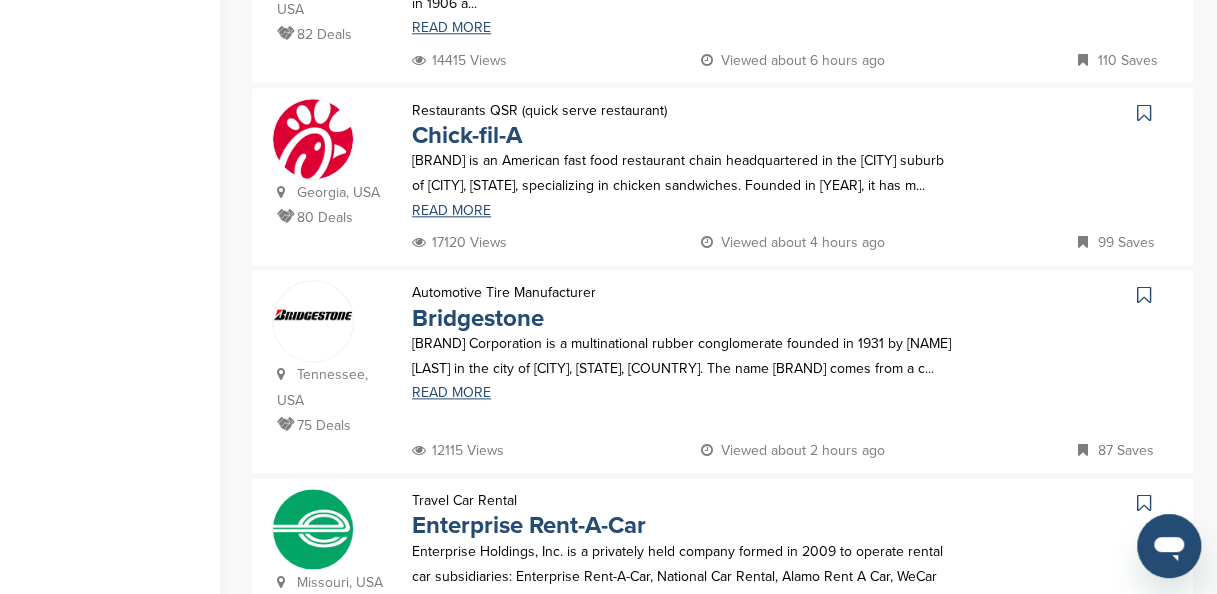 click at bounding box center (1144, 503) 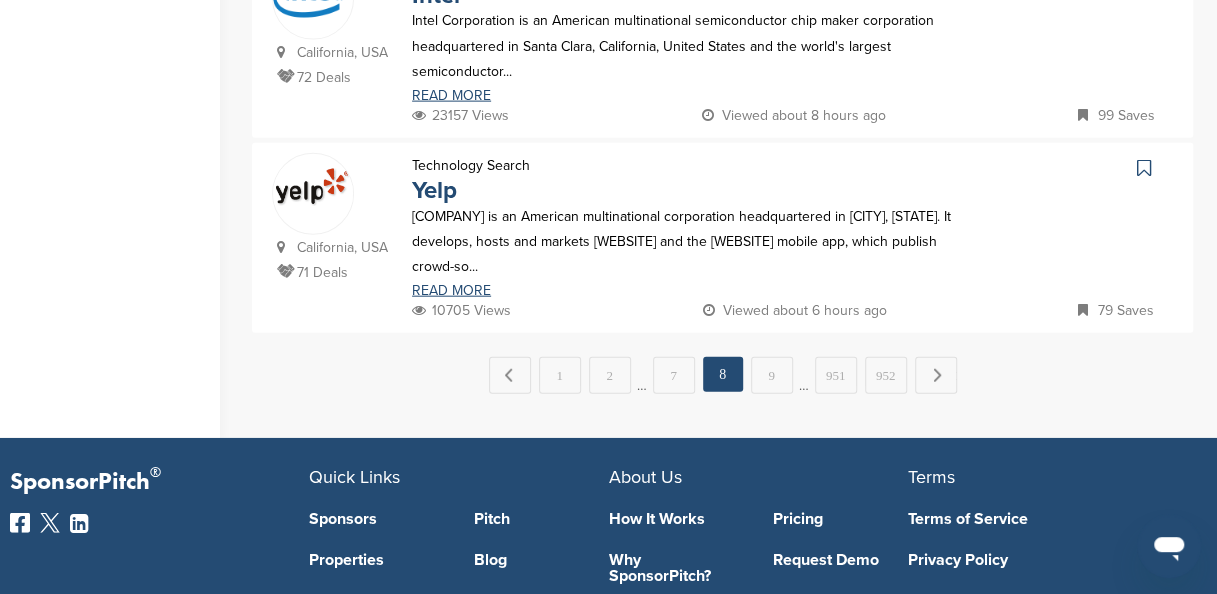 scroll, scrollTop: 2172, scrollLeft: 0, axis: vertical 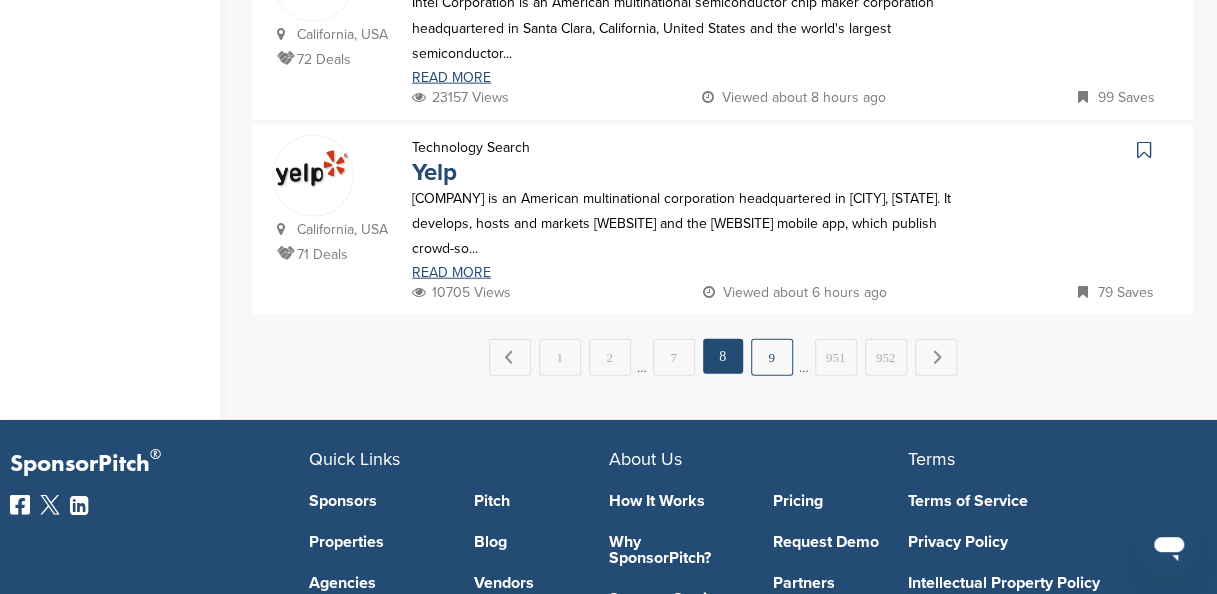 click on "9" at bounding box center [772, 357] 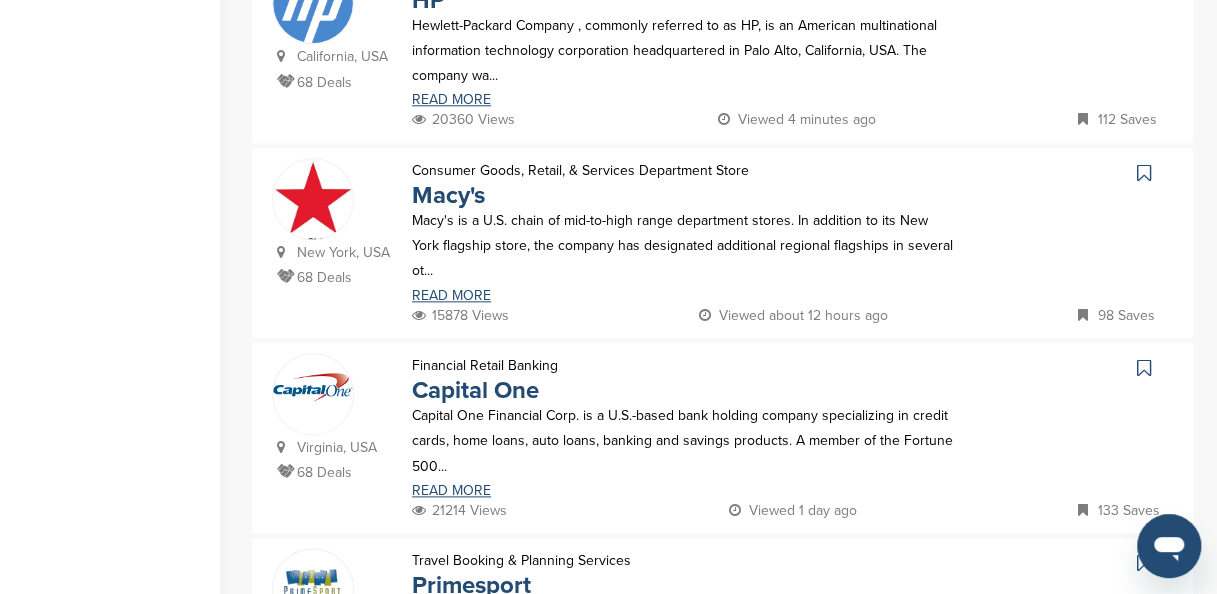 scroll, scrollTop: 960, scrollLeft: 0, axis: vertical 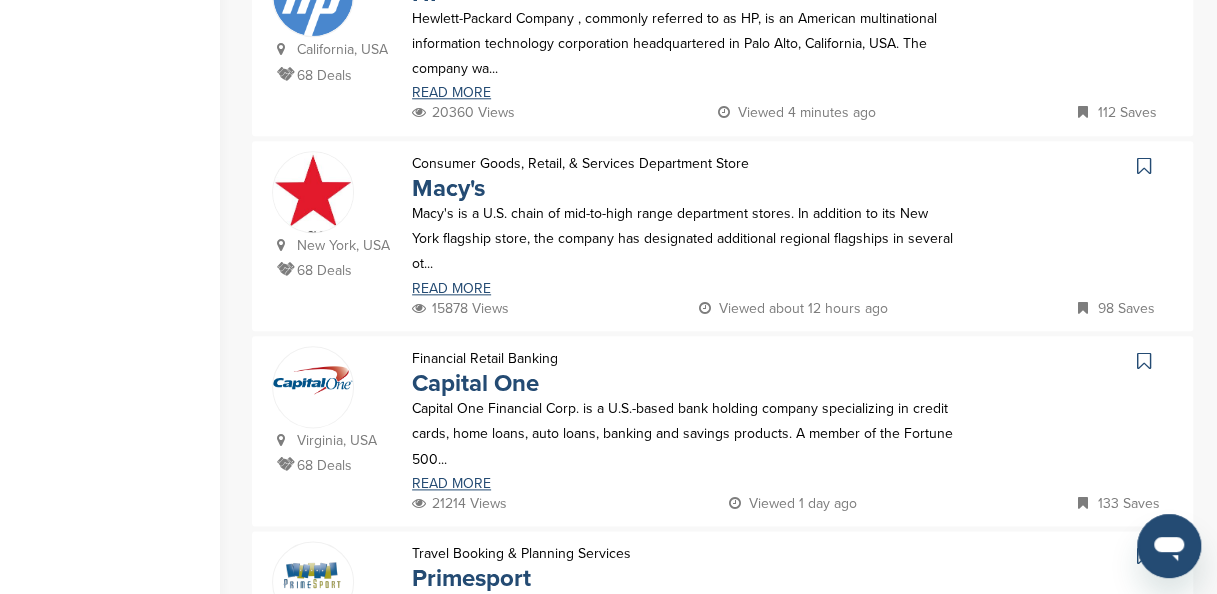 click at bounding box center [1144, 166] 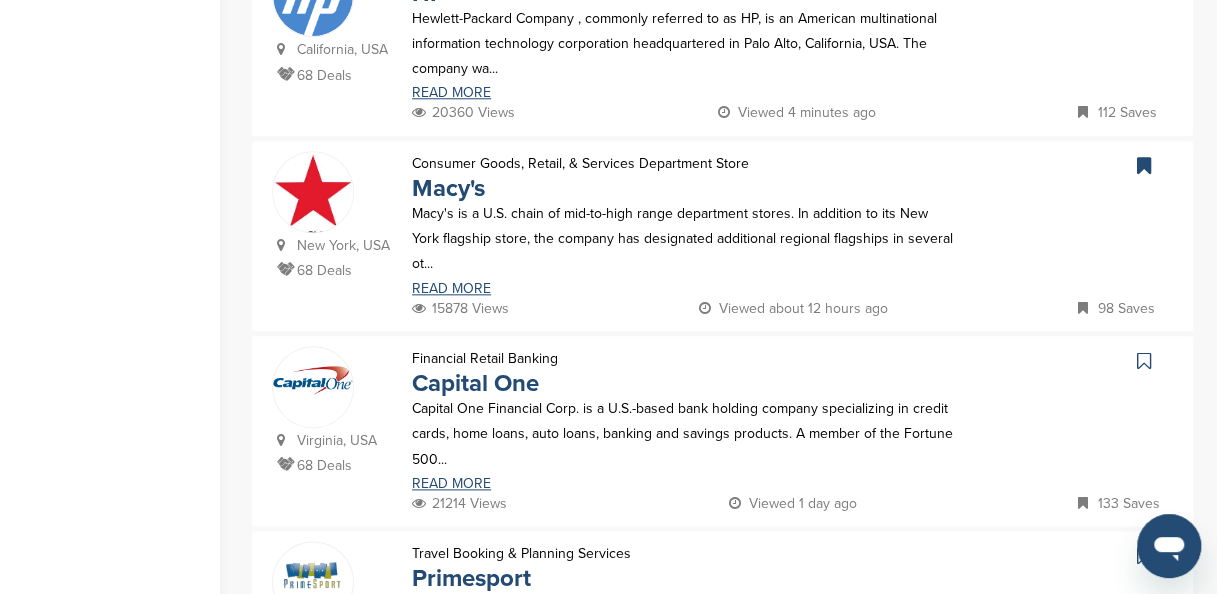 click at bounding box center (1144, 361) 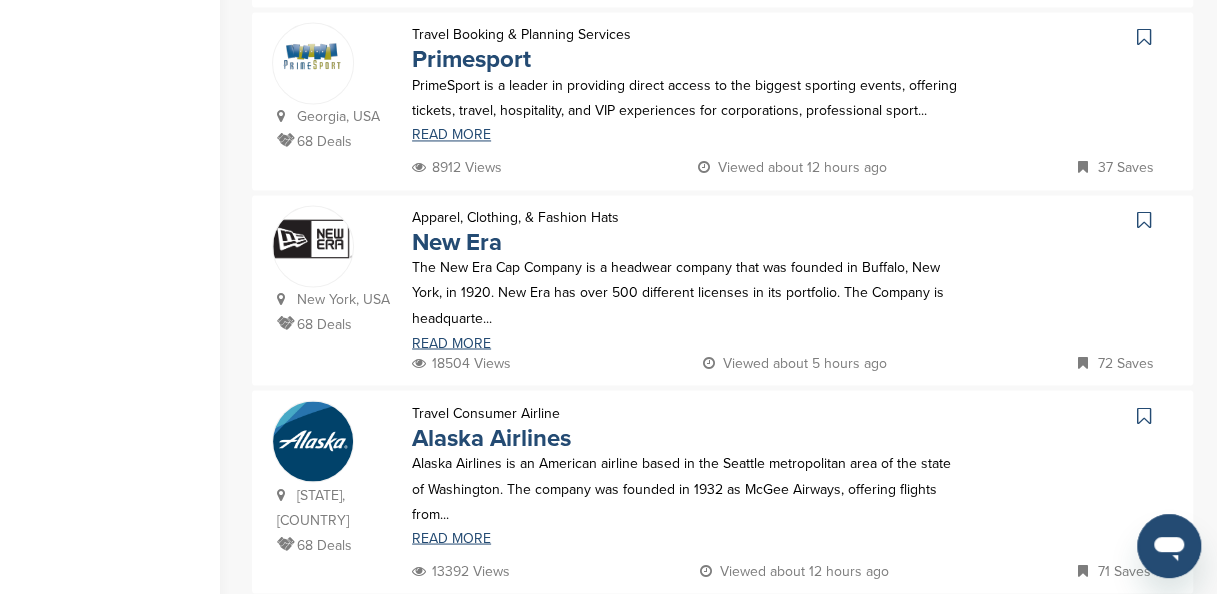 scroll, scrollTop: 1998, scrollLeft: 0, axis: vertical 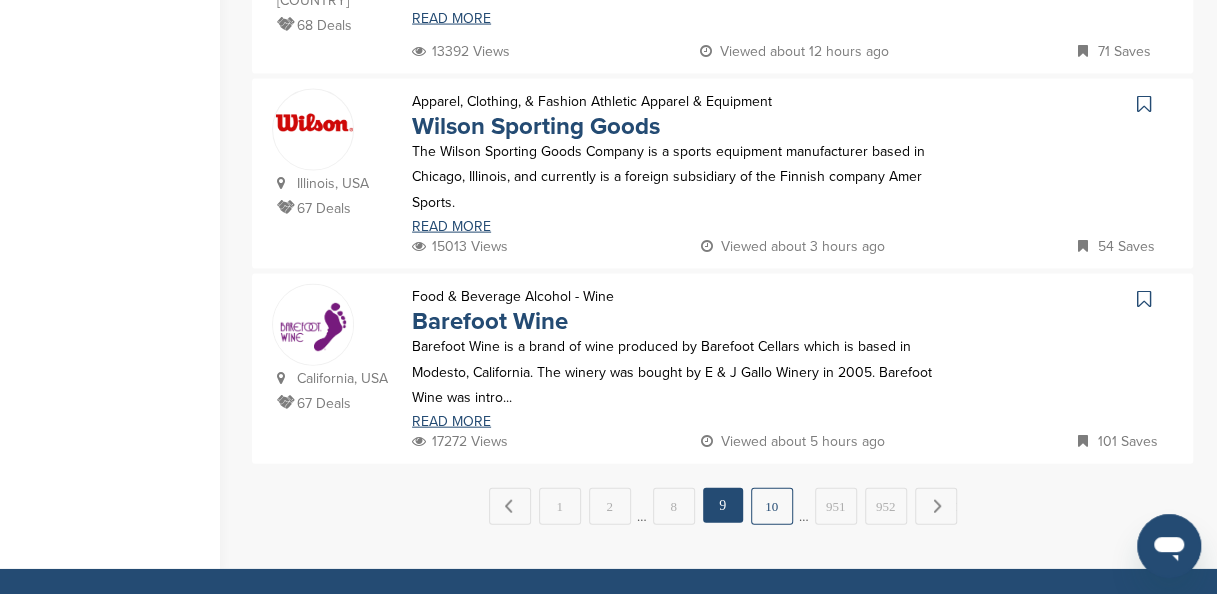 click on "10" at bounding box center [772, 506] 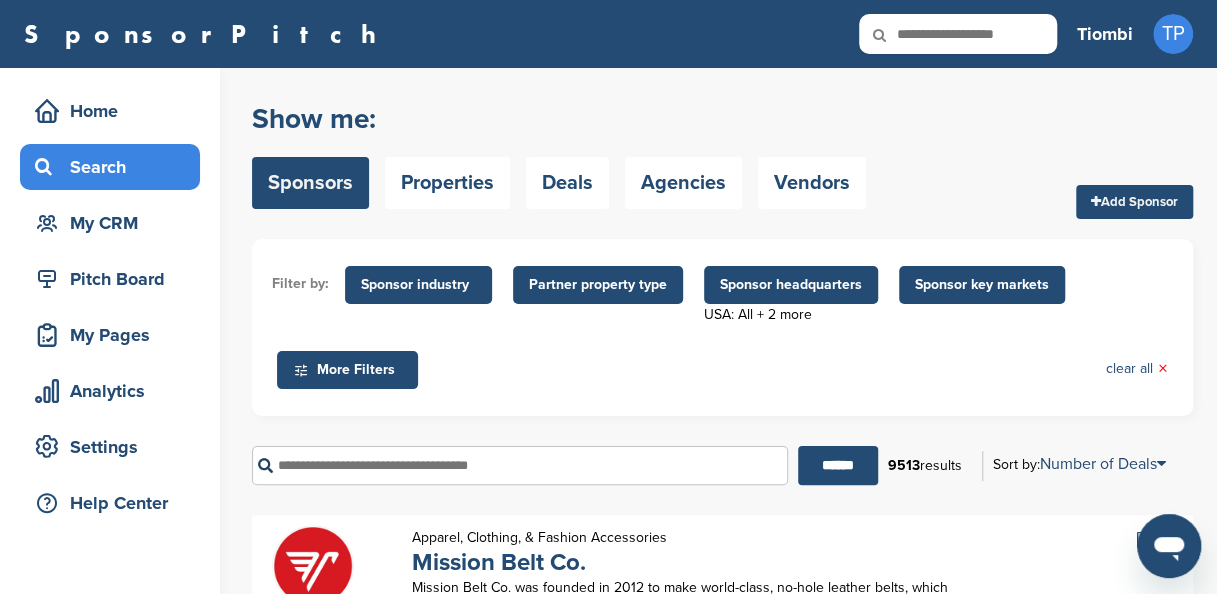 scroll, scrollTop: 519, scrollLeft: 0, axis: vertical 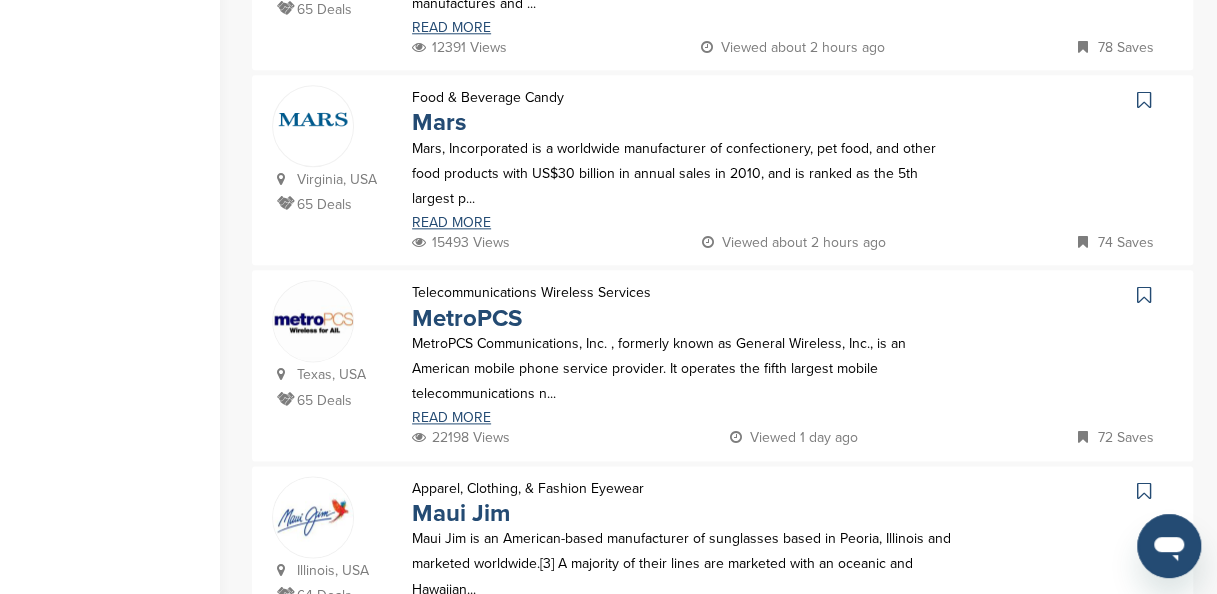 click at bounding box center [1144, 295] 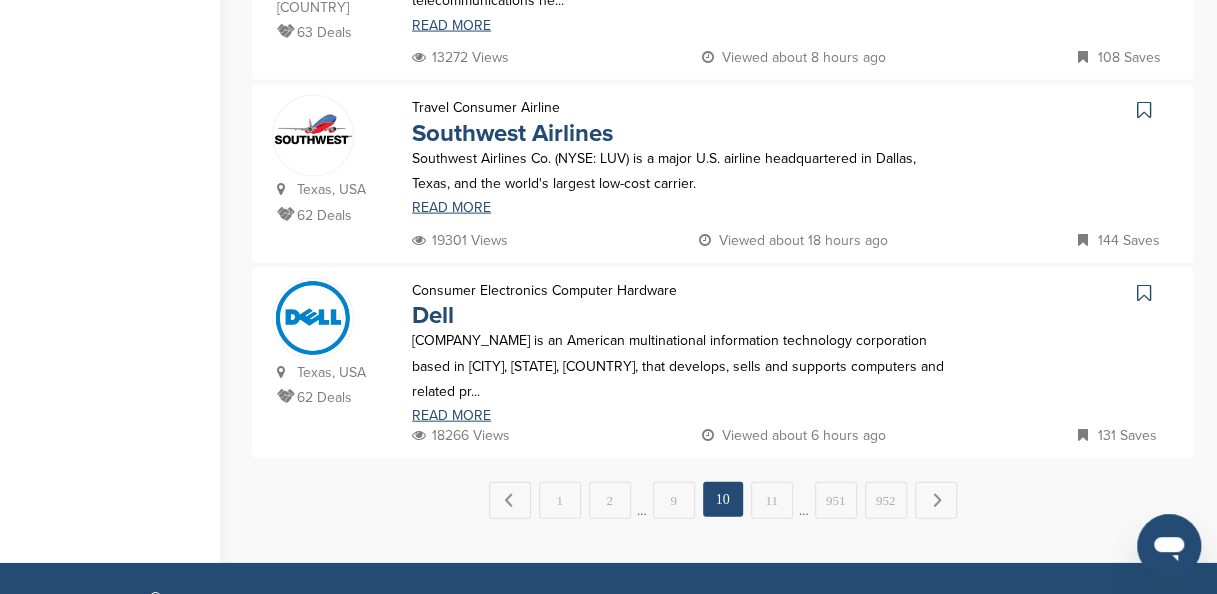 scroll, scrollTop: 2038, scrollLeft: 0, axis: vertical 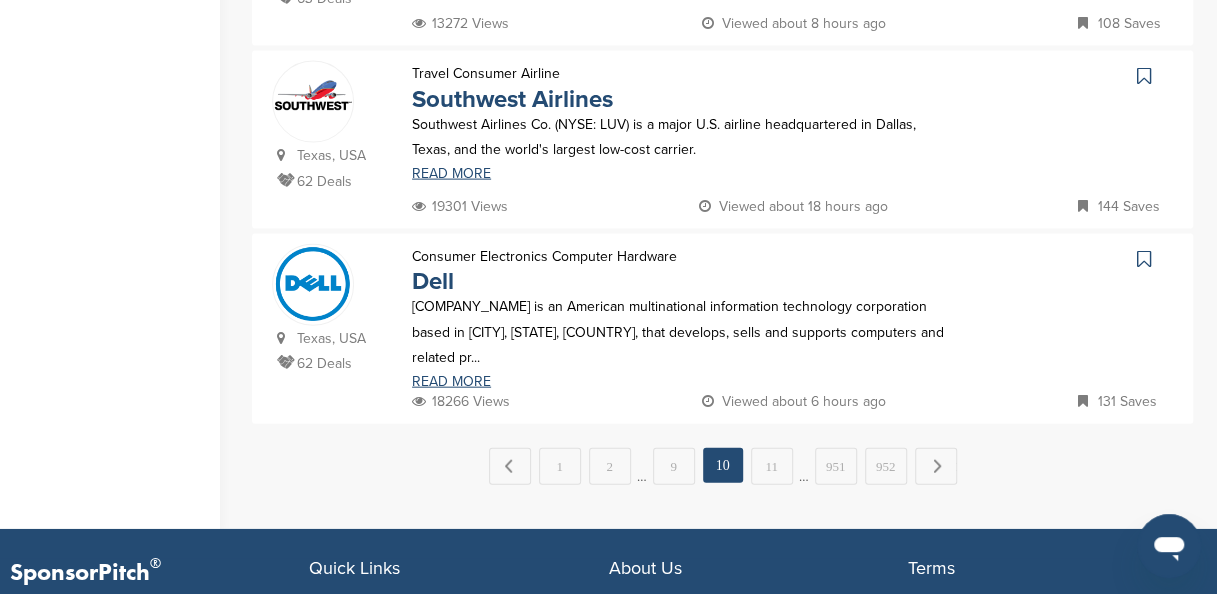 click at bounding box center (1144, 76) 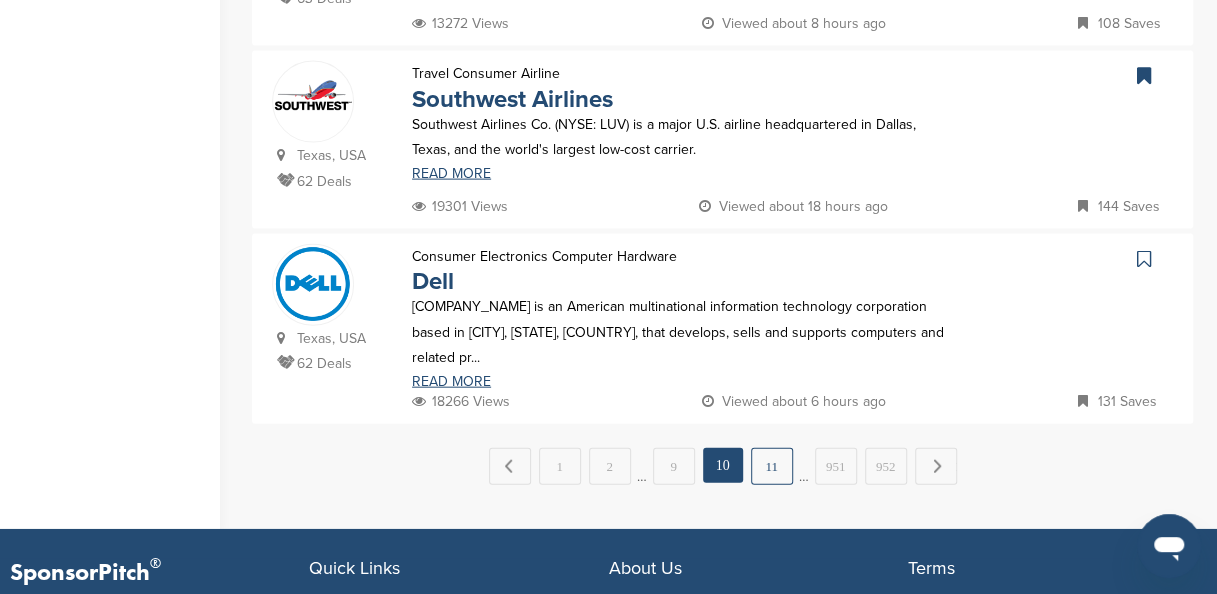 click on "11" at bounding box center [772, 466] 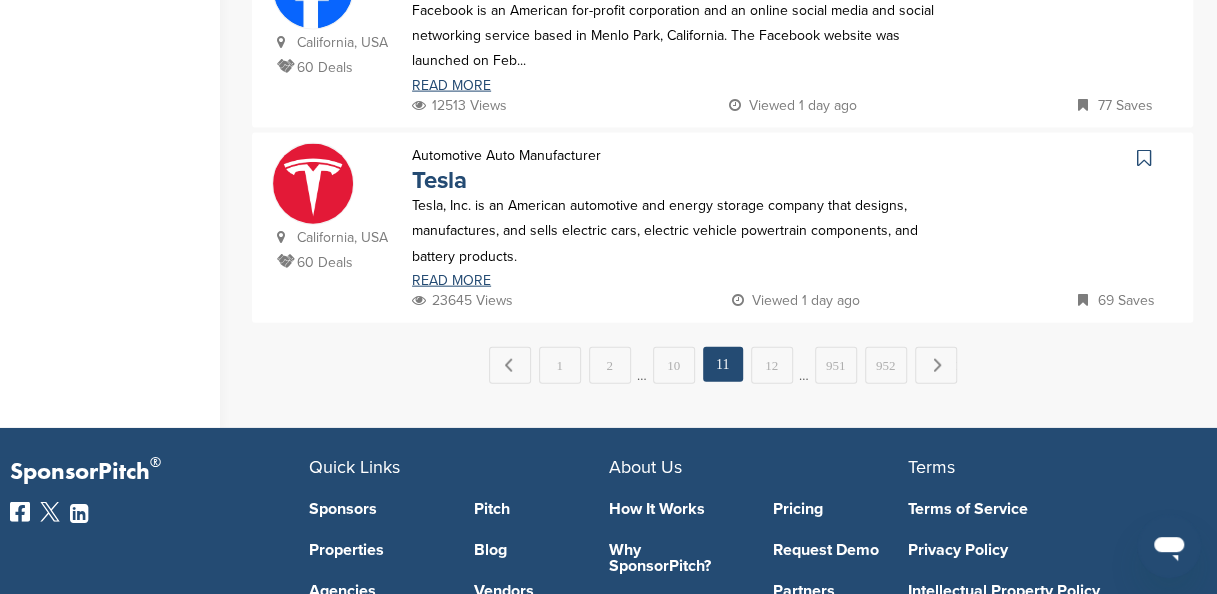 scroll, scrollTop: 2118, scrollLeft: 0, axis: vertical 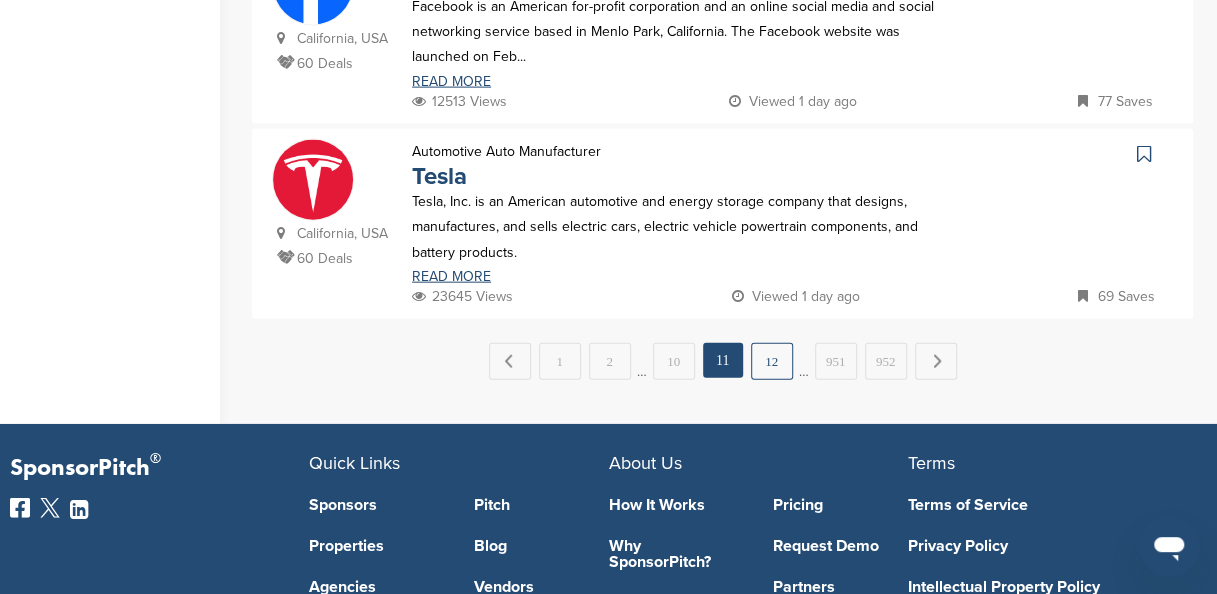 click on "12" at bounding box center (772, 361) 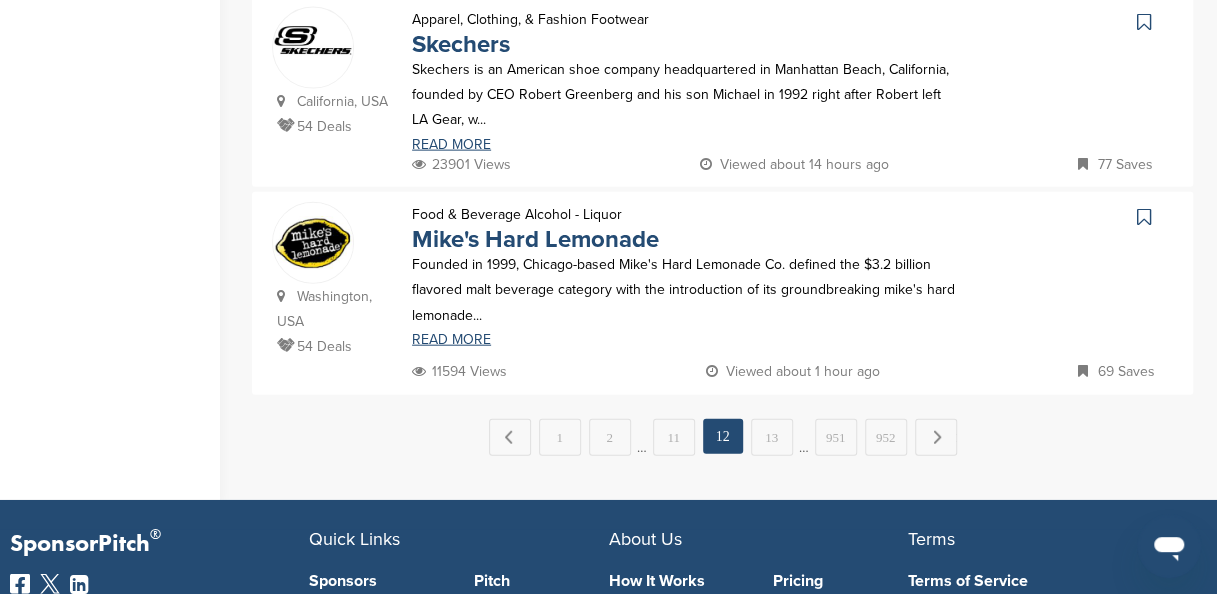 scroll, scrollTop: 0, scrollLeft: 0, axis: both 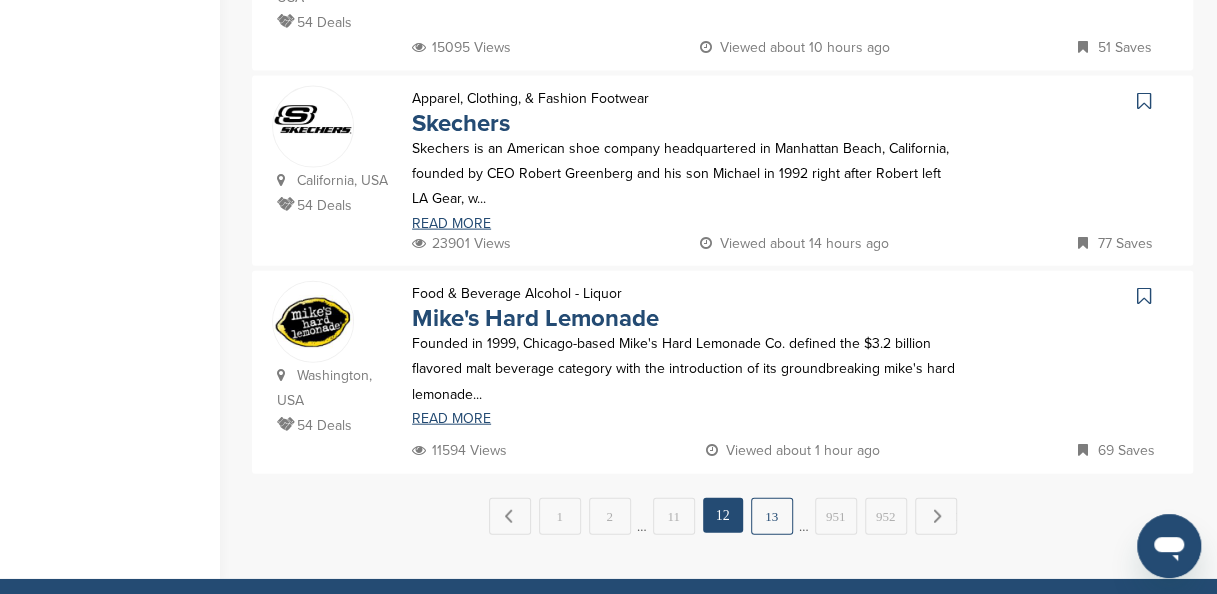 click on "13" at bounding box center [772, 516] 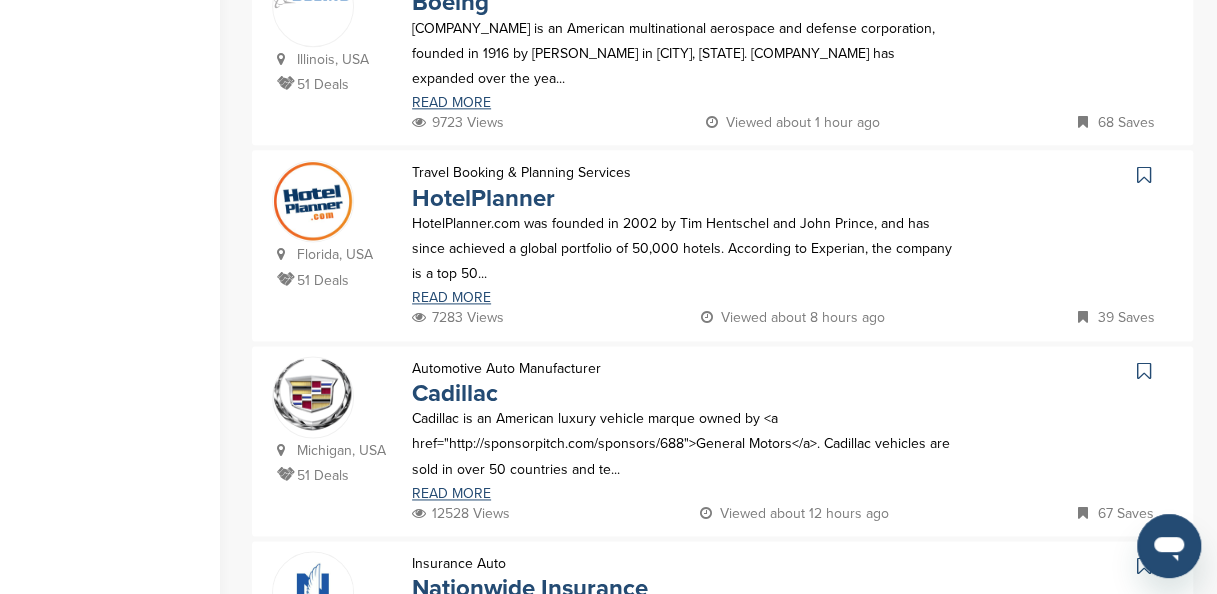 scroll, scrollTop: 1160, scrollLeft: 0, axis: vertical 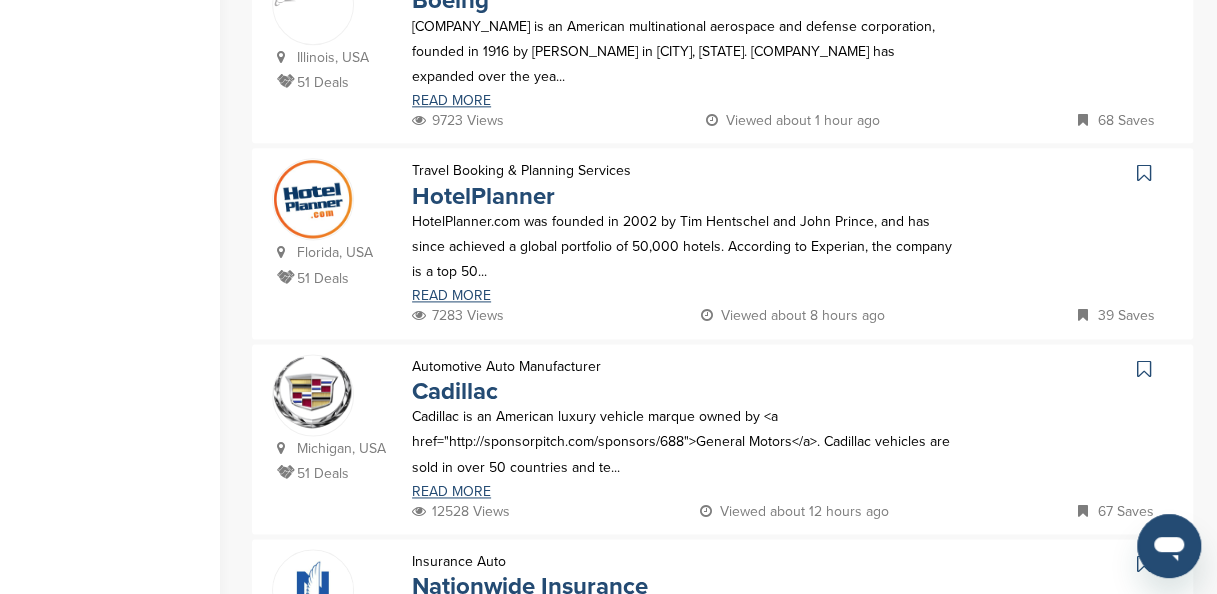 click at bounding box center (1144, 173) 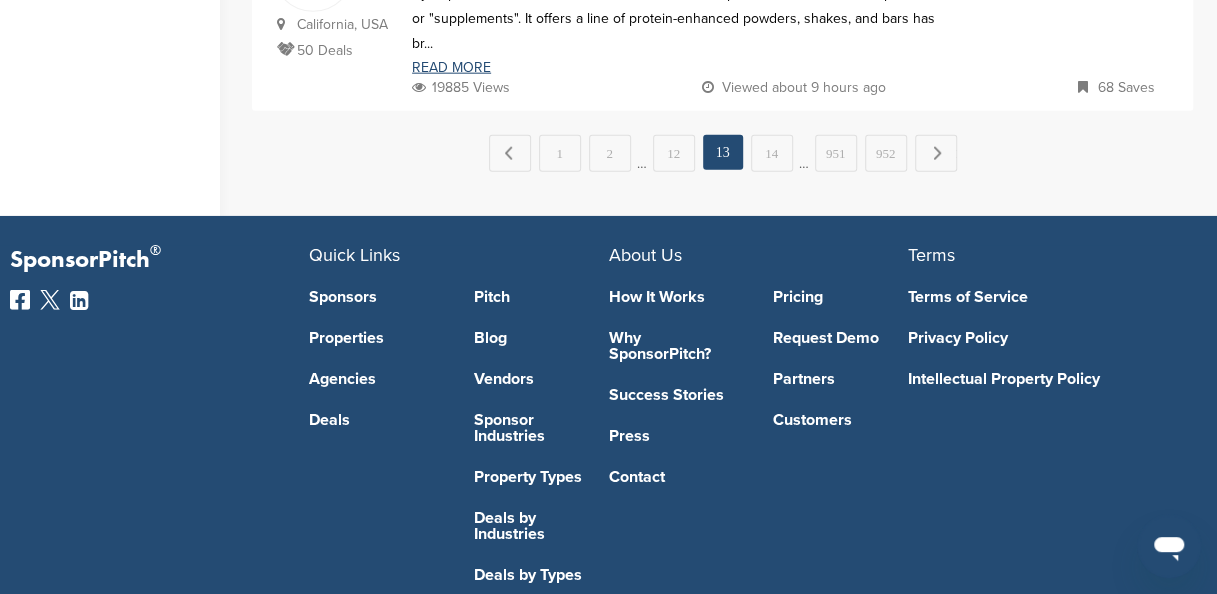 scroll, scrollTop: 2360, scrollLeft: 0, axis: vertical 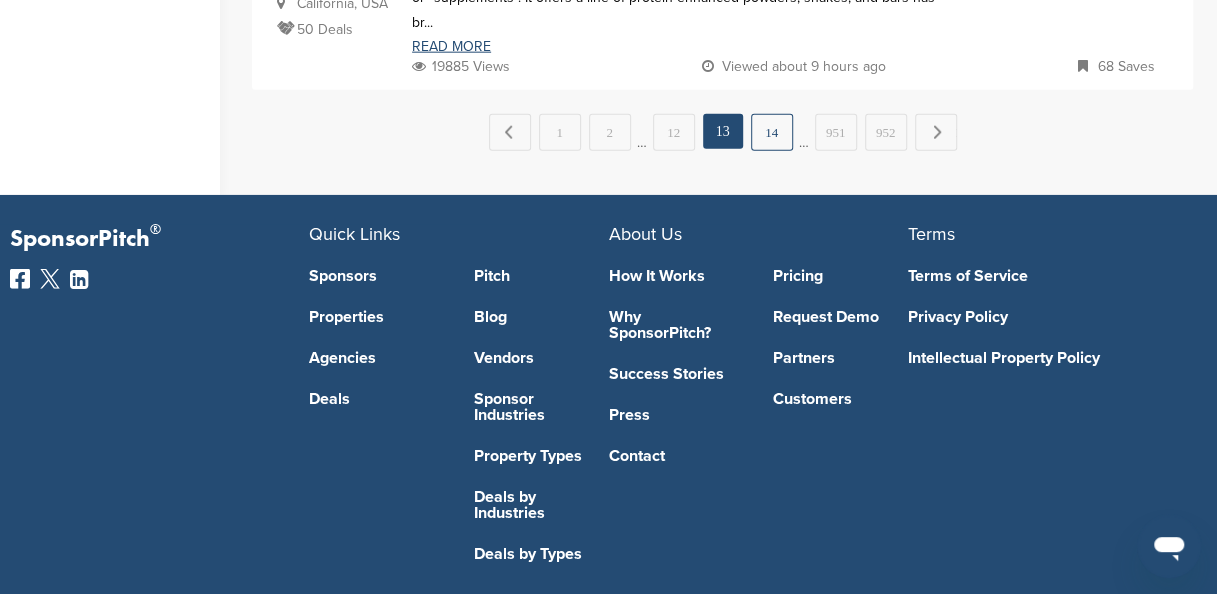 click on "14" at bounding box center [772, 132] 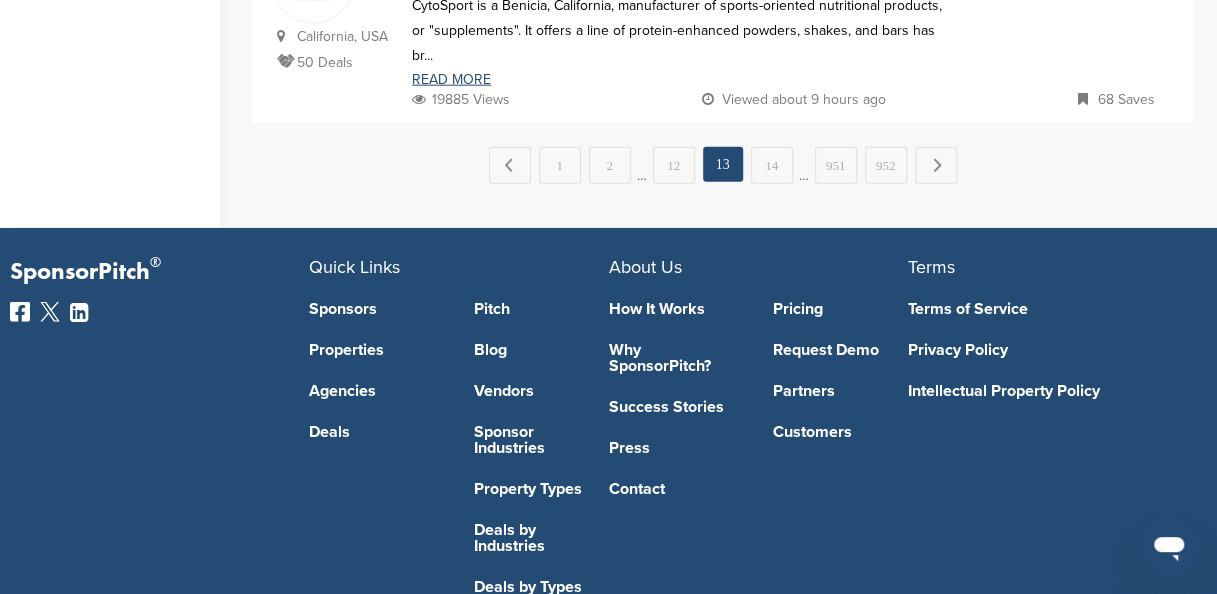 scroll, scrollTop: 0, scrollLeft: 0, axis: both 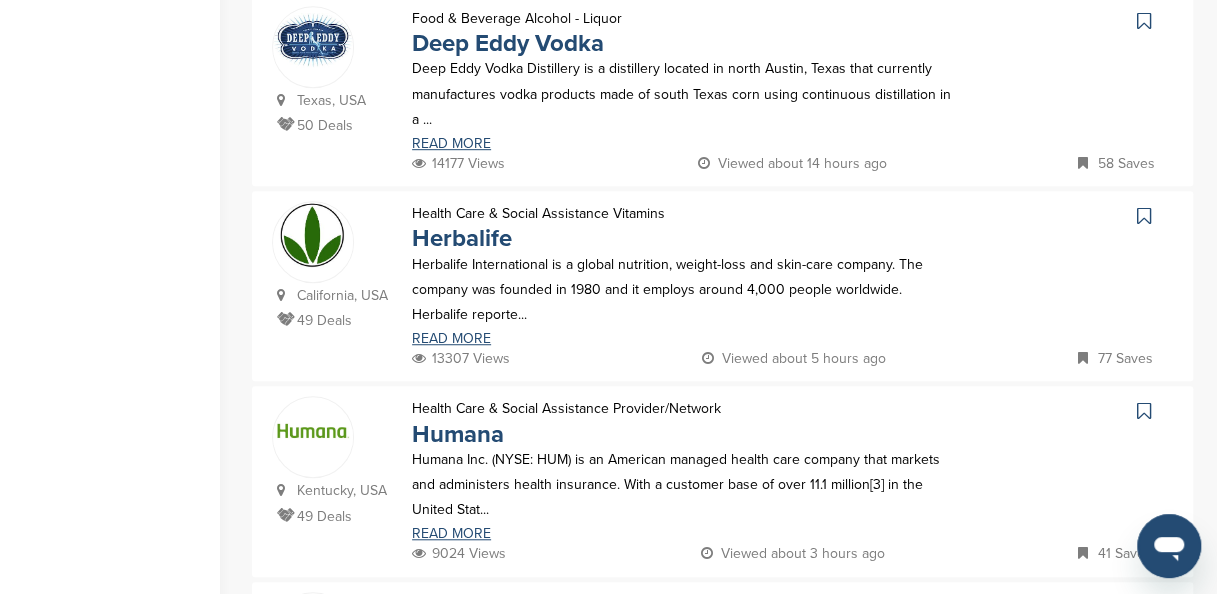 click at bounding box center [1144, 216] 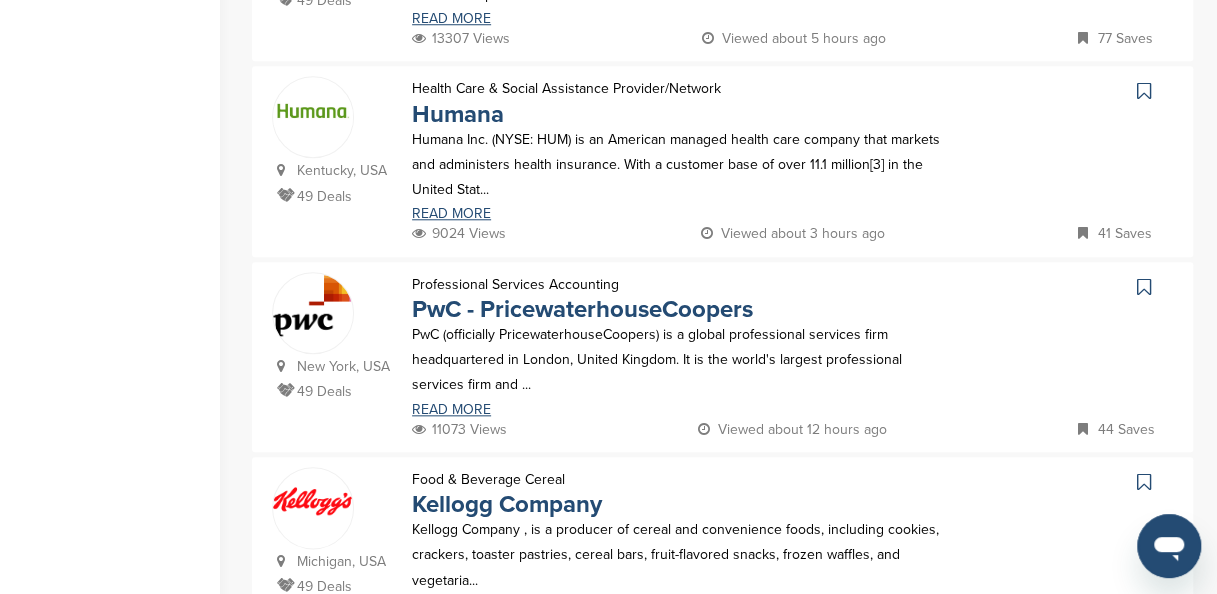 scroll, scrollTop: 879, scrollLeft: 0, axis: vertical 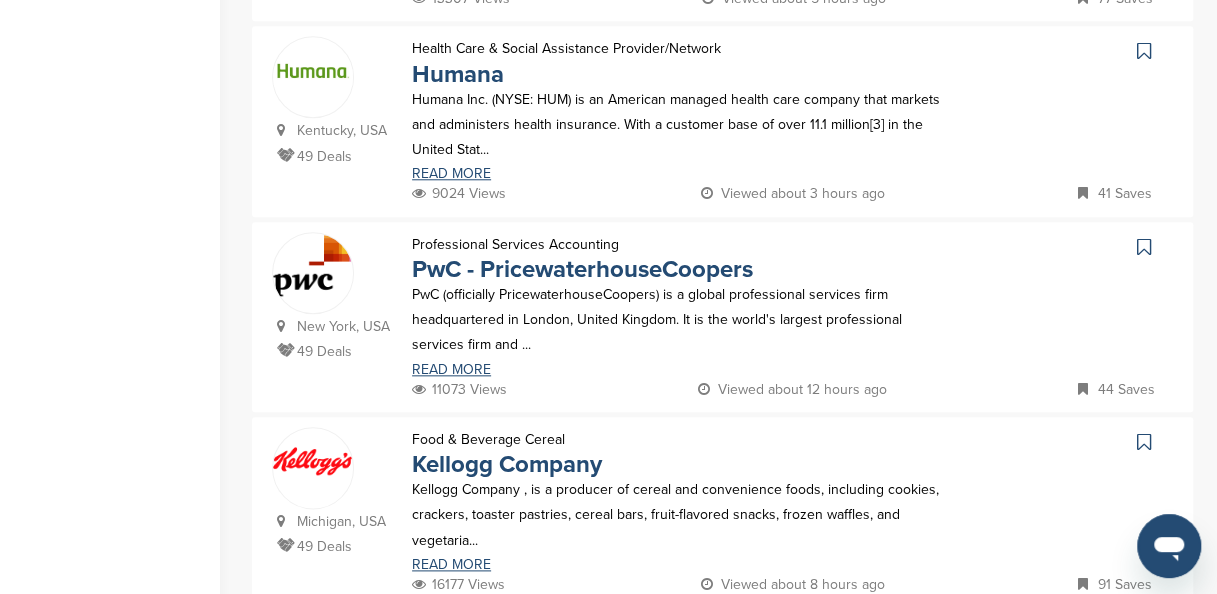 click at bounding box center [1144, 51] 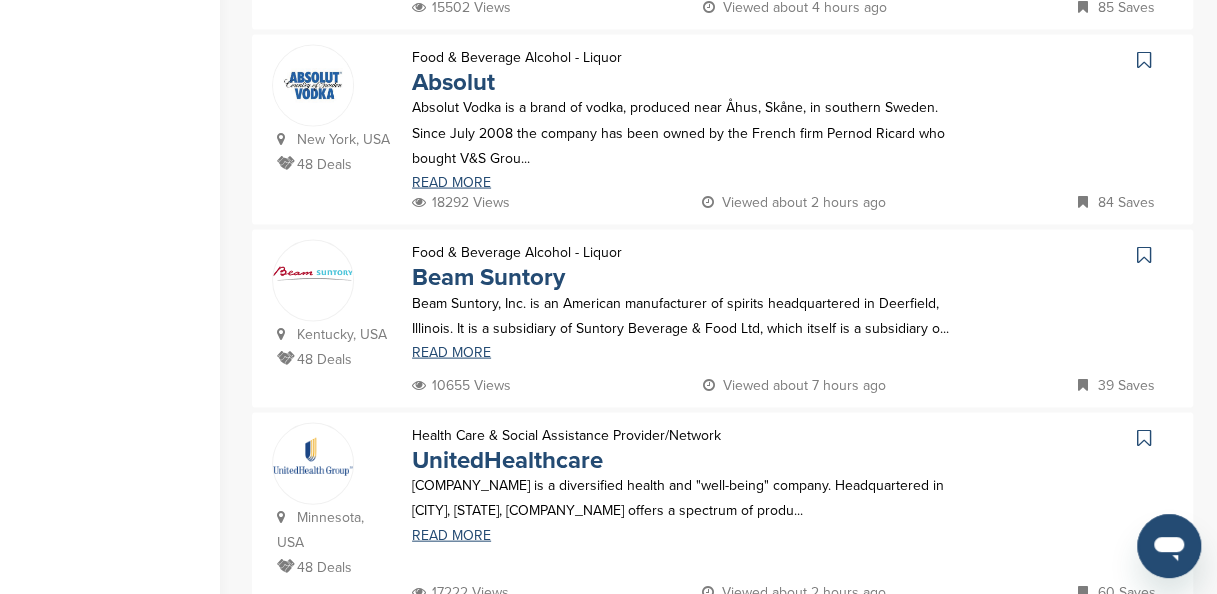 scroll, scrollTop: 1839, scrollLeft: 0, axis: vertical 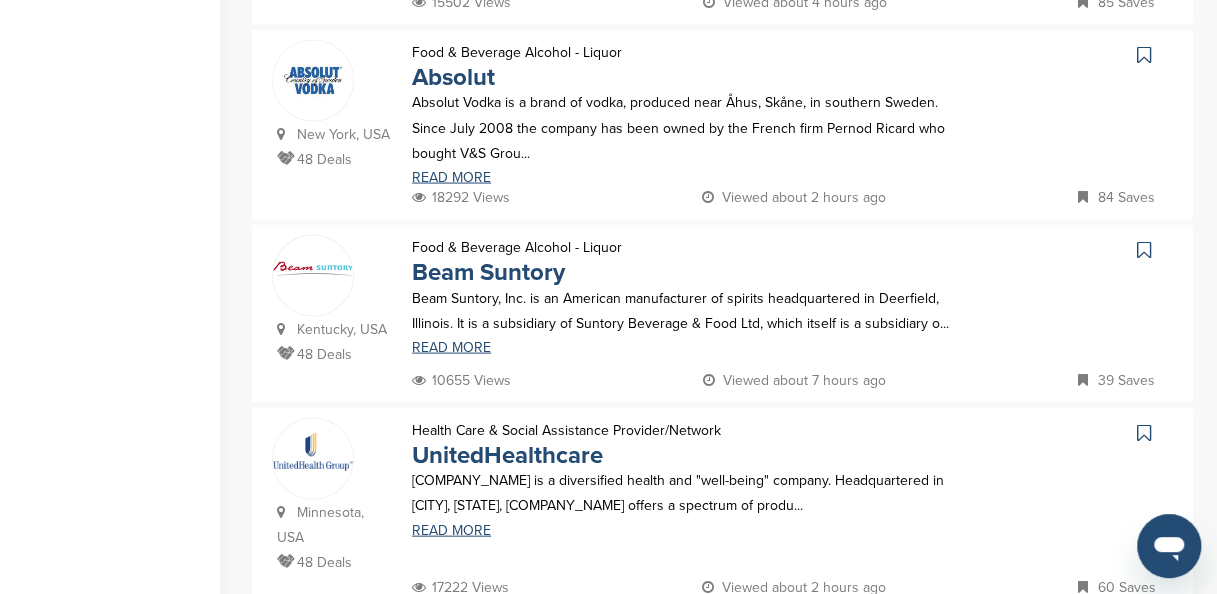 click at bounding box center (1144, 55) 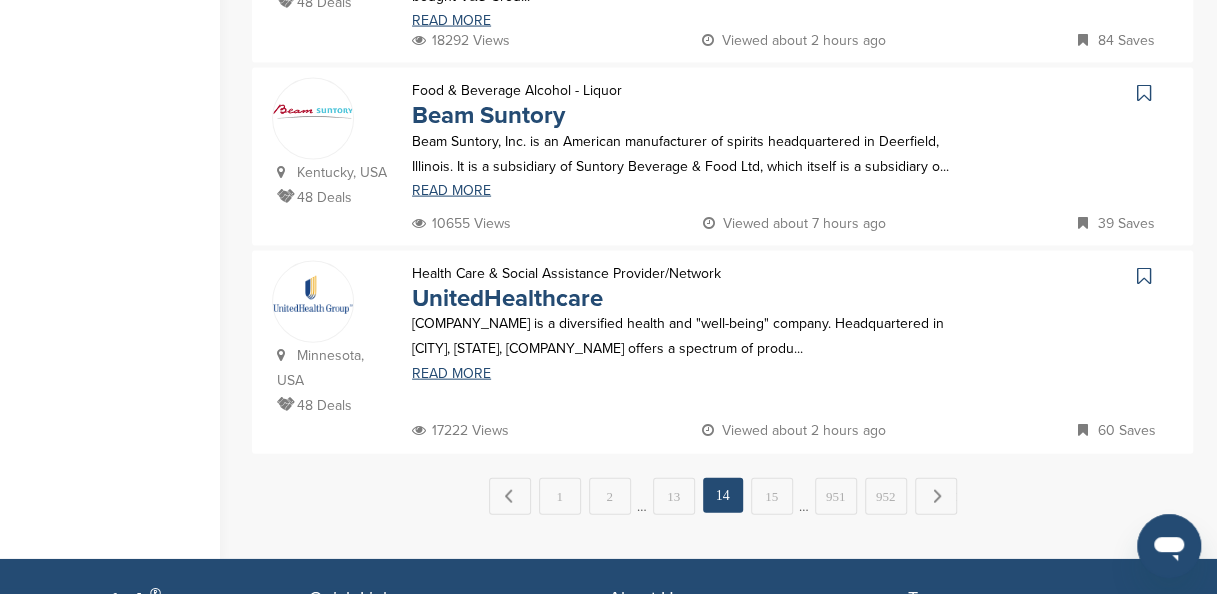 scroll, scrollTop: 1999, scrollLeft: 0, axis: vertical 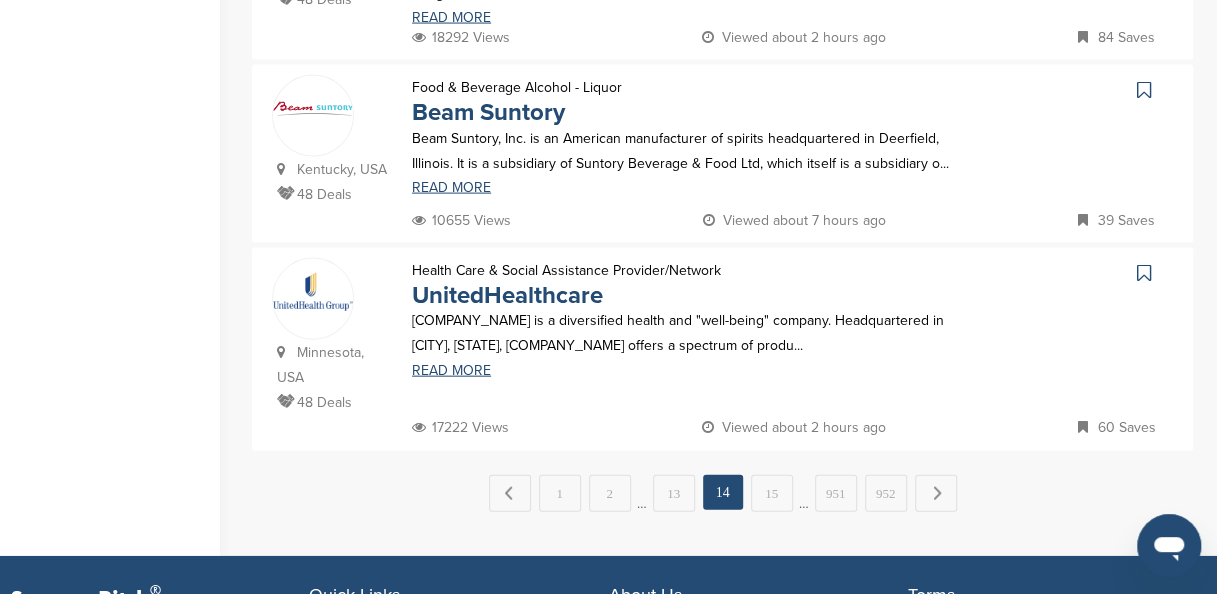 click at bounding box center [1144, 273] 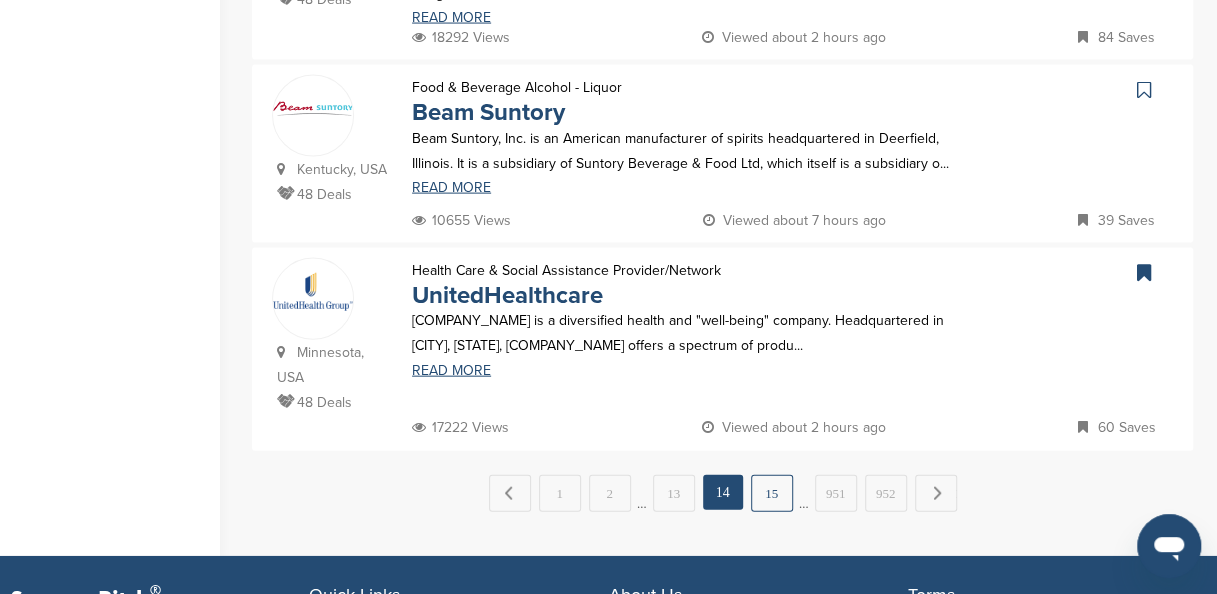 click on "15" at bounding box center [772, 493] 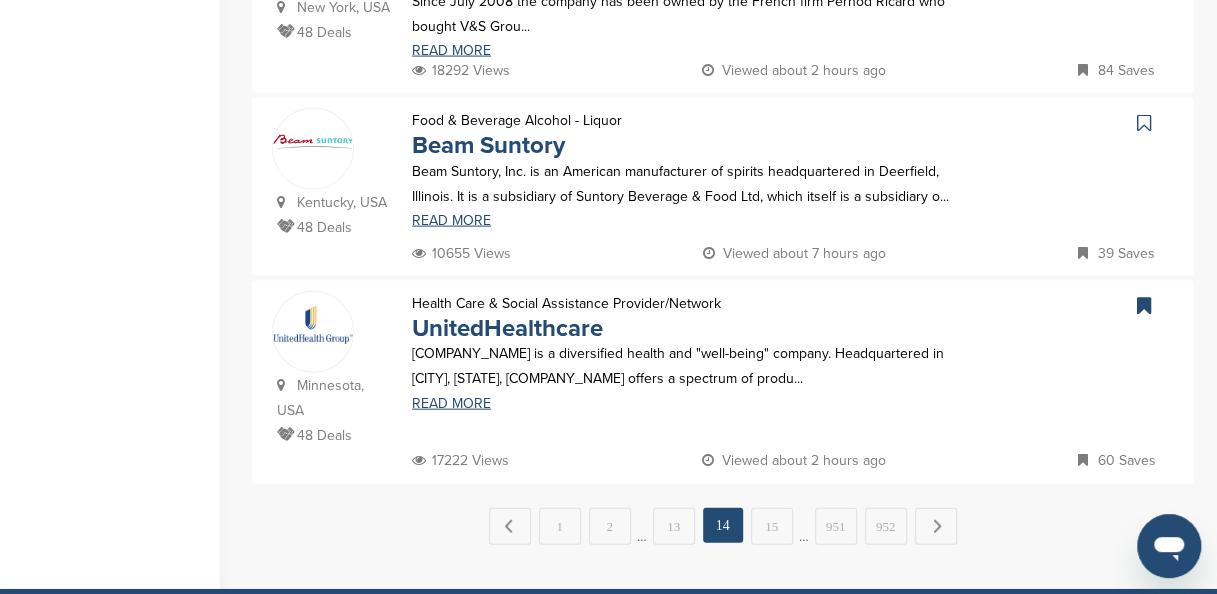 scroll, scrollTop: 0, scrollLeft: 0, axis: both 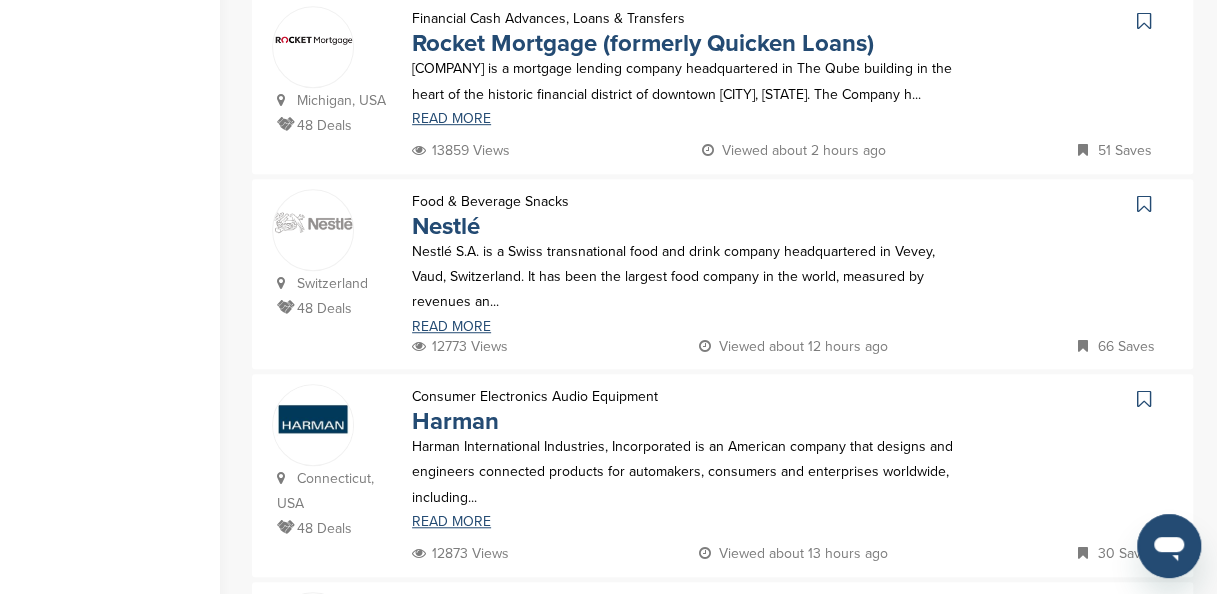click at bounding box center [1144, 21] 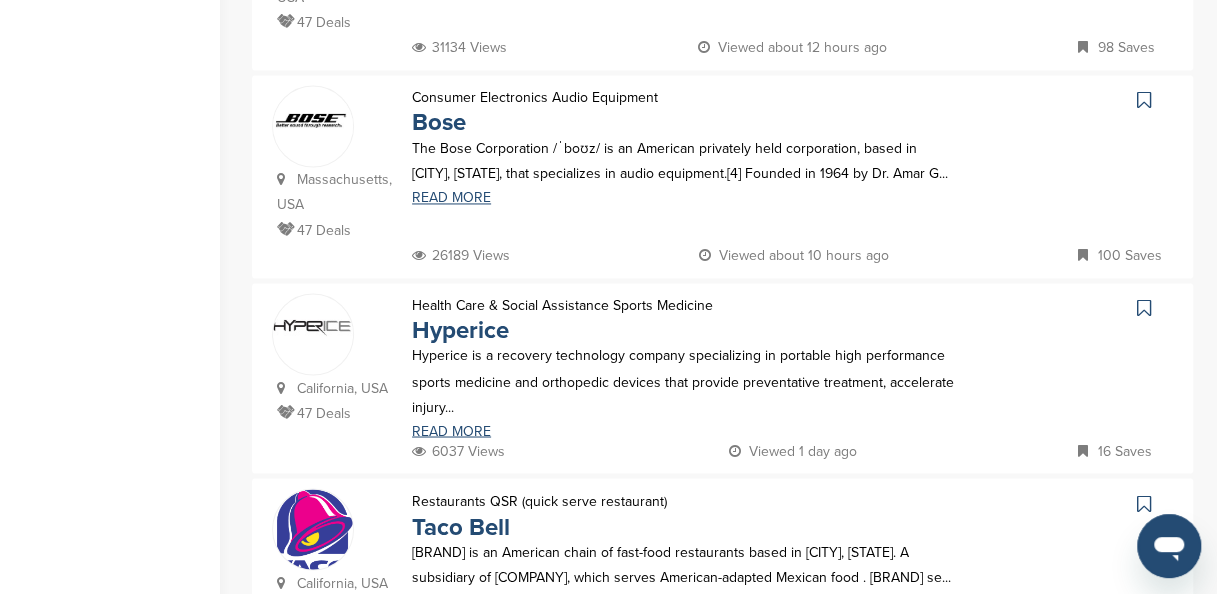 scroll, scrollTop: 1439, scrollLeft: 0, axis: vertical 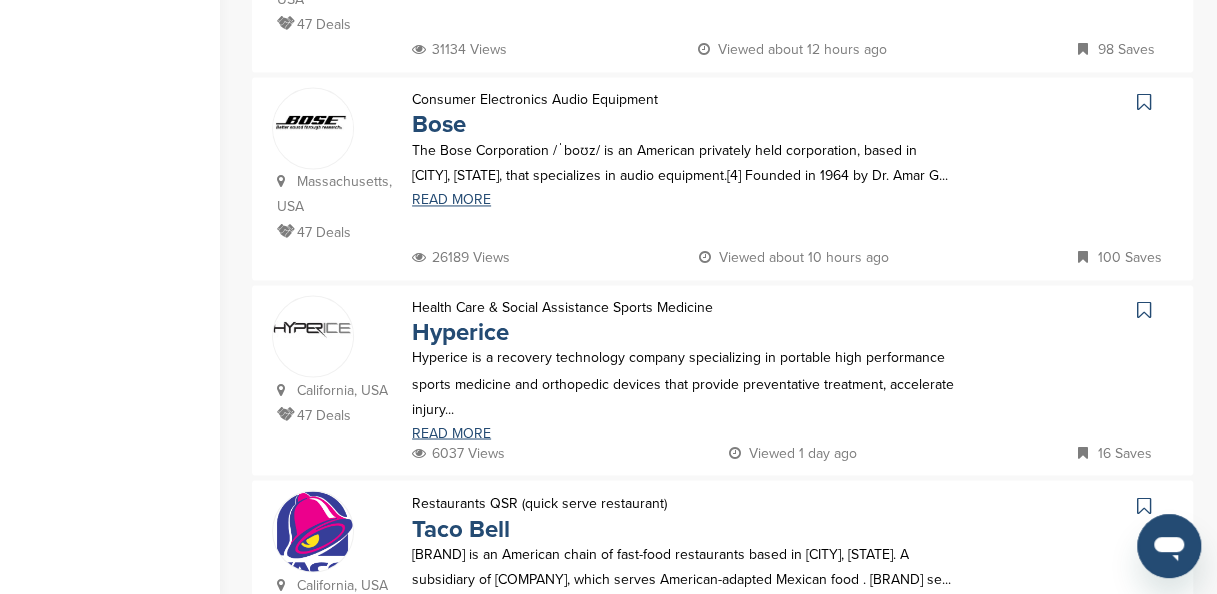 click at bounding box center [1144, 102] 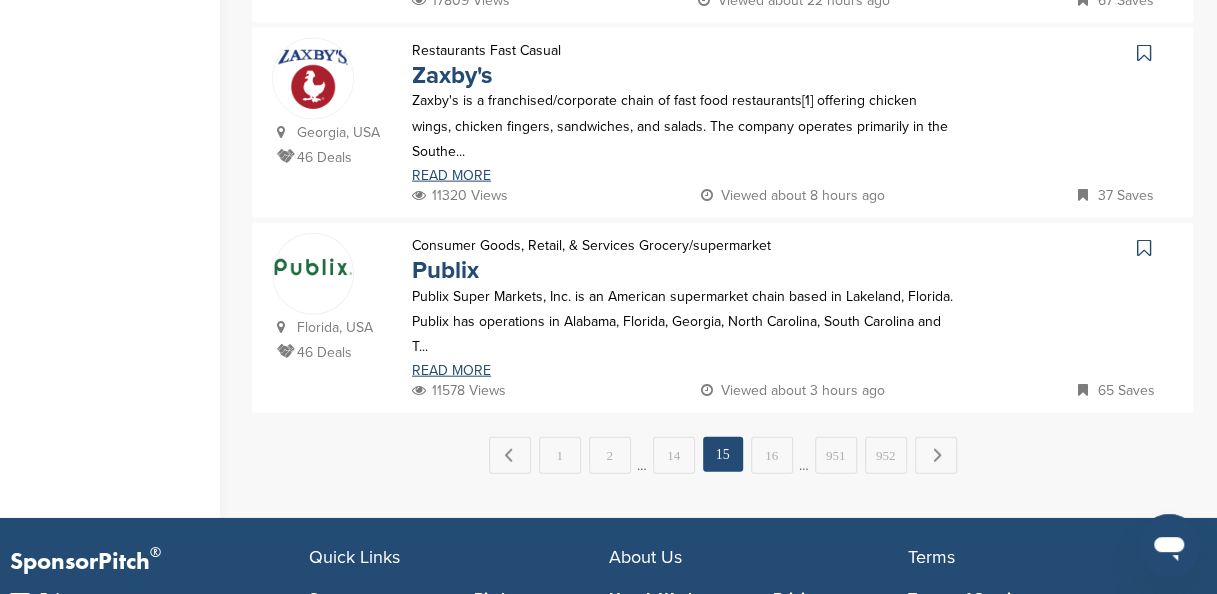 scroll, scrollTop: 2079, scrollLeft: 0, axis: vertical 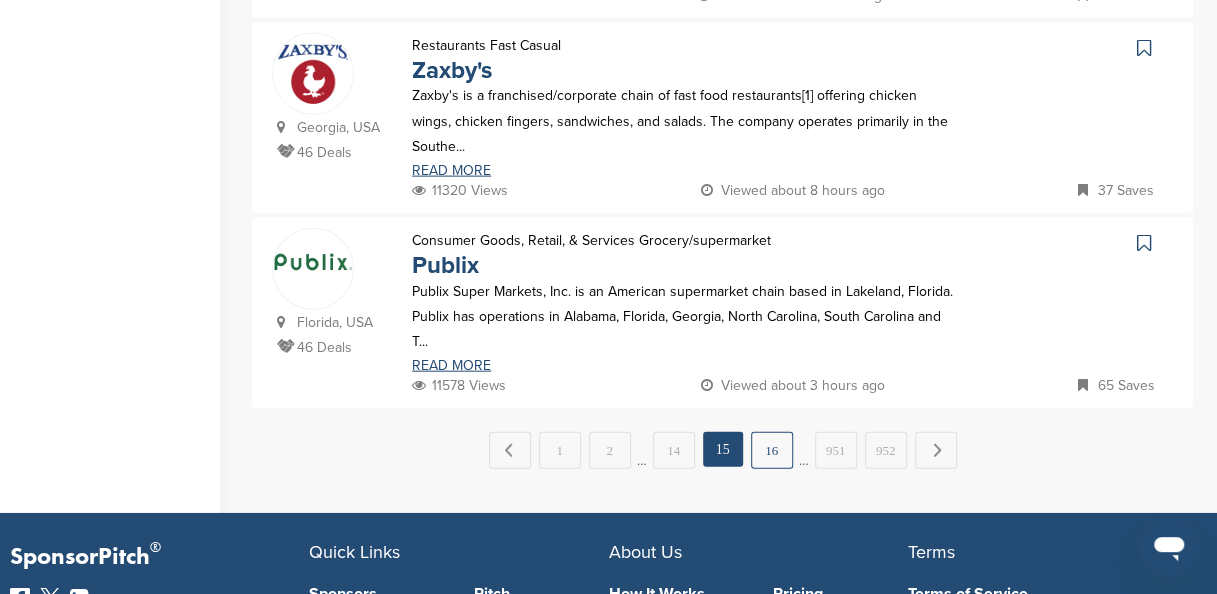 click on "16" at bounding box center [772, 450] 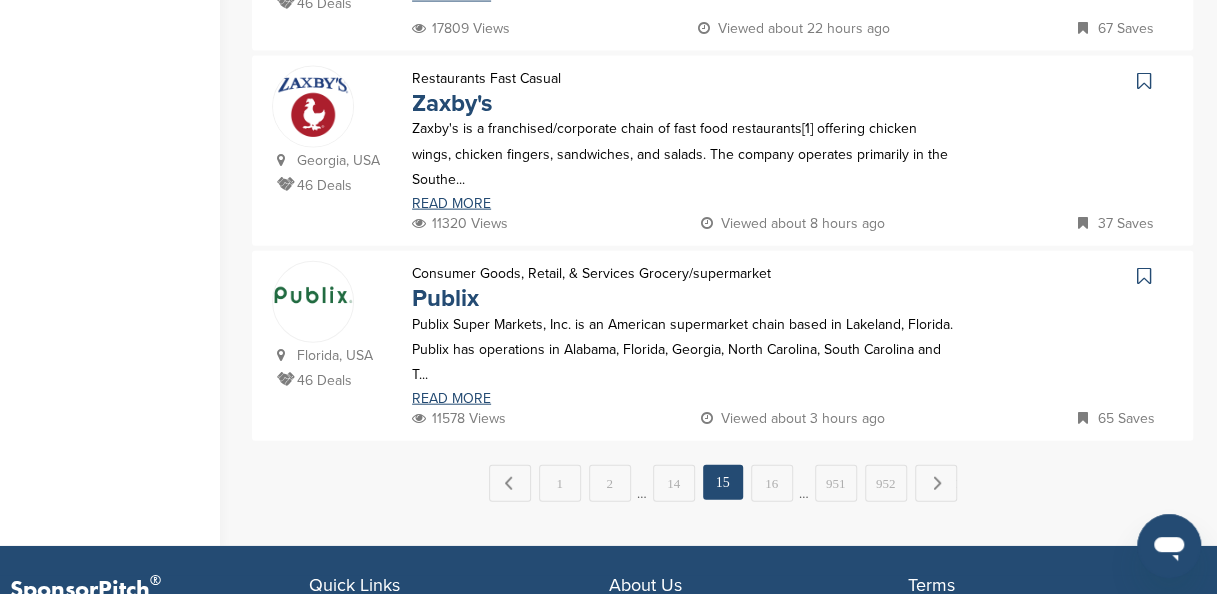 scroll, scrollTop: 0, scrollLeft: 0, axis: both 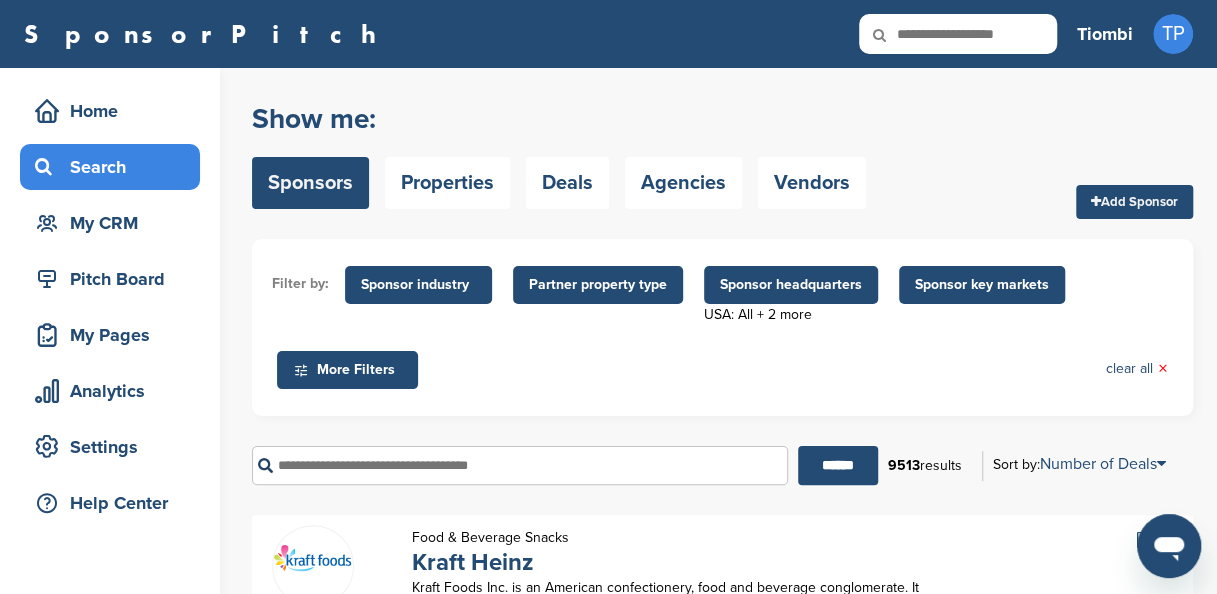 click on "Show me:
Sponsors
Properties
Deals
Agencies
Vendors
Add Sponsor" at bounding box center (722, 155) 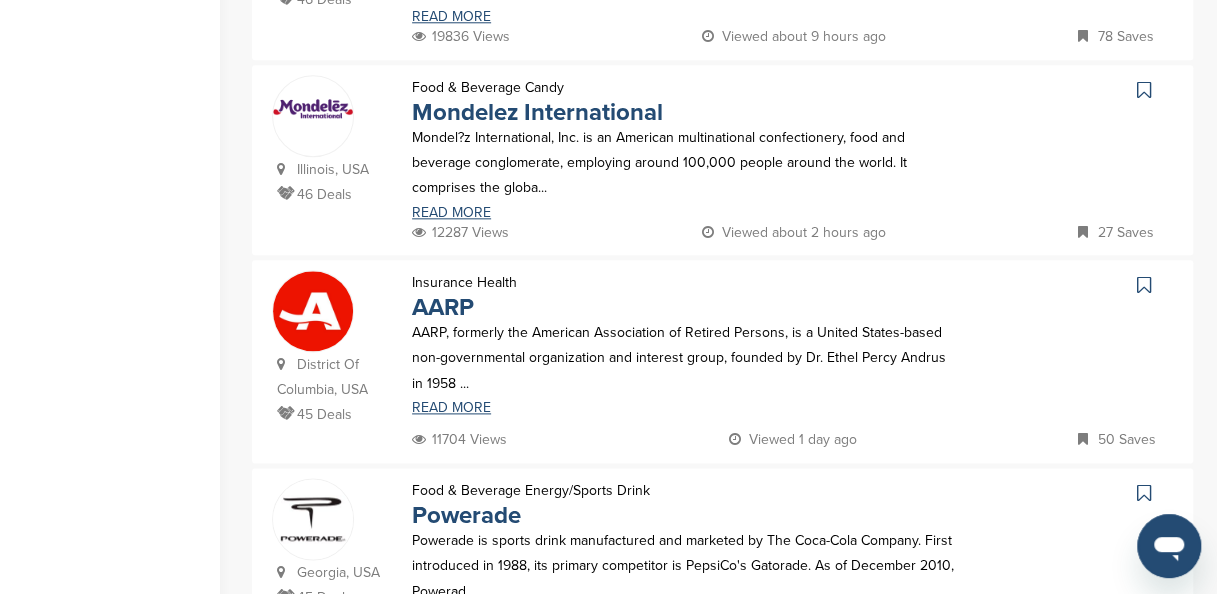 scroll, scrollTop: 1040, scrollLeft: 0, axis: vertical 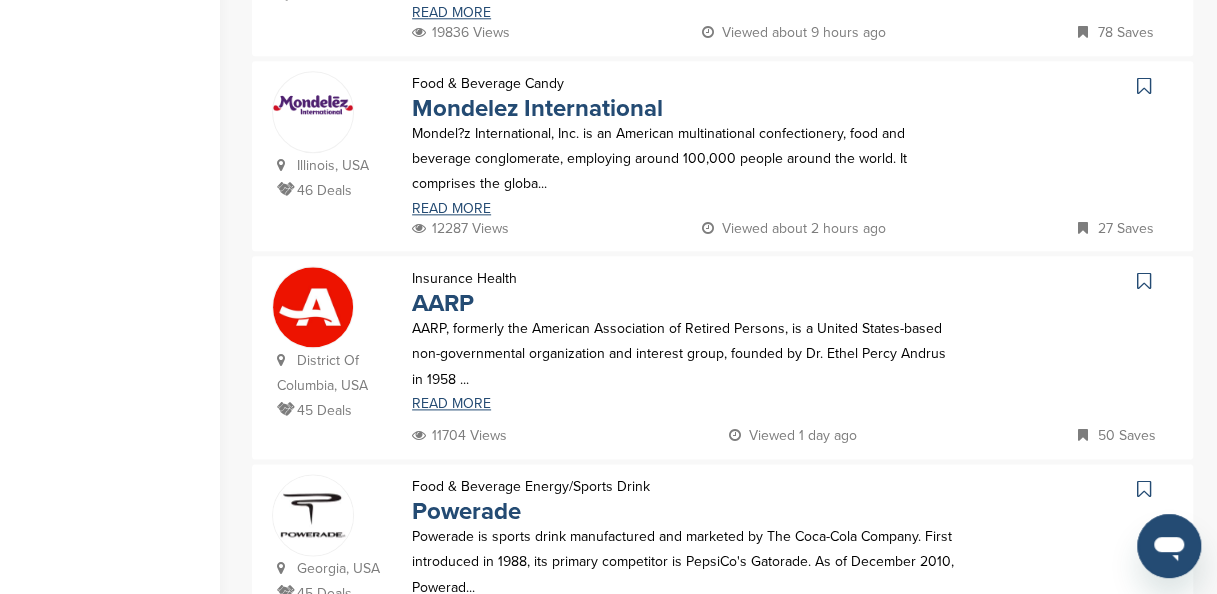 click at bounding box center (1144, 281) 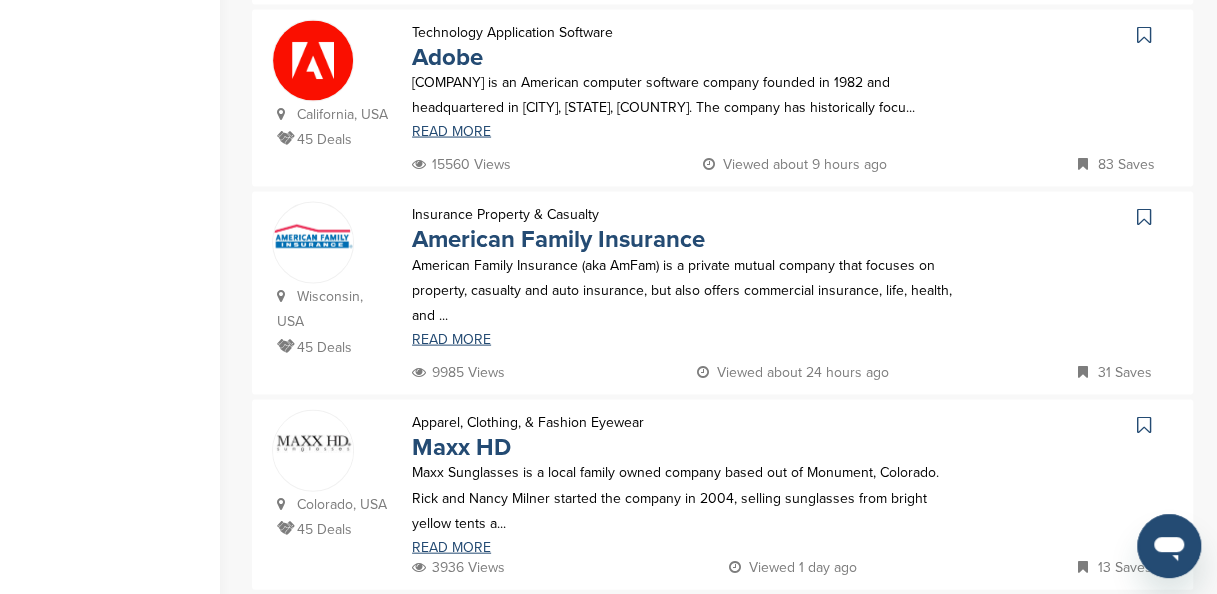 scroll, scrollTop: 2000, scrollLeft: 0, axis: vertical 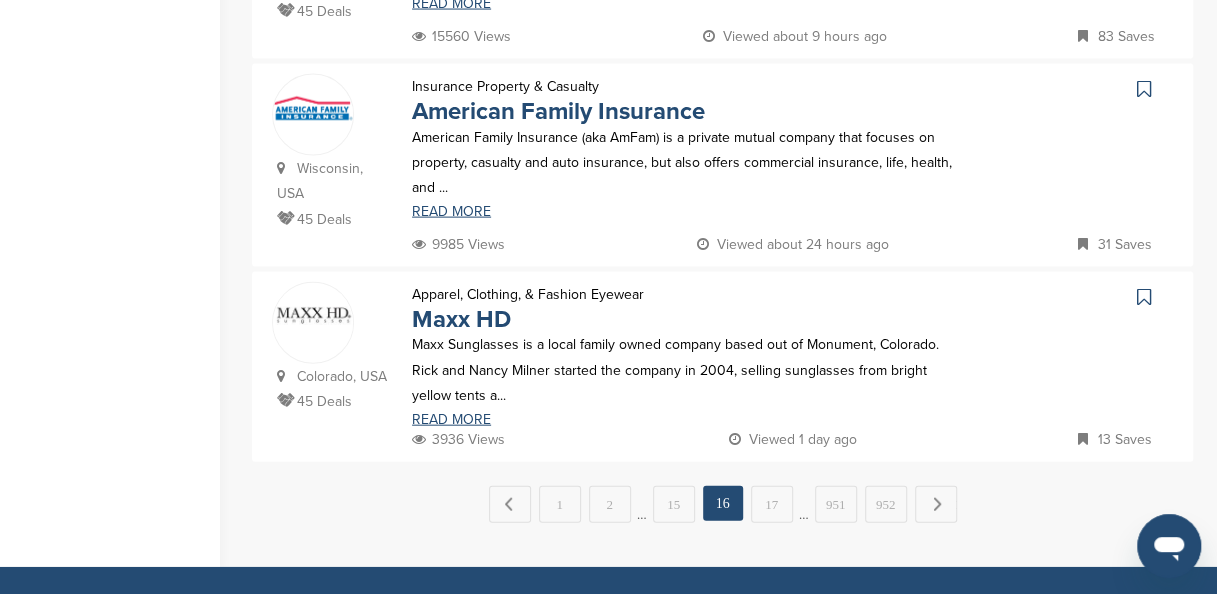 click at bounding box center (1144, 89) 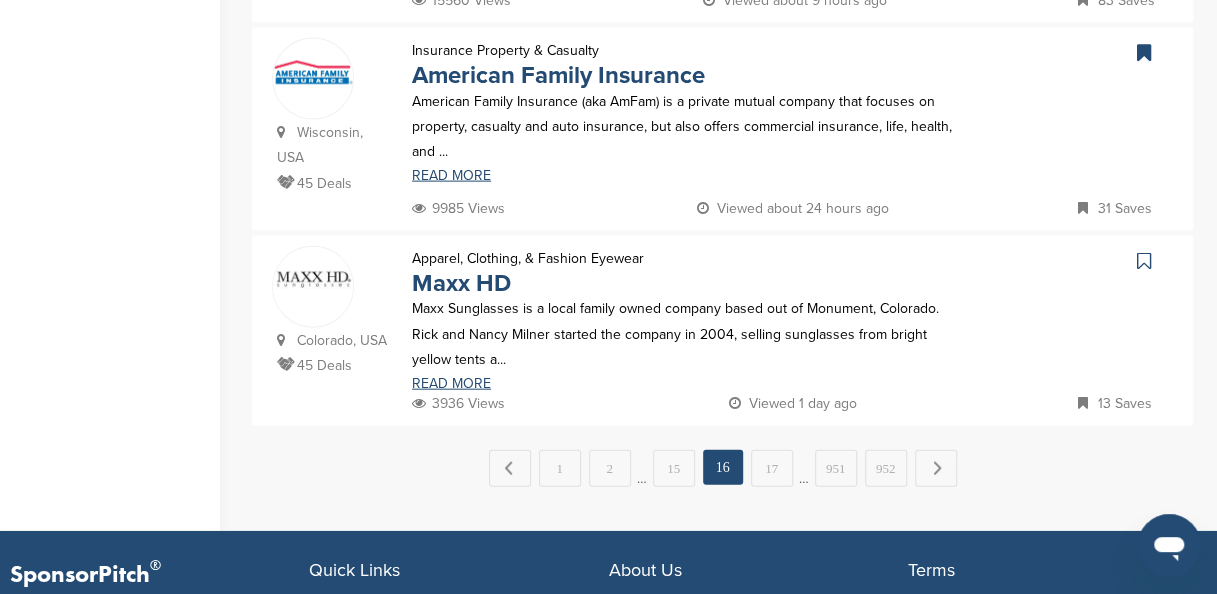 scroll, scrollTop: 2040, scrollLeft: 0, axis: vertical 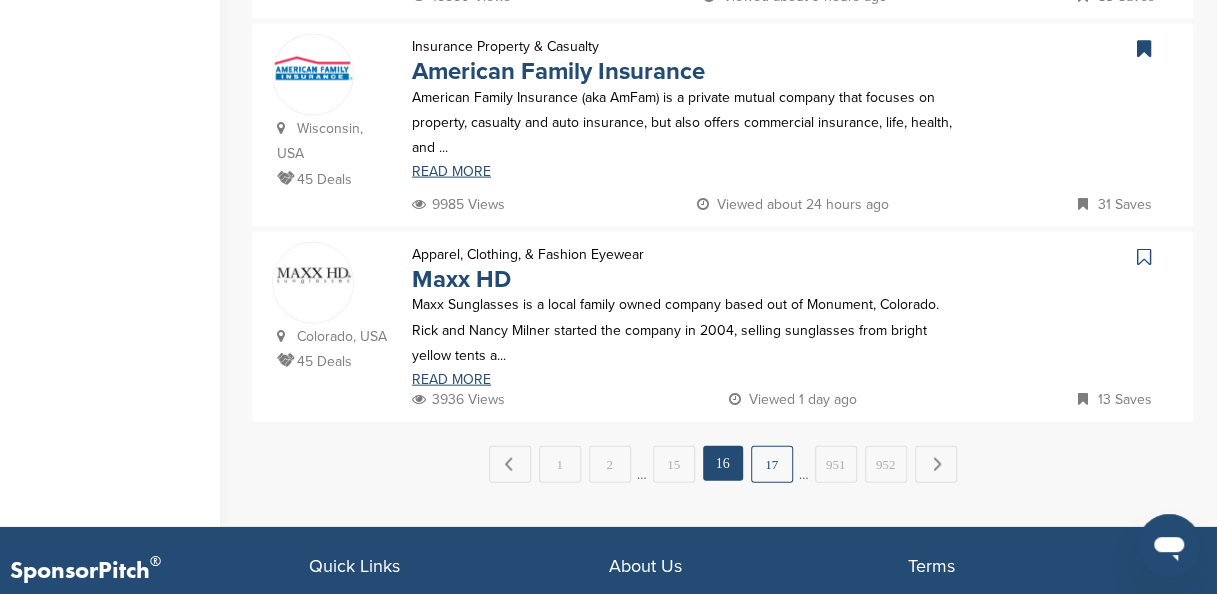 click on "17" at bounding box center [772, 464] 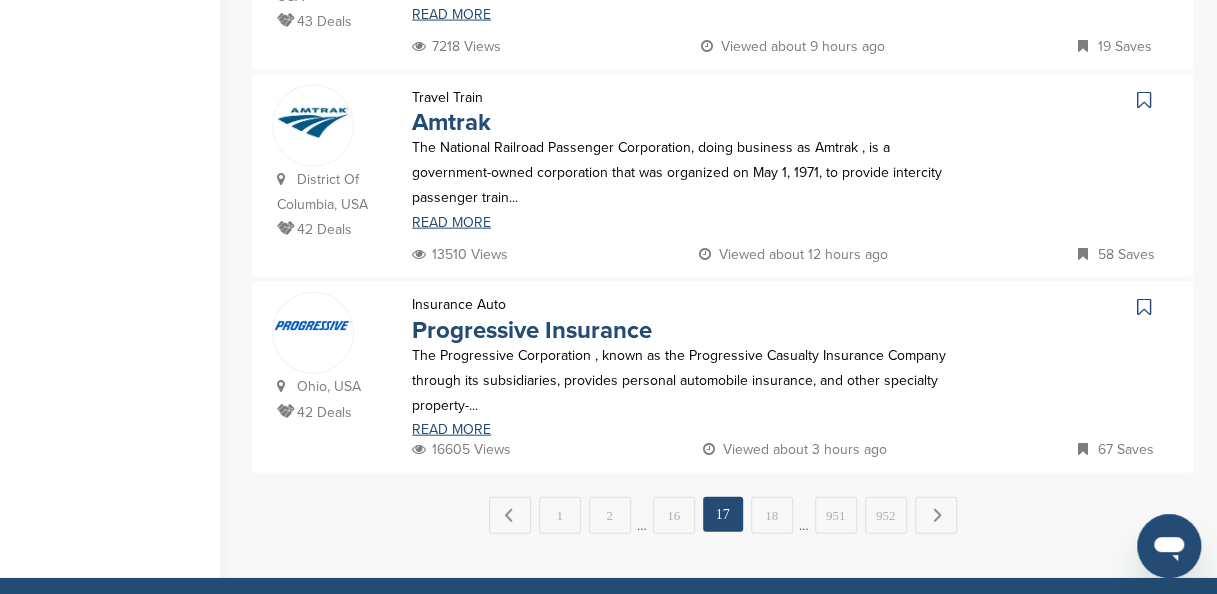 scroll, scrollTop: 0, scrollLeft: 0, axis: both 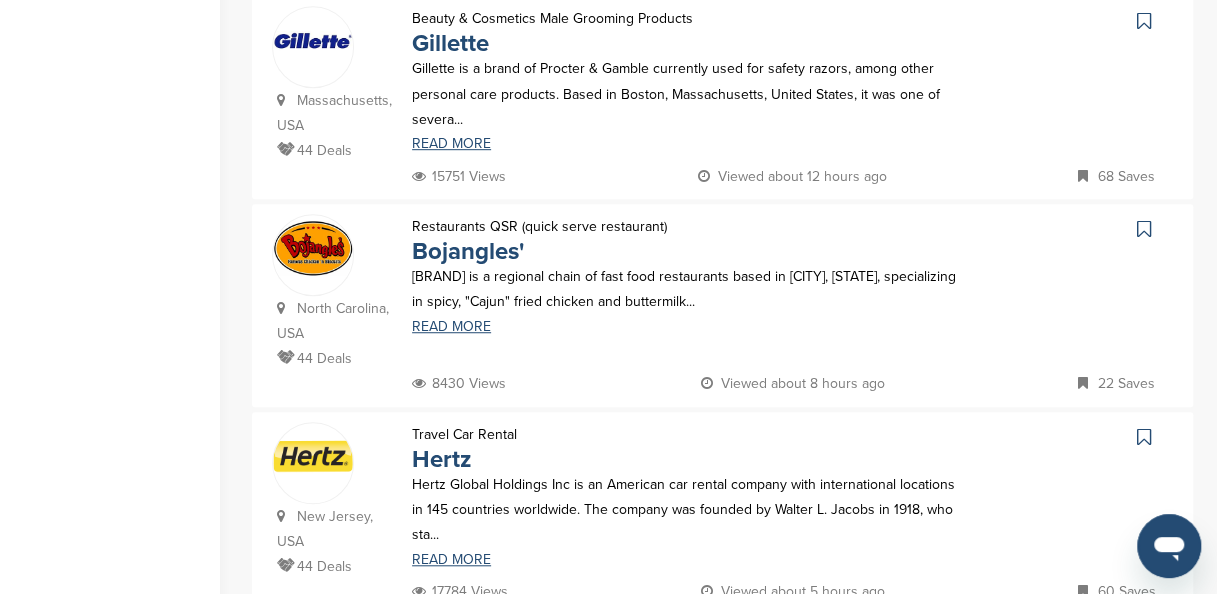 click at bounding box center [1144, 21] 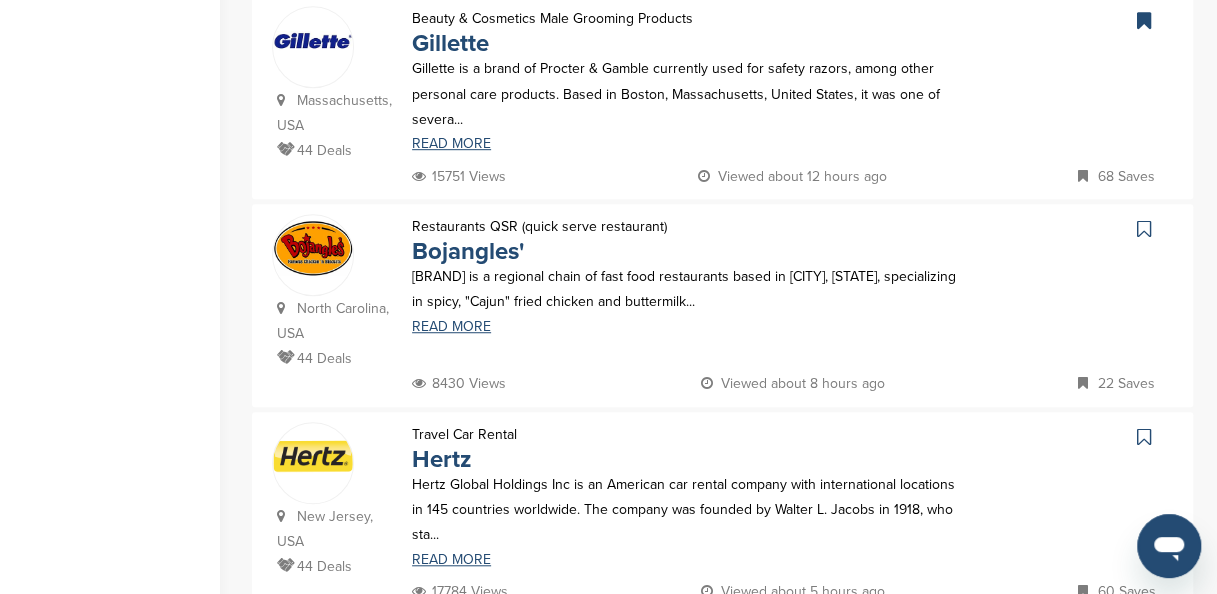 scroll, scrollTop: 1038, scrollLeft: 0, axis: vertical 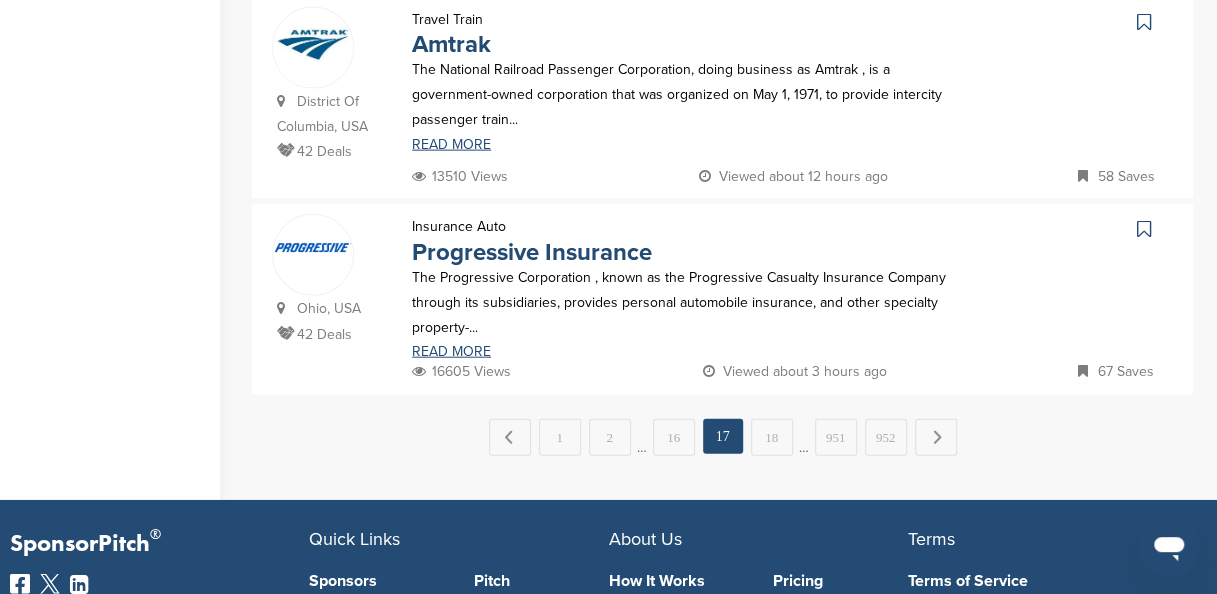 click at bounding box center (1144, 229) 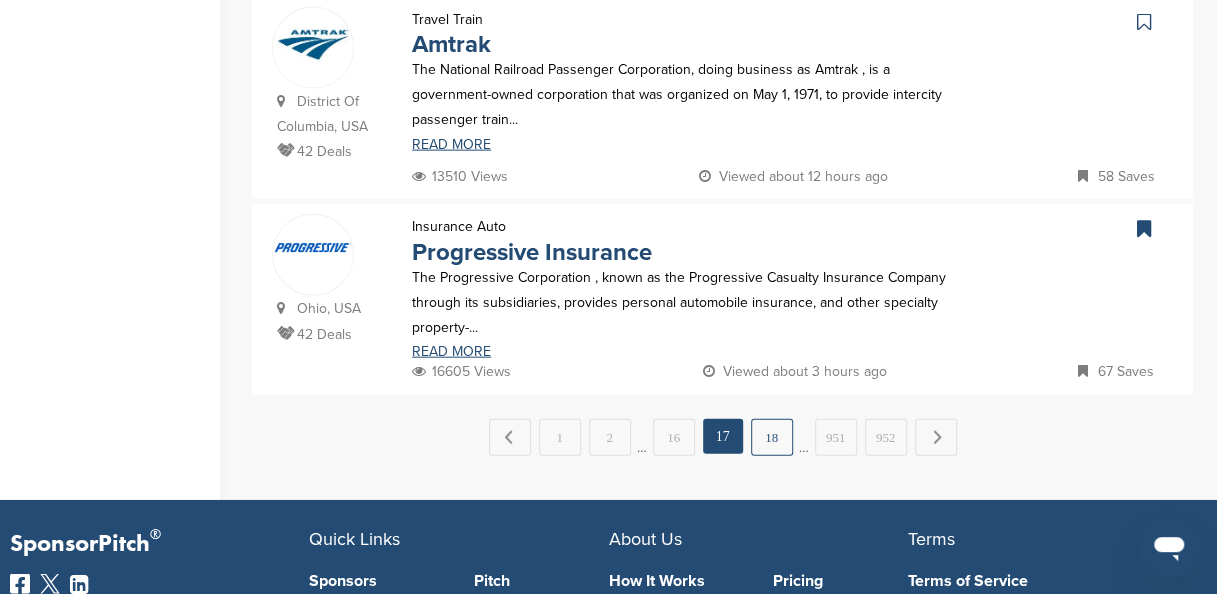 click on "18" at bounding box center (772, 437) 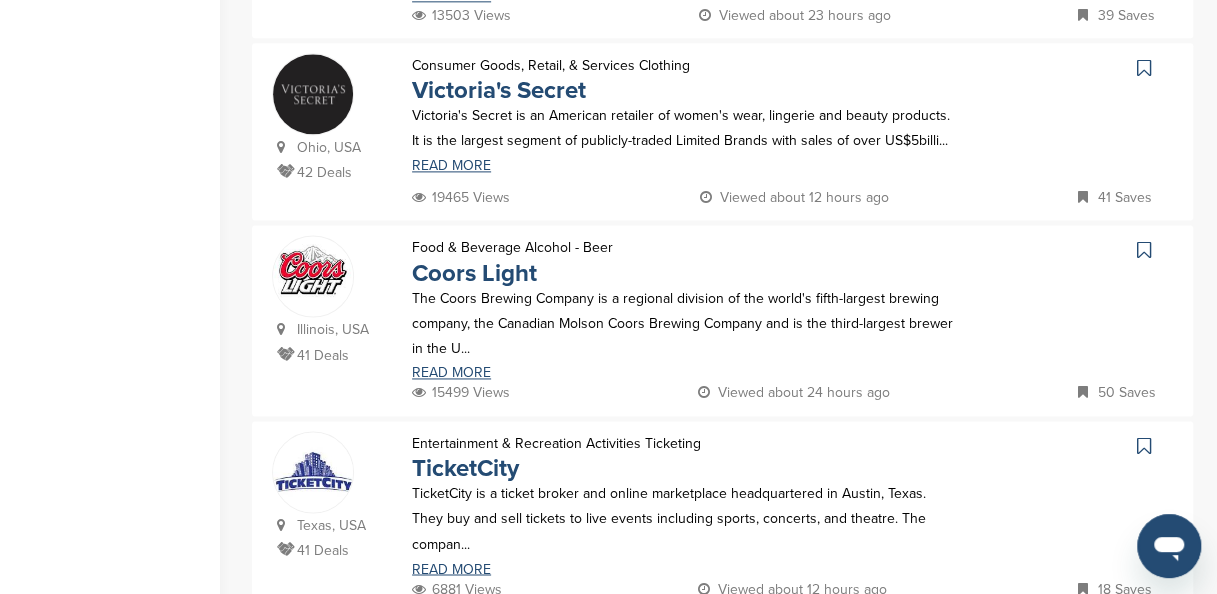scroll, scrollTop: 1293, scrollLeft: 0, axis: vertical 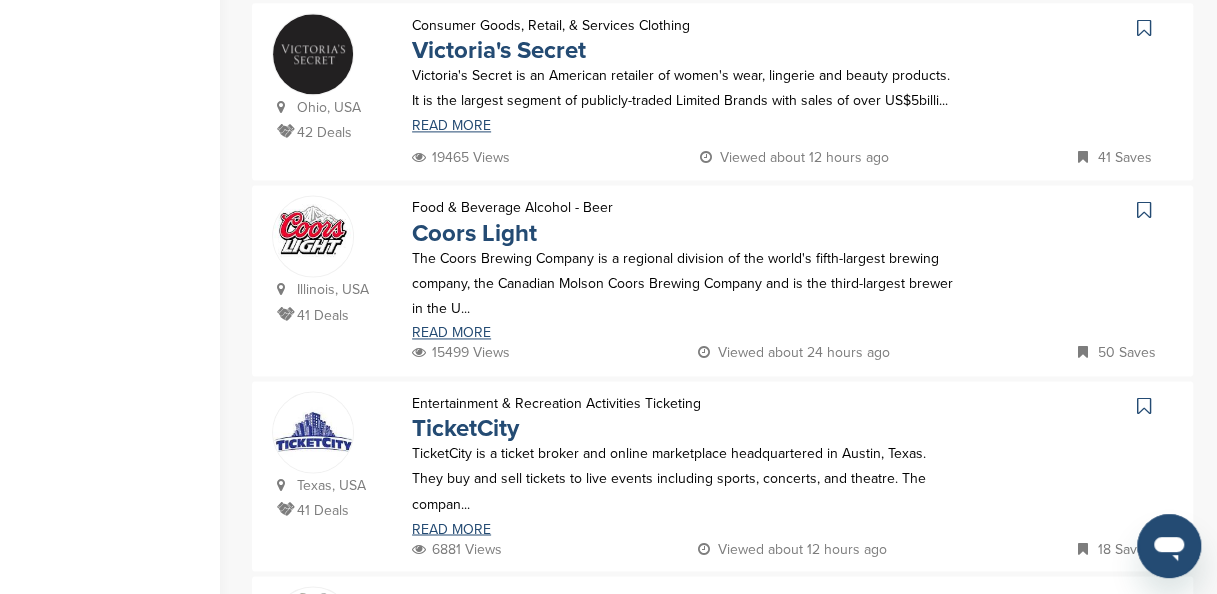 click at bounding box center (1144, 28) 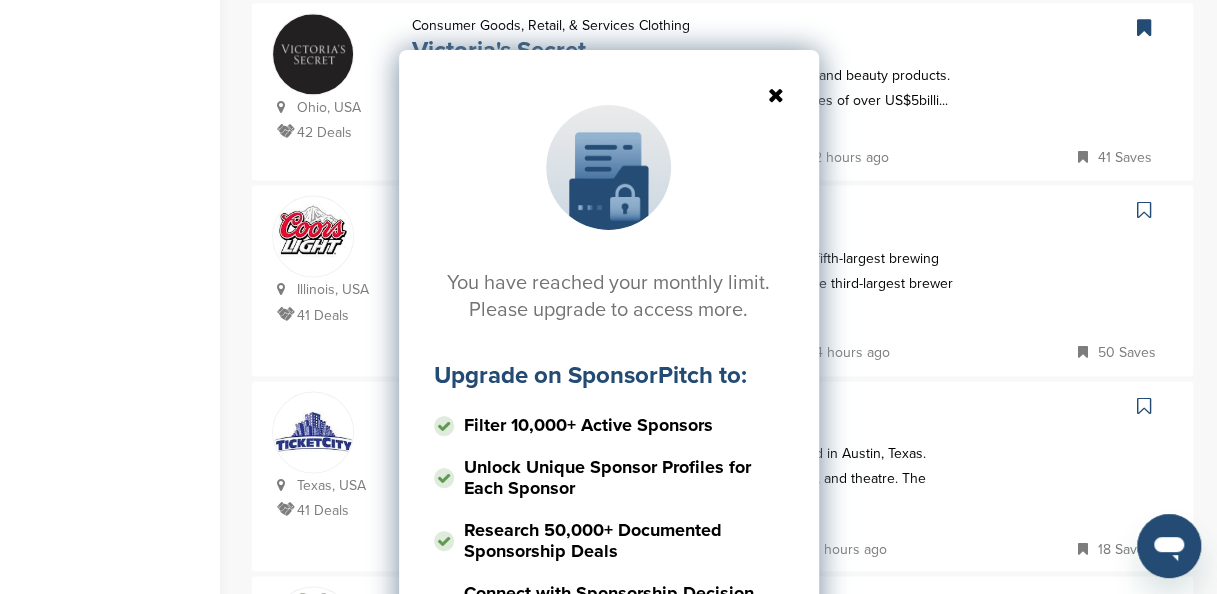 click at bounding box center [609, 95] 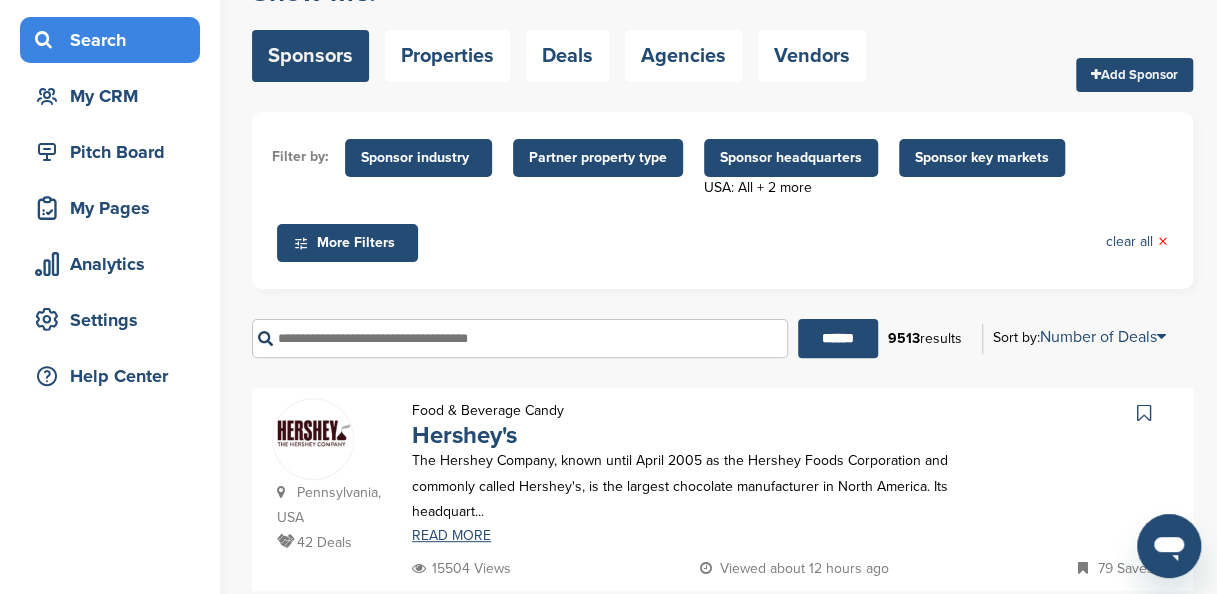 scroll, scrollTop: 116, scrollLeft: 0, axis: vertical 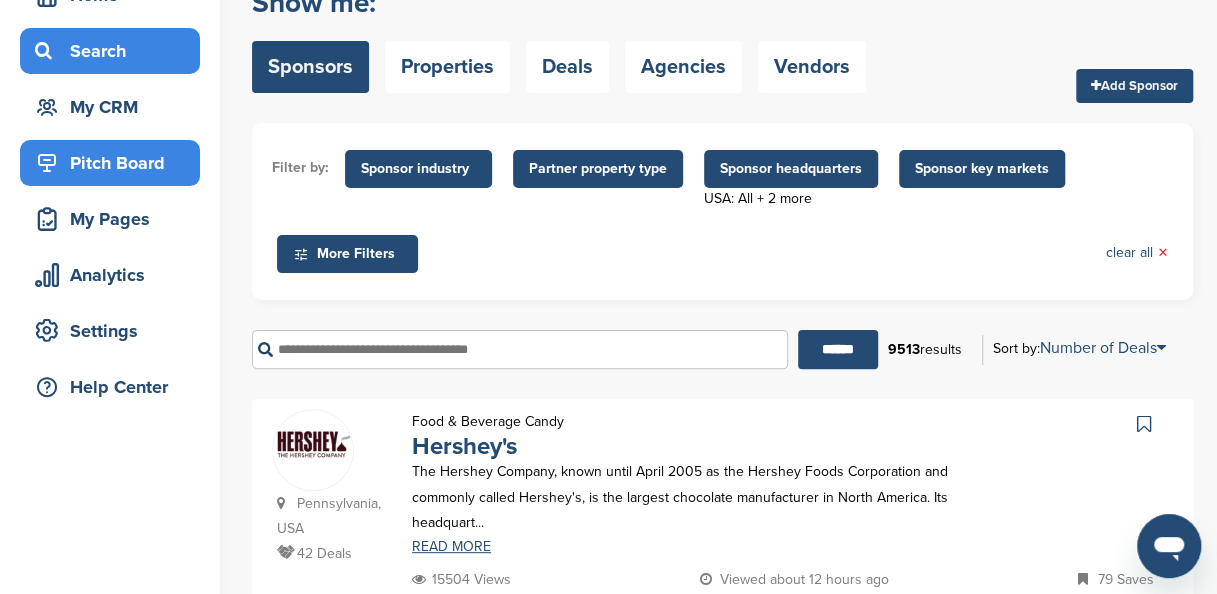 click on "Pitch Board" at bounding box center [115, 163] 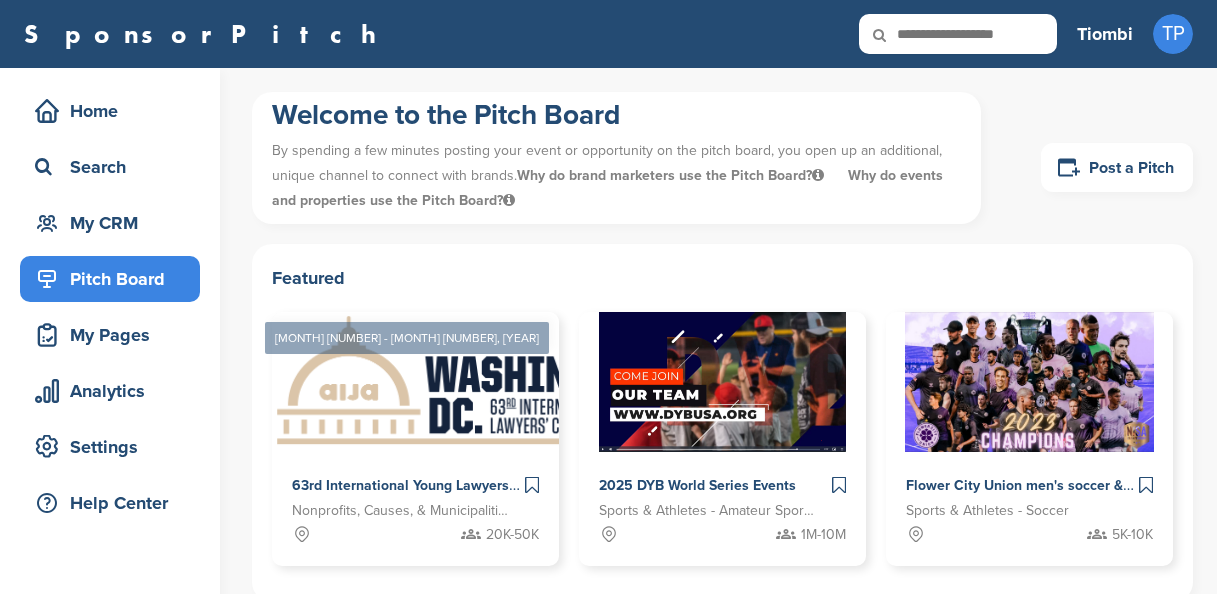 scroll, scrollTop: 0, scrollLeft: 0, axis: both 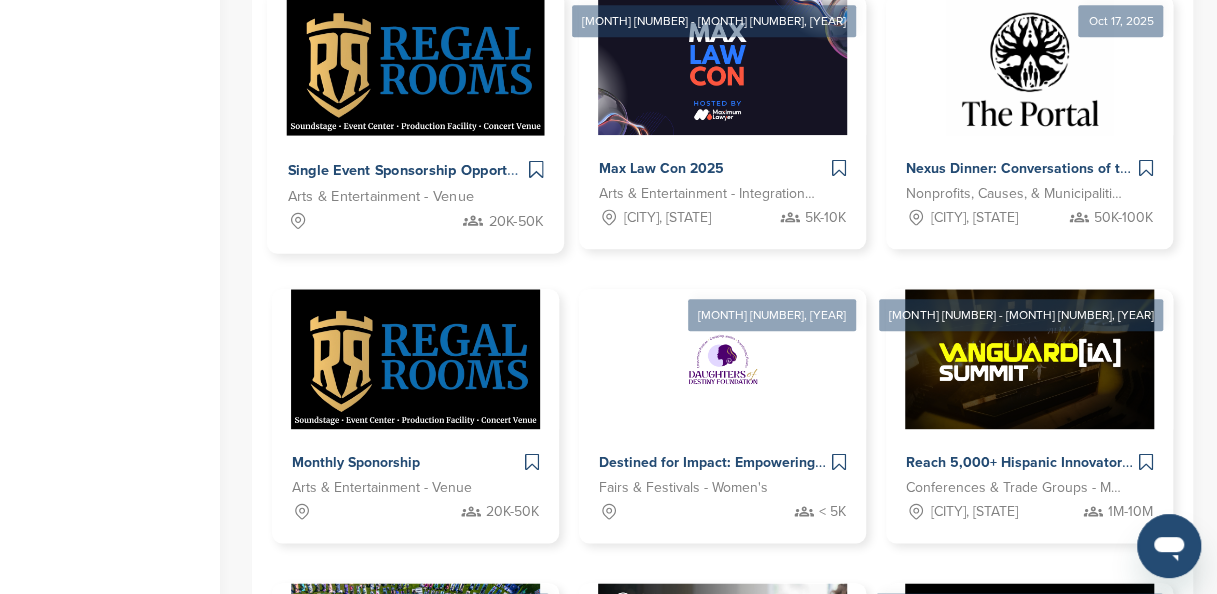 click on "Single Event Sponsorship Opportunities
Arts & Entertainment - Venue
20K-50K" at bounding box center (415, 194) 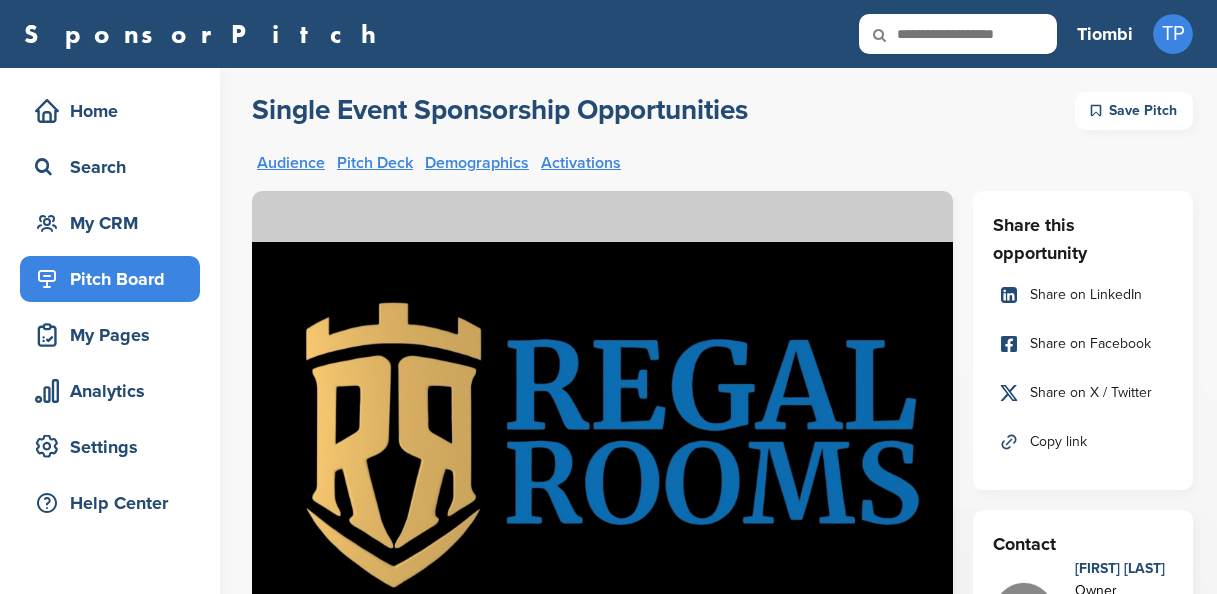 scroll, scrollTop: 0, scrollLeft: 0, axis: both 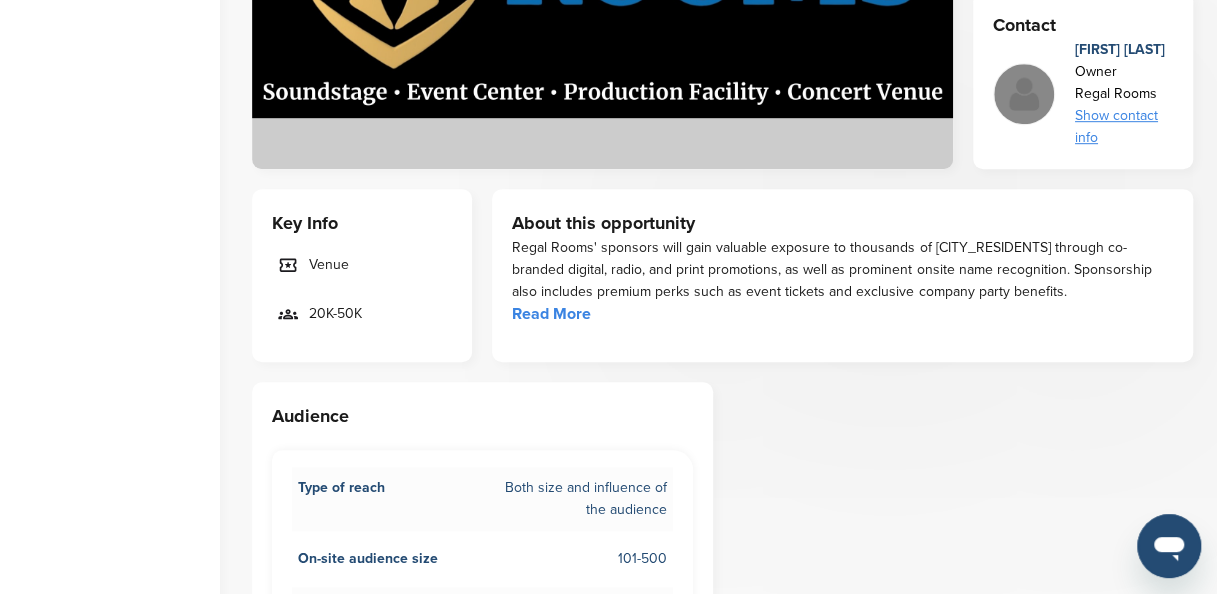 click on "Read More" at bounding box center [551, 314] 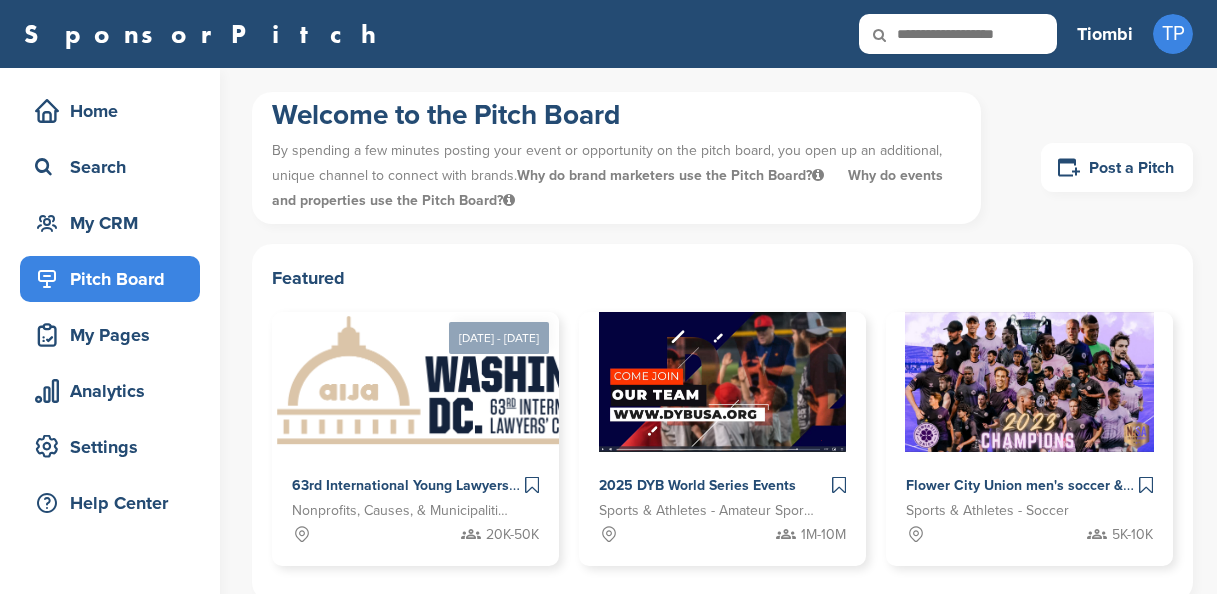 scroll, scrollTop: 1013, scrollLeft: 0, axis: vertical 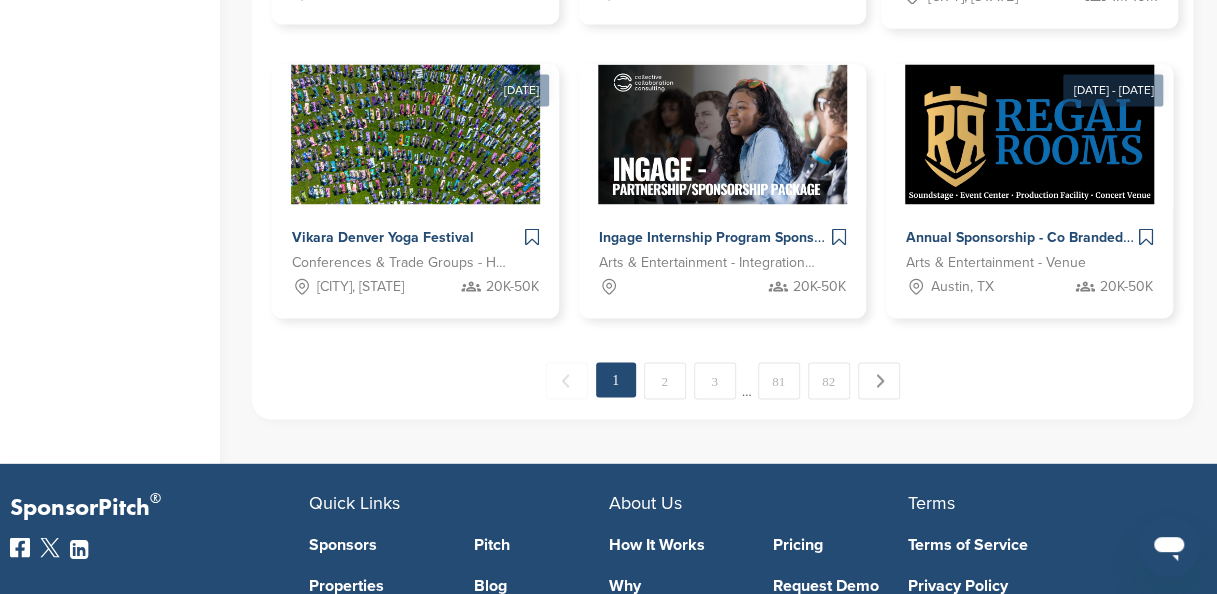 click on "[DATE]
Wild Wild West Nevada Day Parade
Fairs & Festivals - Parade
20K-50K
Lemon Drop
Nonprofits, Causes, & Municipalities - Health and Wellness
5K-10K
Quest for Hope
Nonprofits, Causes, & Municipalities - Health and Wellness
< 5K
Single Event Sponsorship Opportunities
Arts & Entertainment - Venue
20K-50K
[DATE] - [DATE]
Max Law Con 2025
Arts & Entertainment - Integration - Business
[CITY], [STATE]
5K-10K
[DATE]" at bounding box center [722, -210] 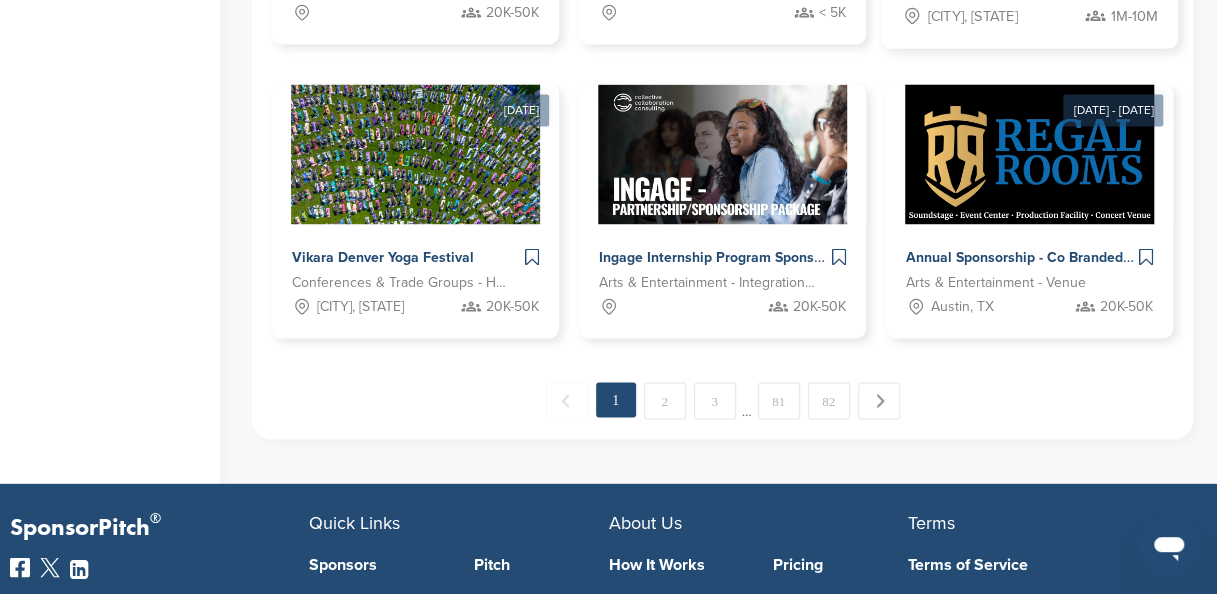 scroll, scrollTop: 1510, scrollLeft: 0, axis: vertical 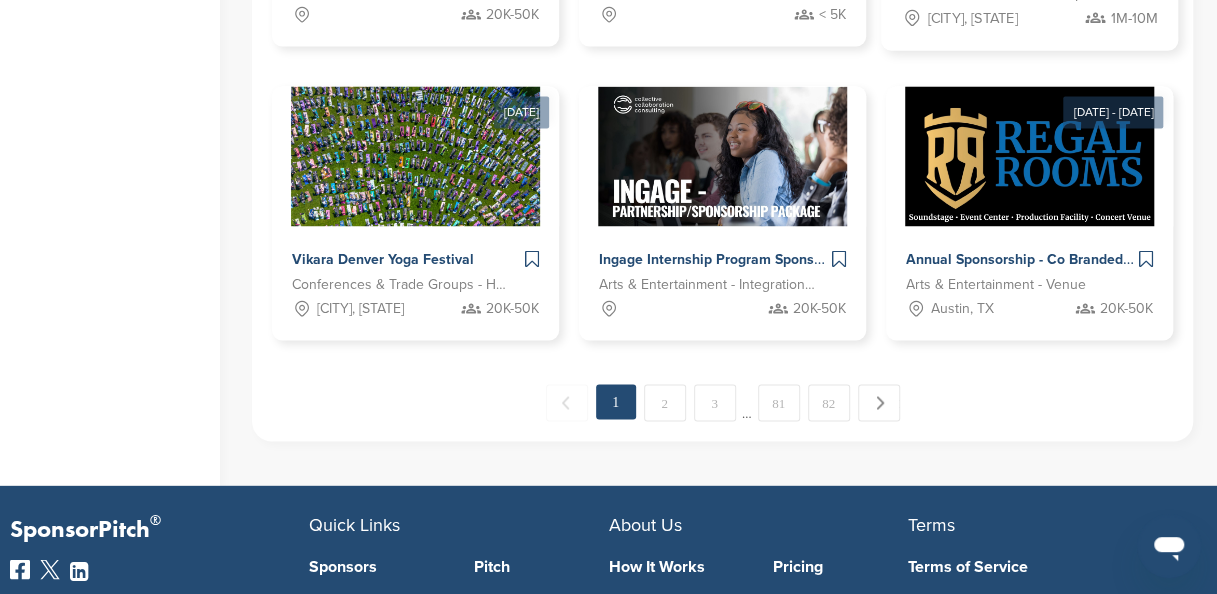 click on "← Previous   1   2   3   …   81   82   Next →" at bounding box center [722, 402] 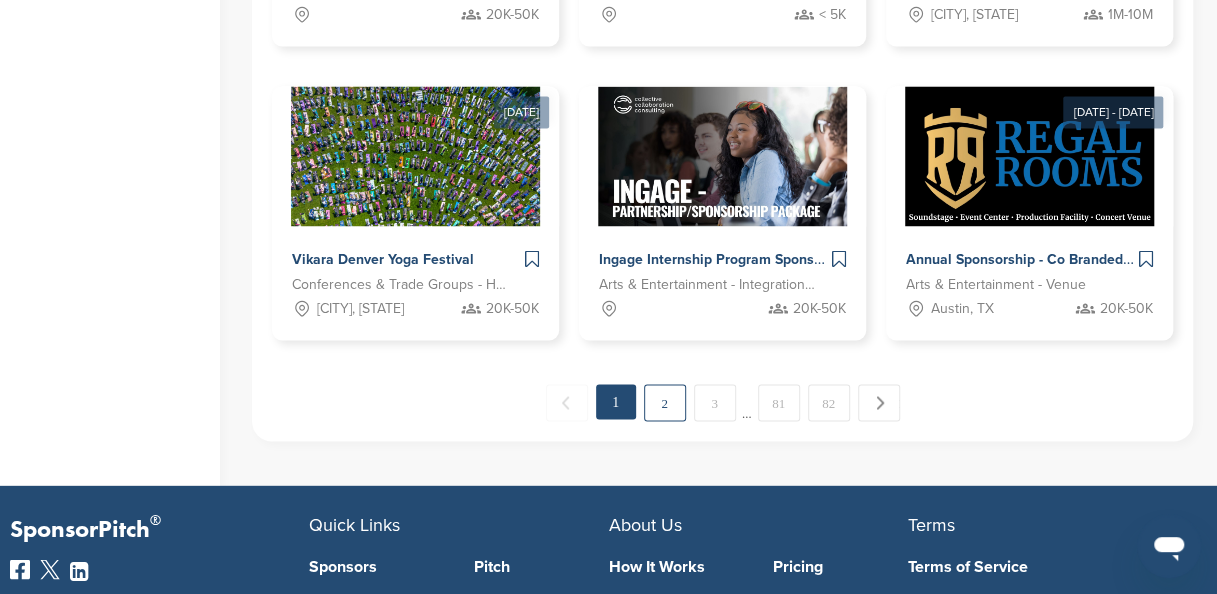 click on "2" at bounding box center [665, 402] 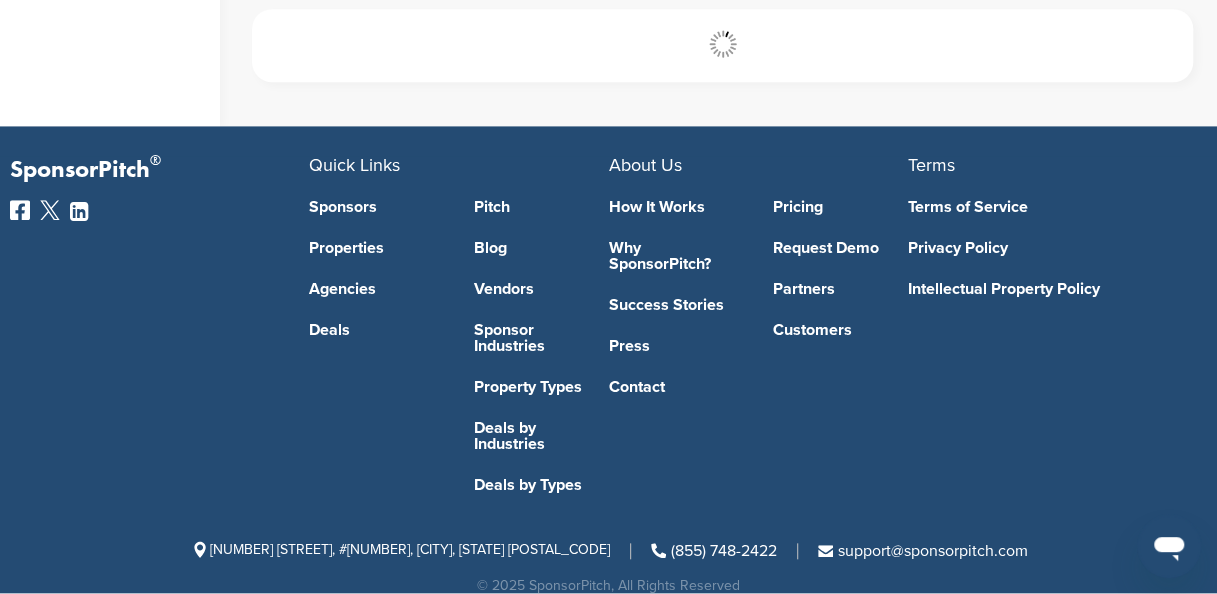 scroll, scrollTop: 684, scrollLeft: 0, axis: vertical 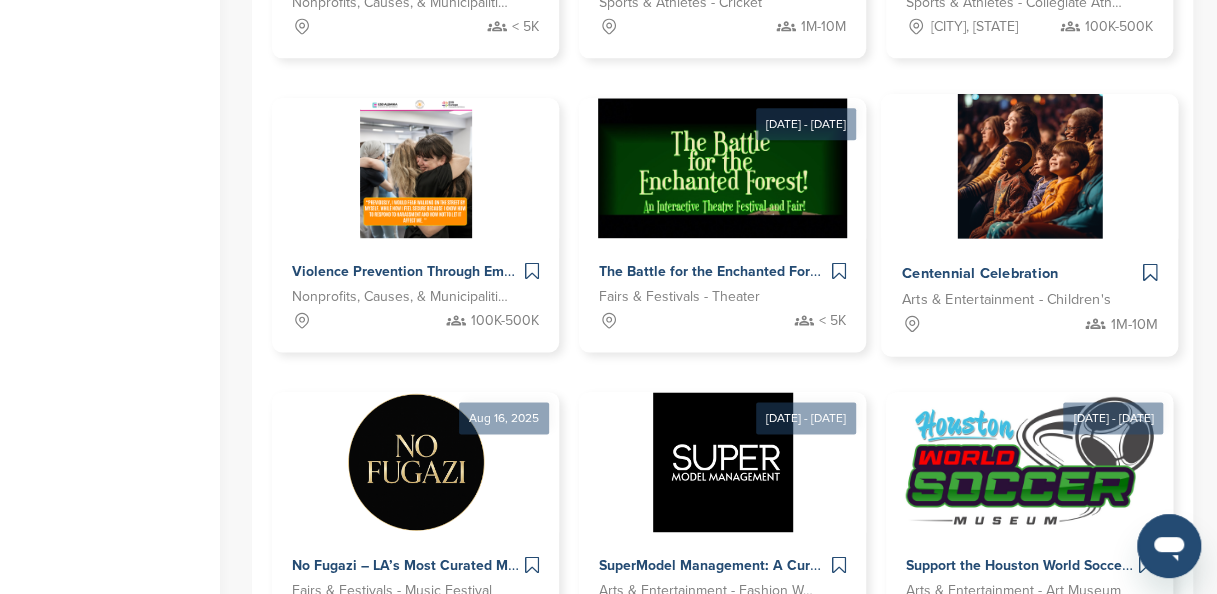 click on "Centennial Celebration" at bounding box center (980, 273) 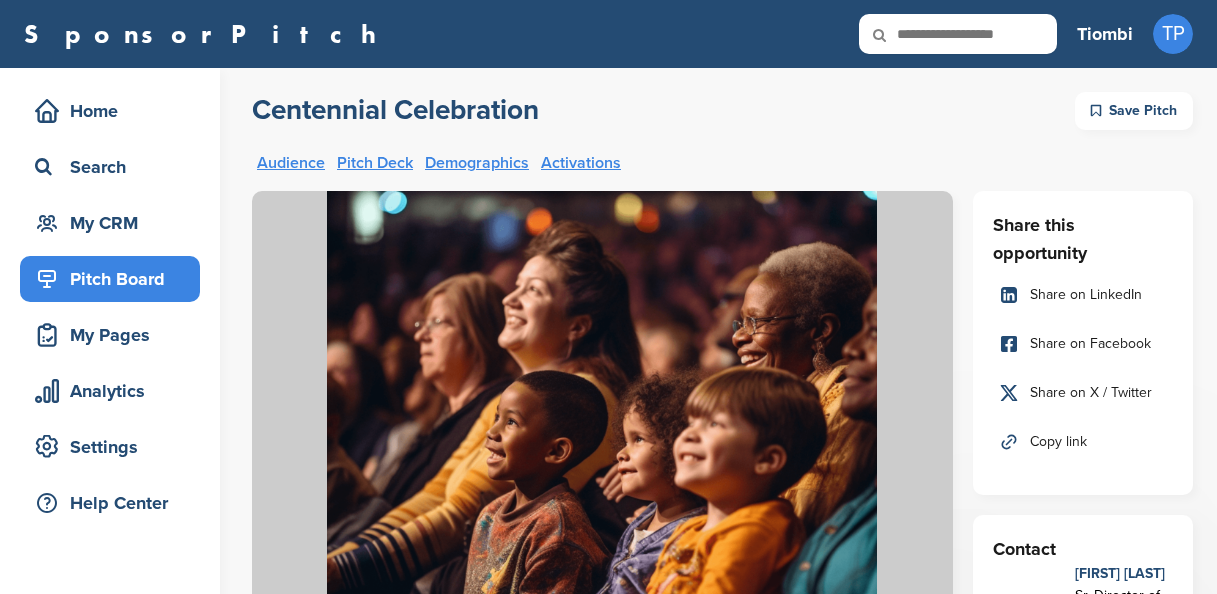 scroll, scrollTop: 0, scrollLeft: 0, axis: both 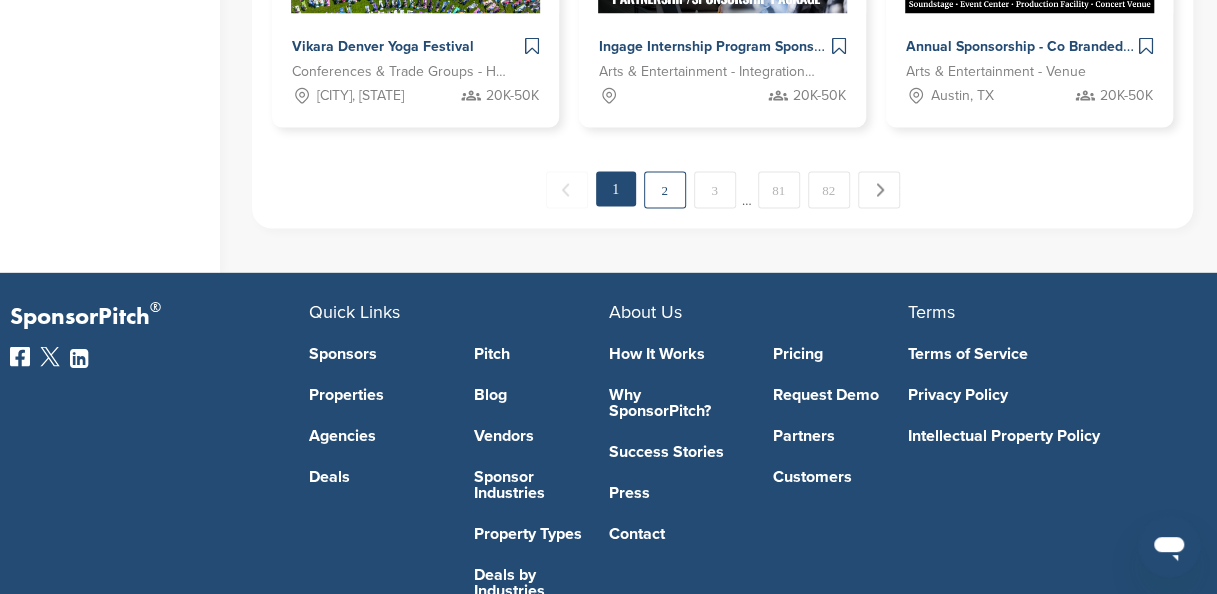 click on "2" at bounding box center [665, 189] 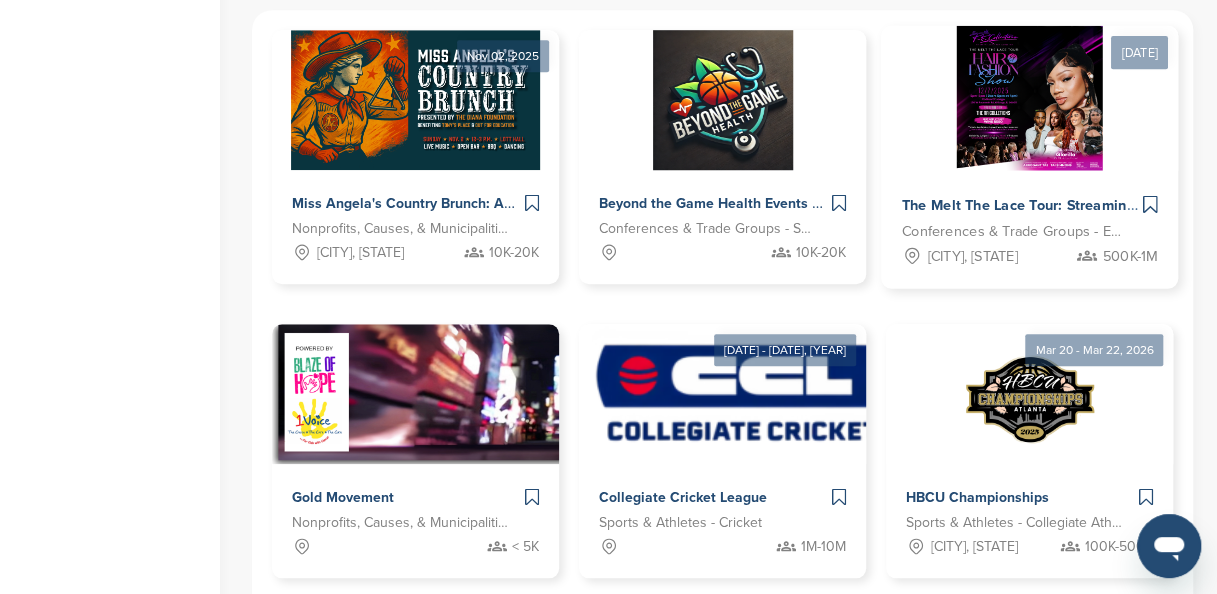 click at bounding box center (1029, 97) 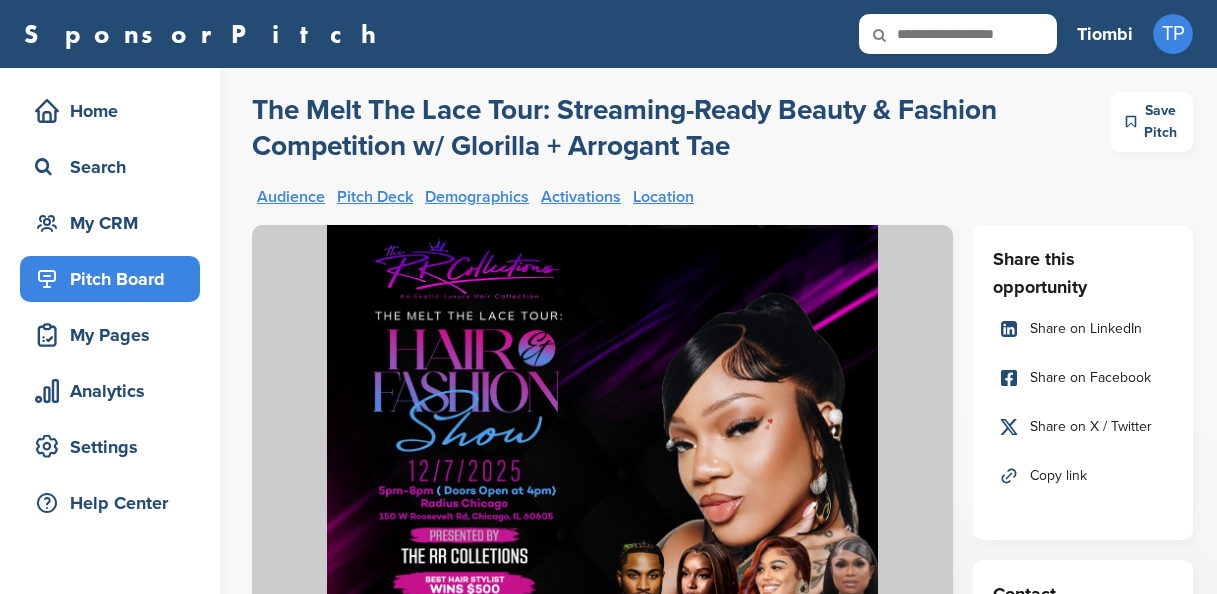scroll, scrollTop: 0, scrollLeft: 0, axis: both 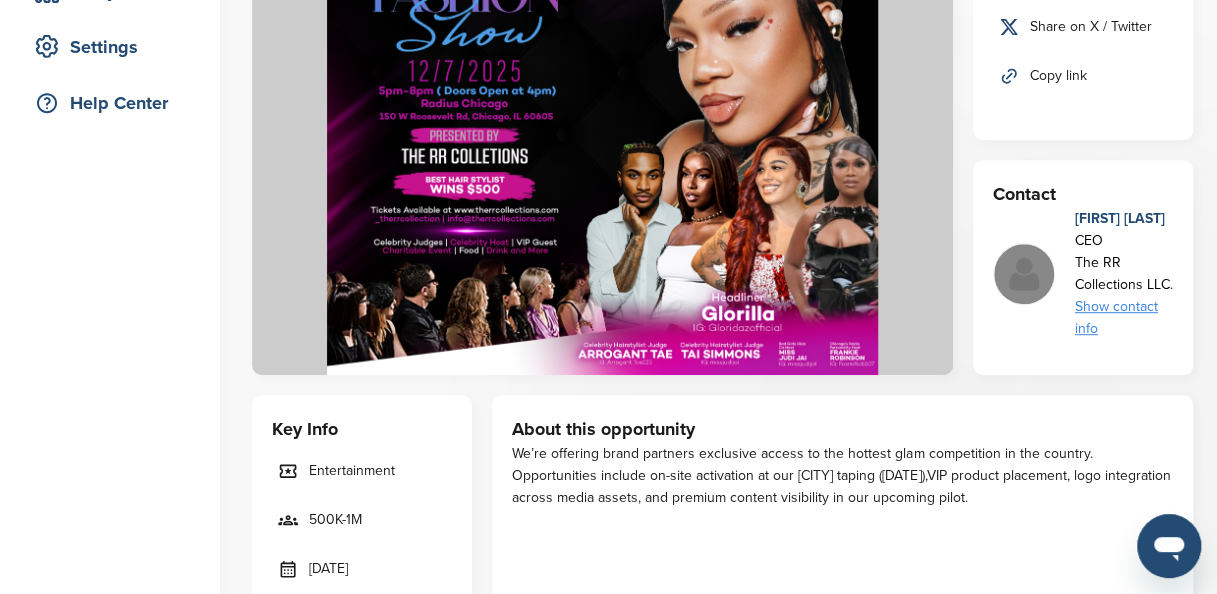 drag, startPoint x: 514, startPoint y: 398, endPoint x: 969, endPoint y: 468, distance: 460.35312 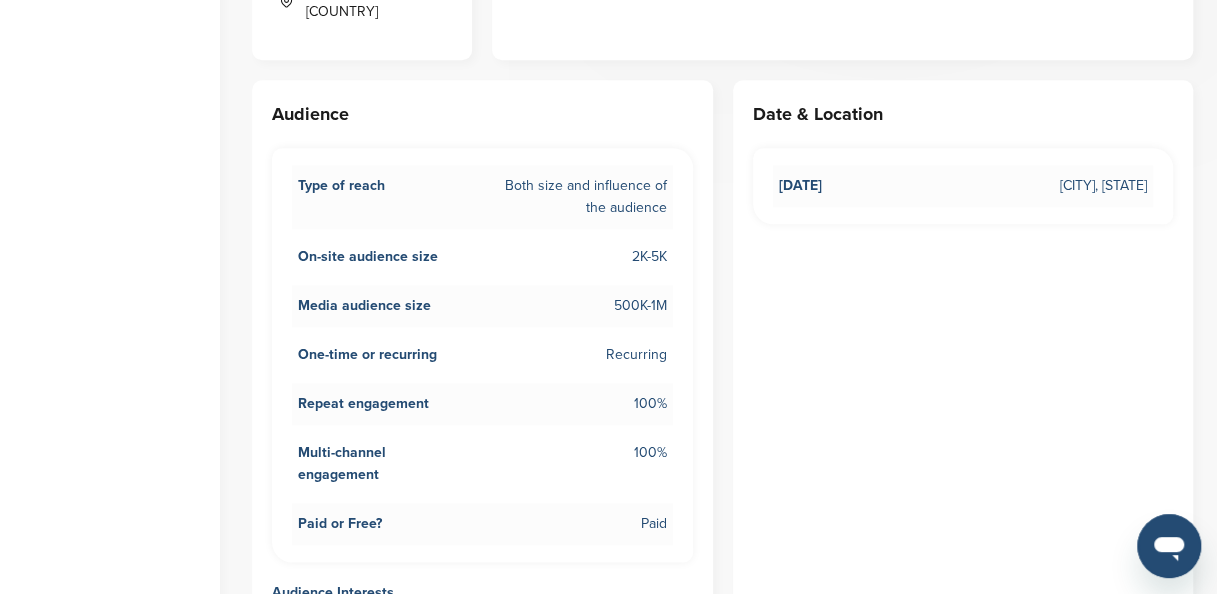 scroll, scrollTop: 1039, scrollLeft: 0, axis: vertical 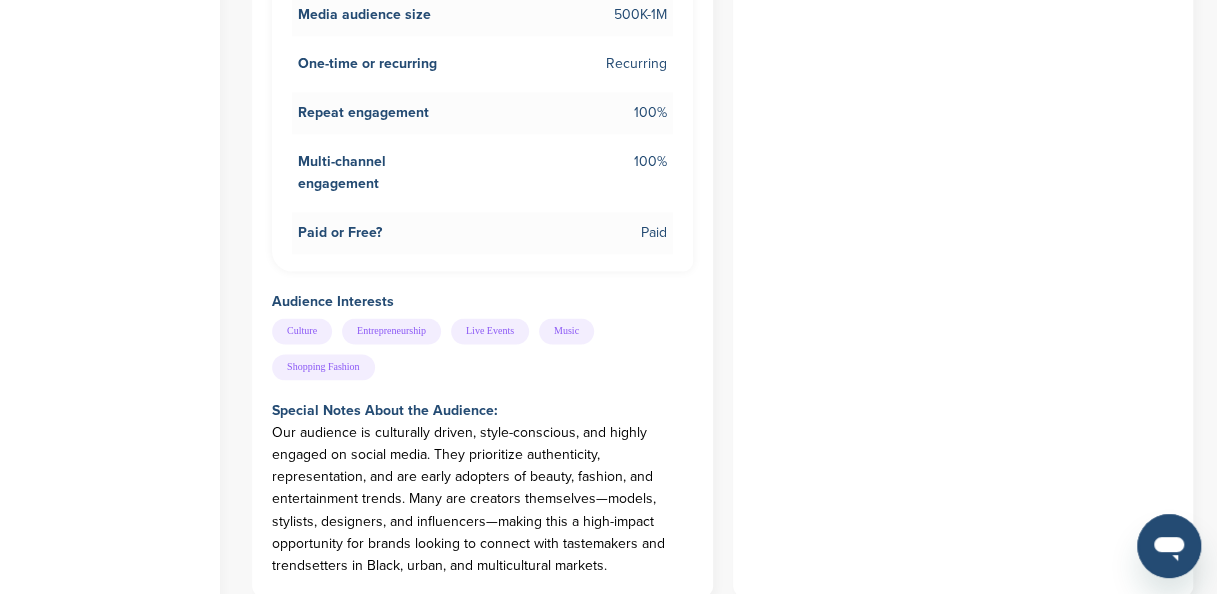 drag, startPoint x: 619, startPoint y: 512, endPoint x: 226, endPoint y: 397, distance: 409.48016 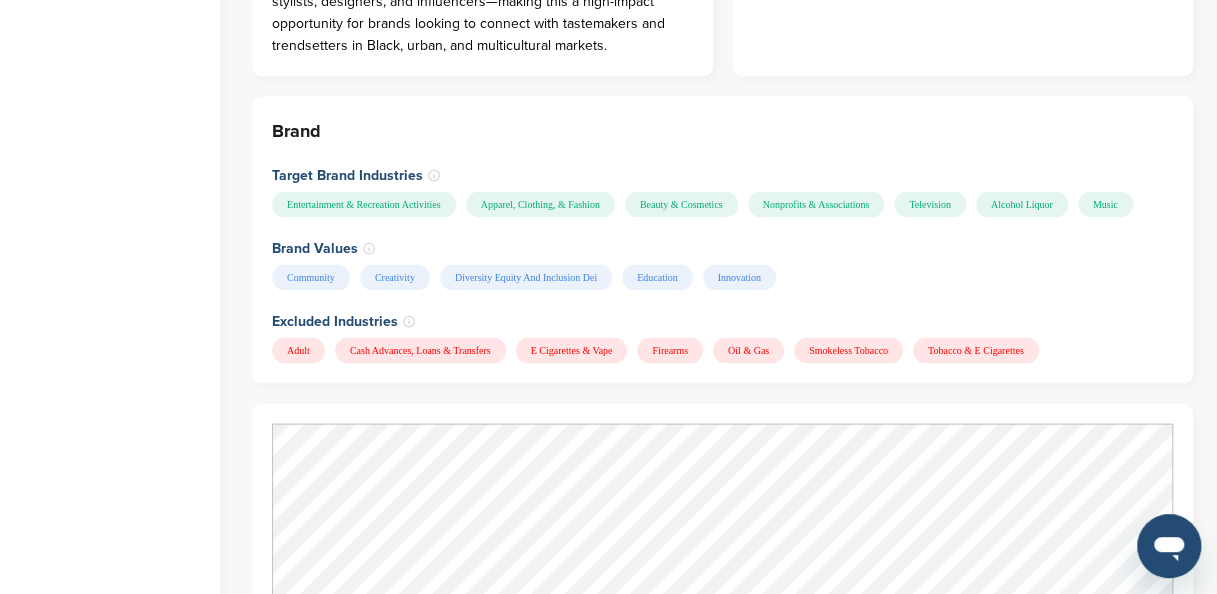 scroll, scrollTop: 1319, scrollLeft: 0, axis: vertical 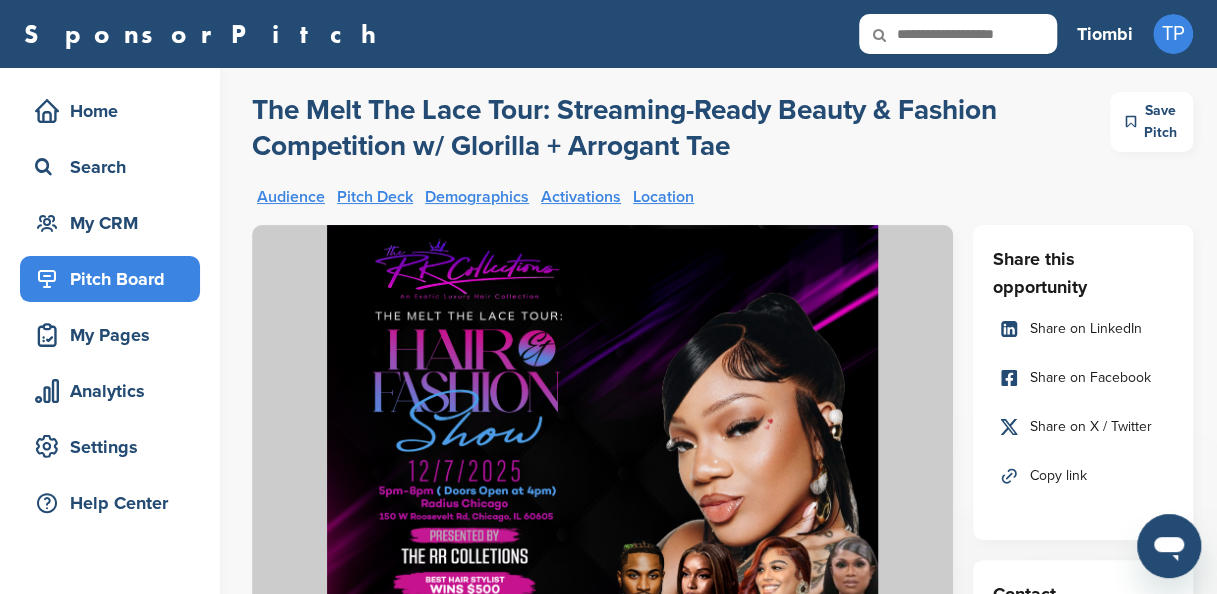 click at bounding box center (1131, 122) 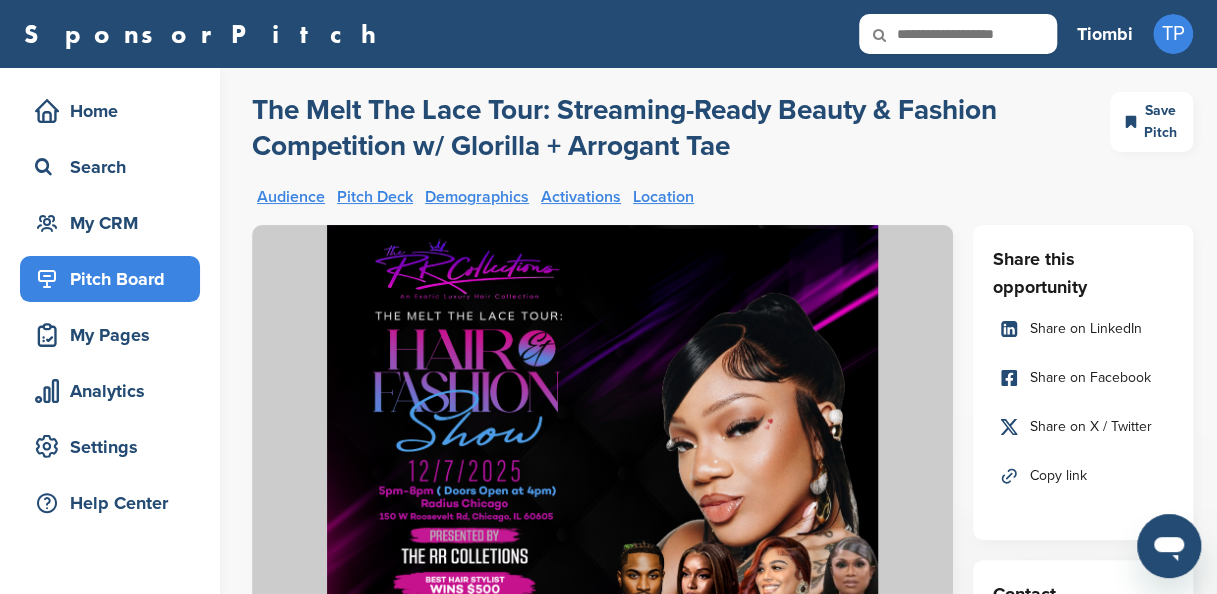 click on "Pitch Deck" at bounding box center [375, 197] 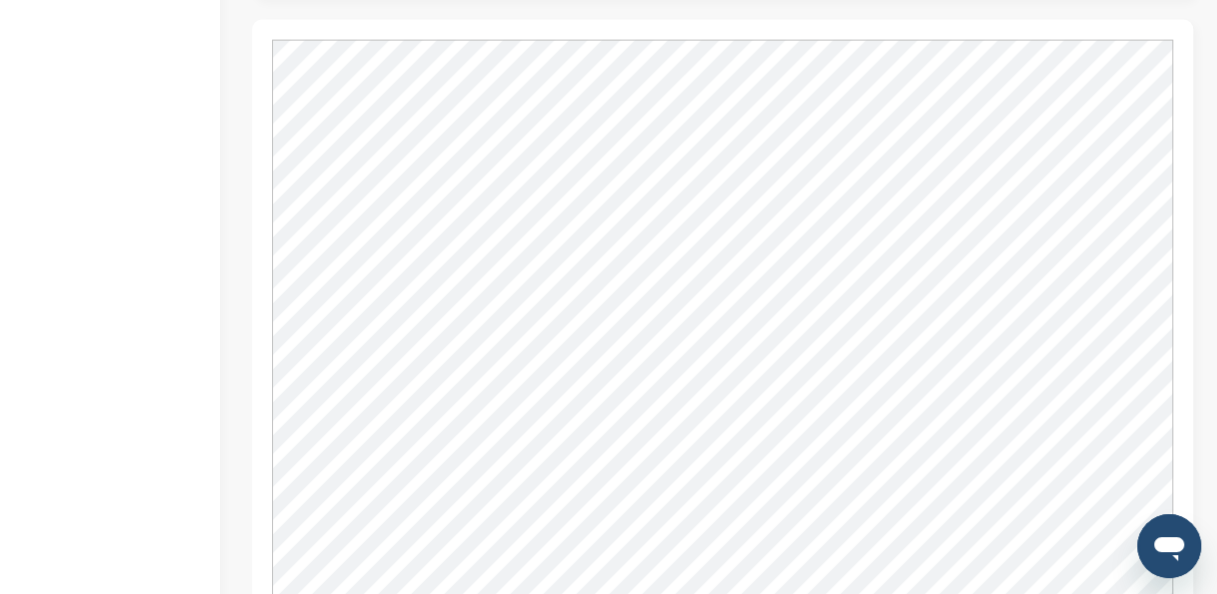 scroll, scrollTop: 2225, scrollLeft: 0, axis: vertical 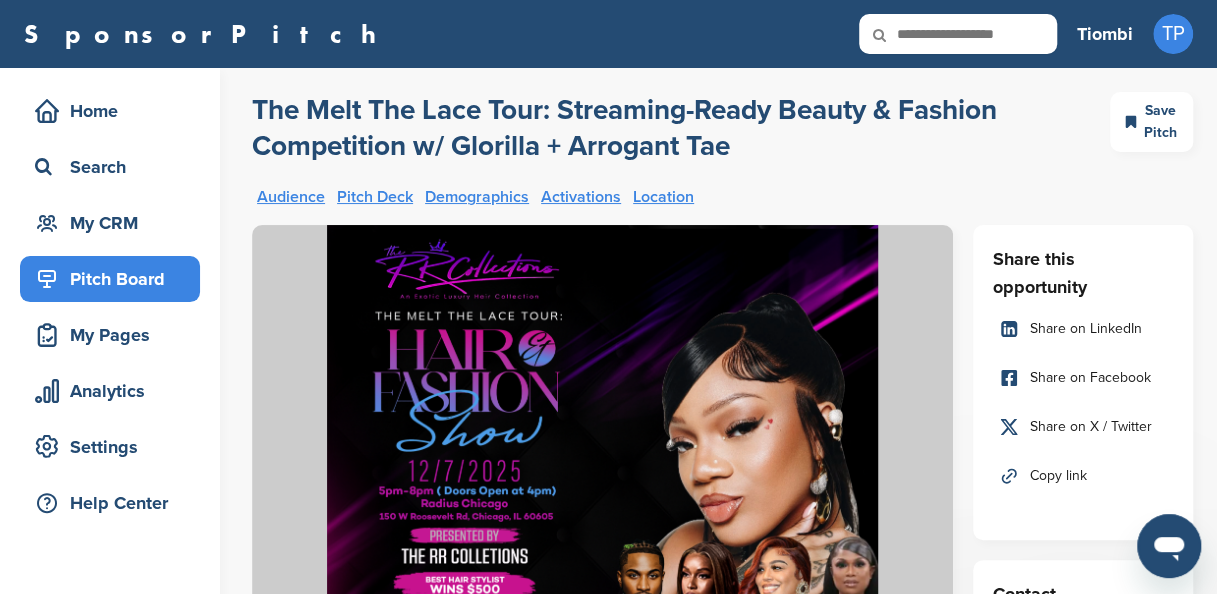 click on "Activations" at bounding box center (581, 197) 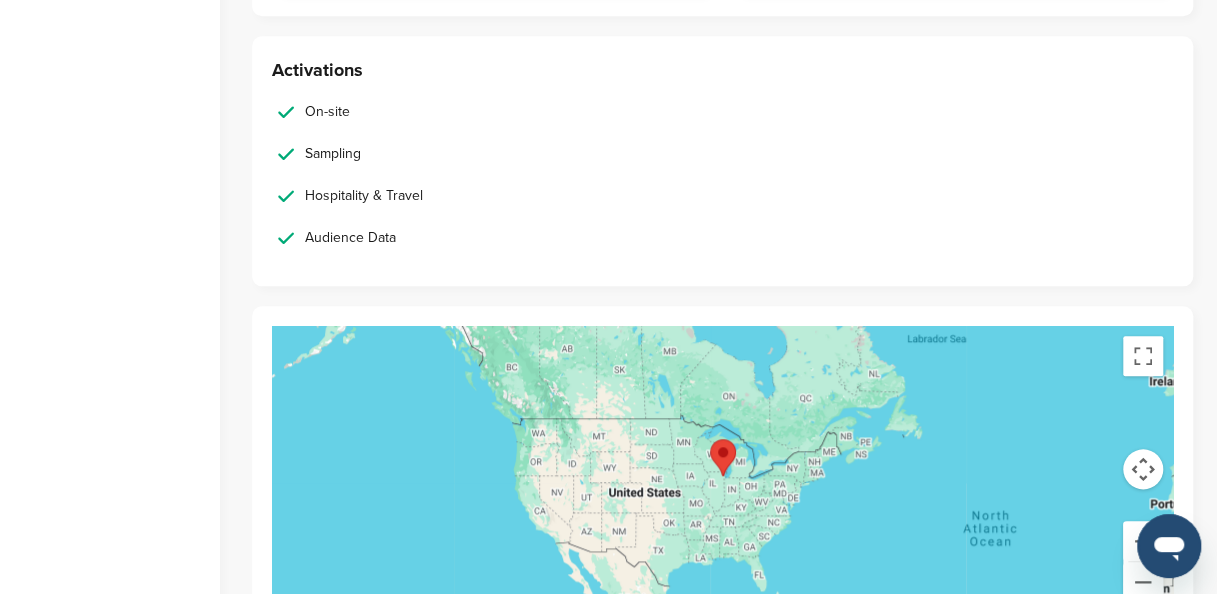 scroll, scrollTop: 4568, scrollLeft: 0, axis: vertical 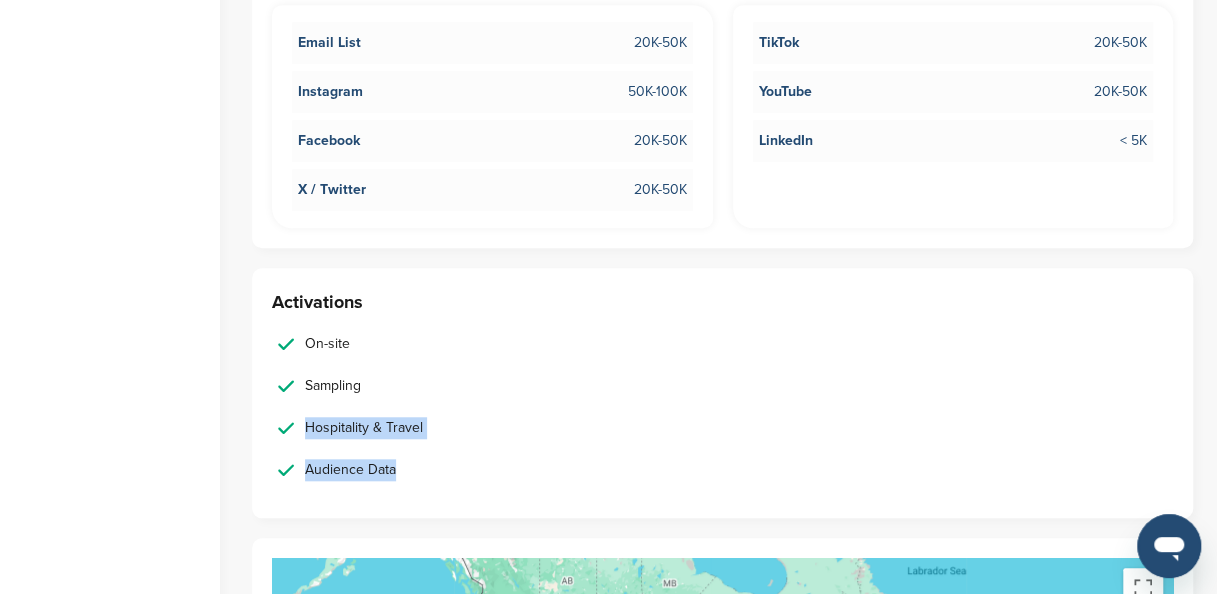 drag, startPoint x: 1202, startPoint y: 466, endPoint x: 1202, endPoint y: 384, distance: 82 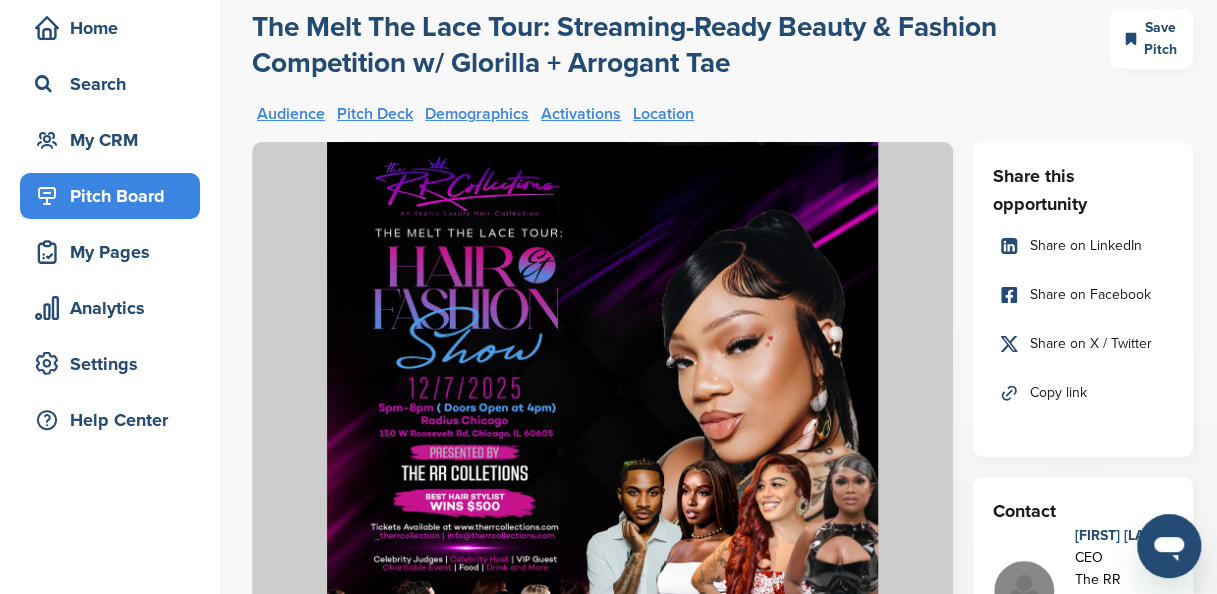 scroll, scrollTop: 0, scrollLeft: 0, axis: both 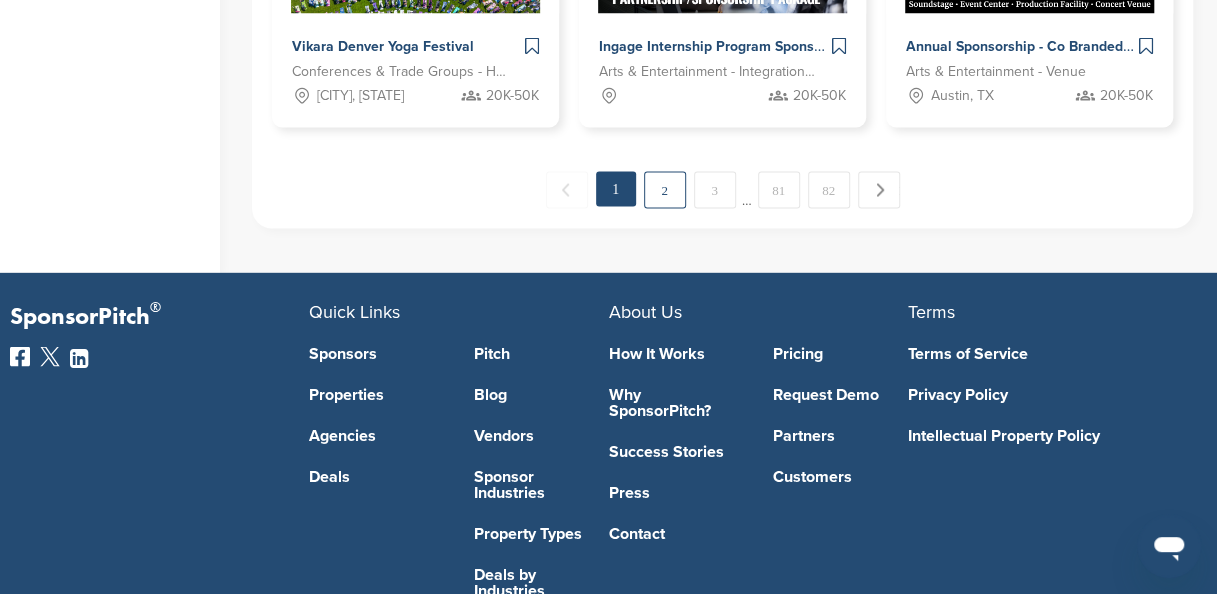 click on "2" at bounding box center [665, 189] 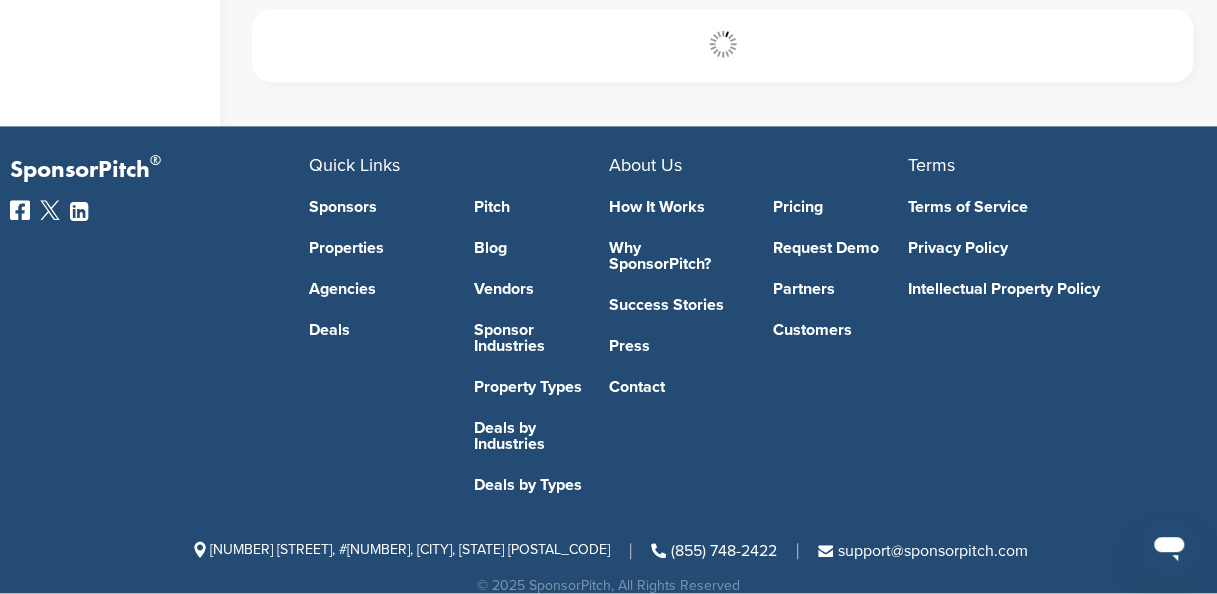 scroll, scrollTop: 684, scrollLeft: 0, axis: vertical 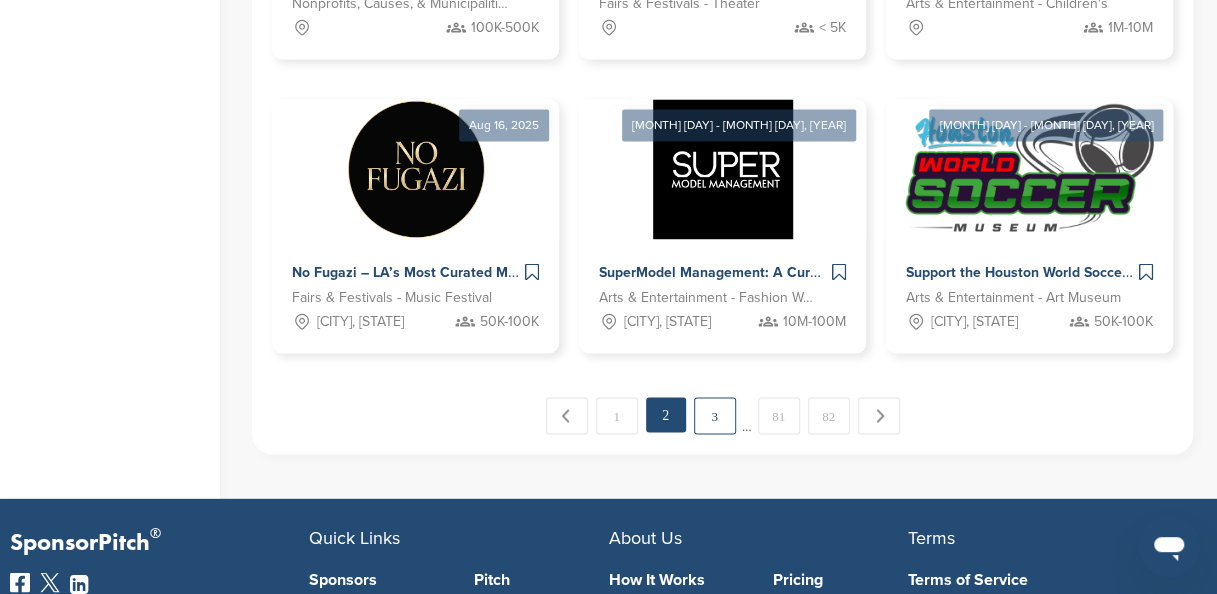 click on "3" at bounding box center [715, 415] 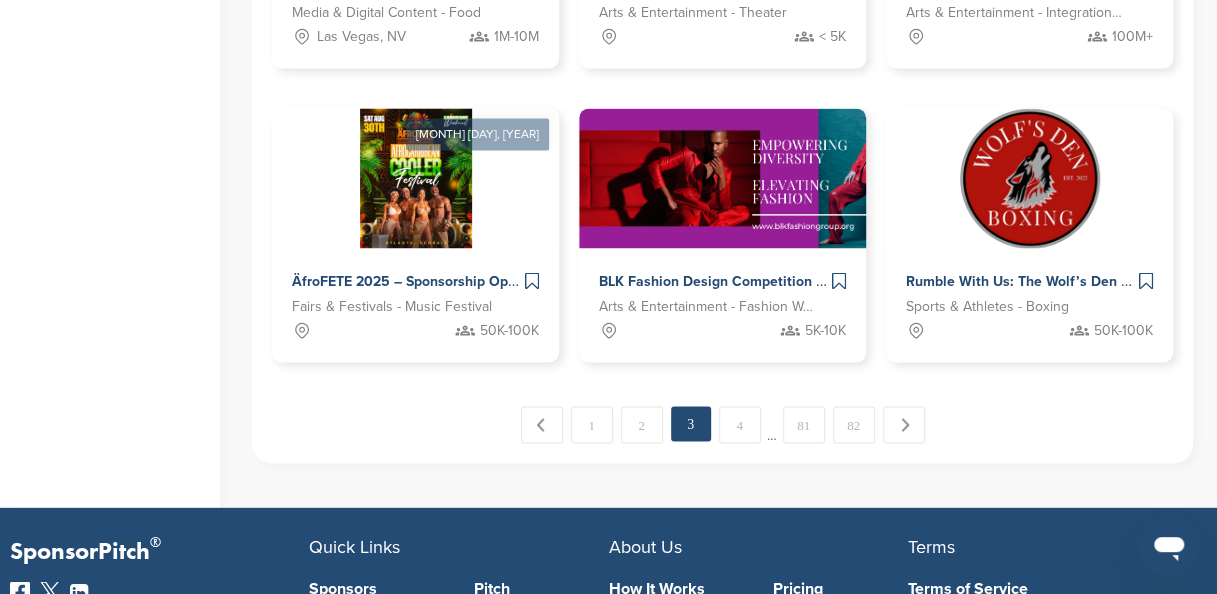 scroll, scrollTop: 1491, scrollLeft: 0, axis: vertical 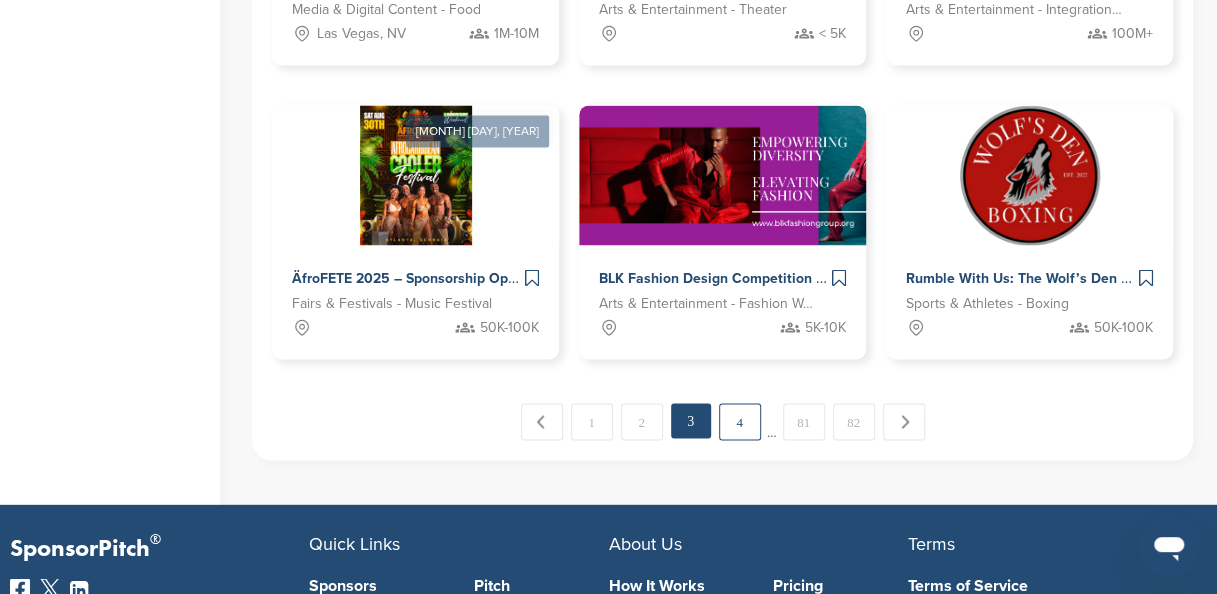 click on "4" at bounding box center (740, 421) 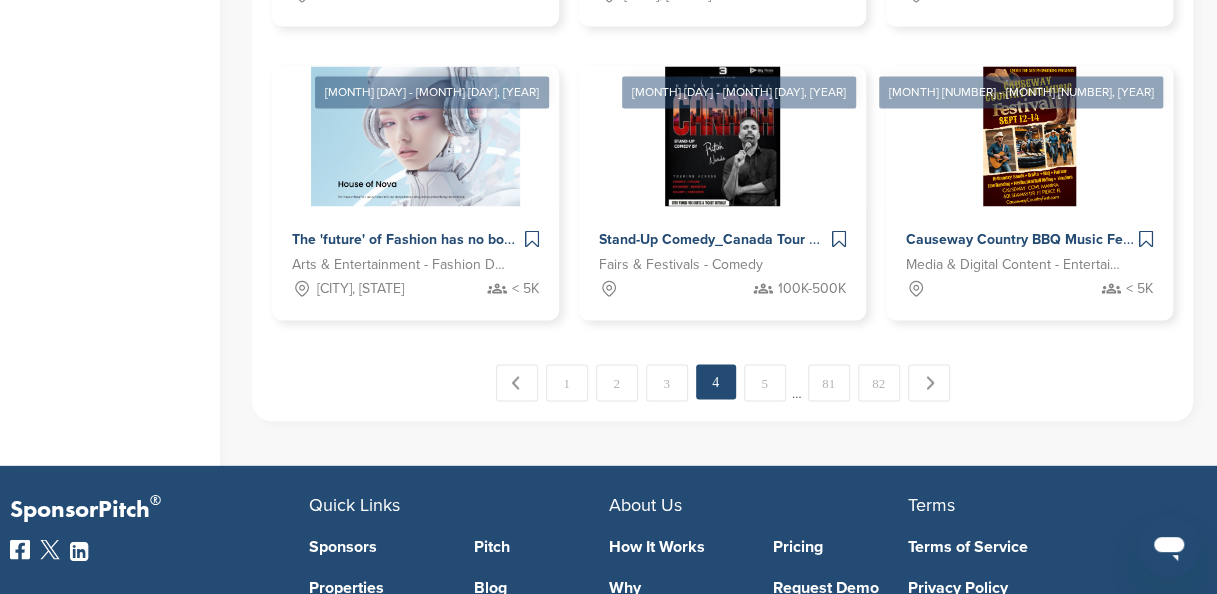 scroll, scrollTop: 1602, scrollLeft: 0, axis: vertical 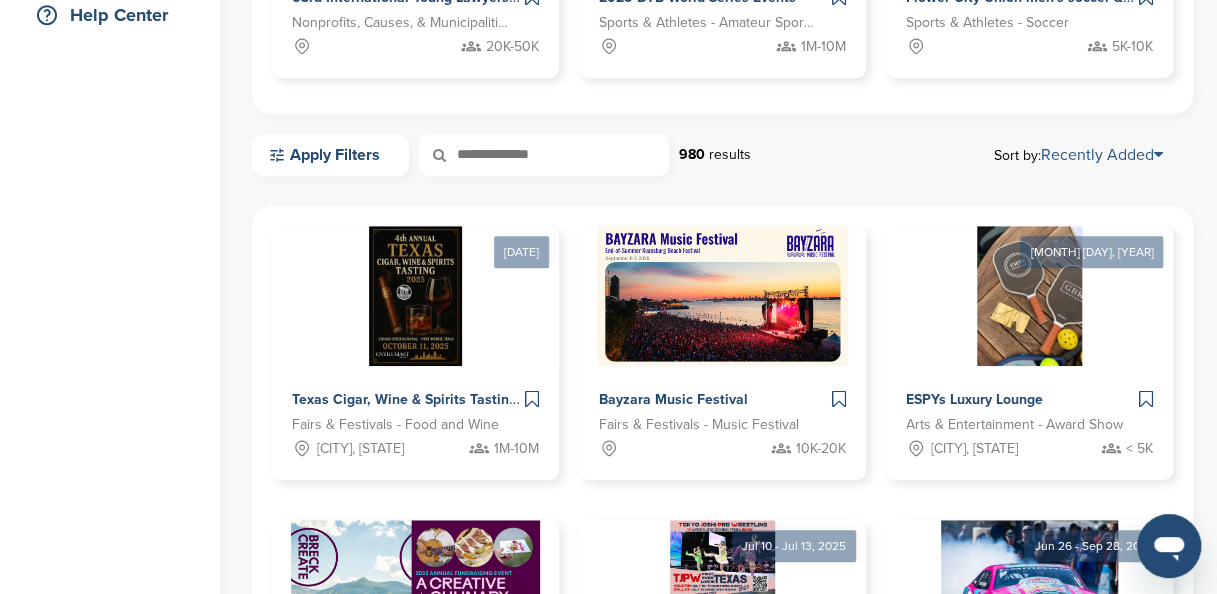 click at bounding box center (1158, 155) 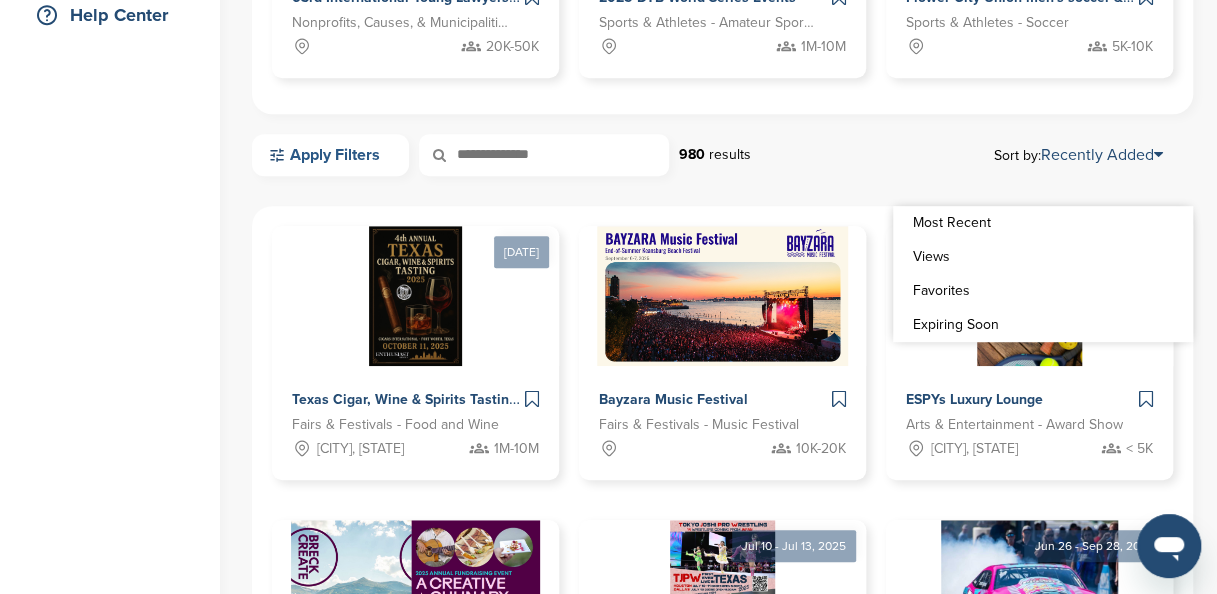 click on "Apply Filters" at bounding box center (330, 155) 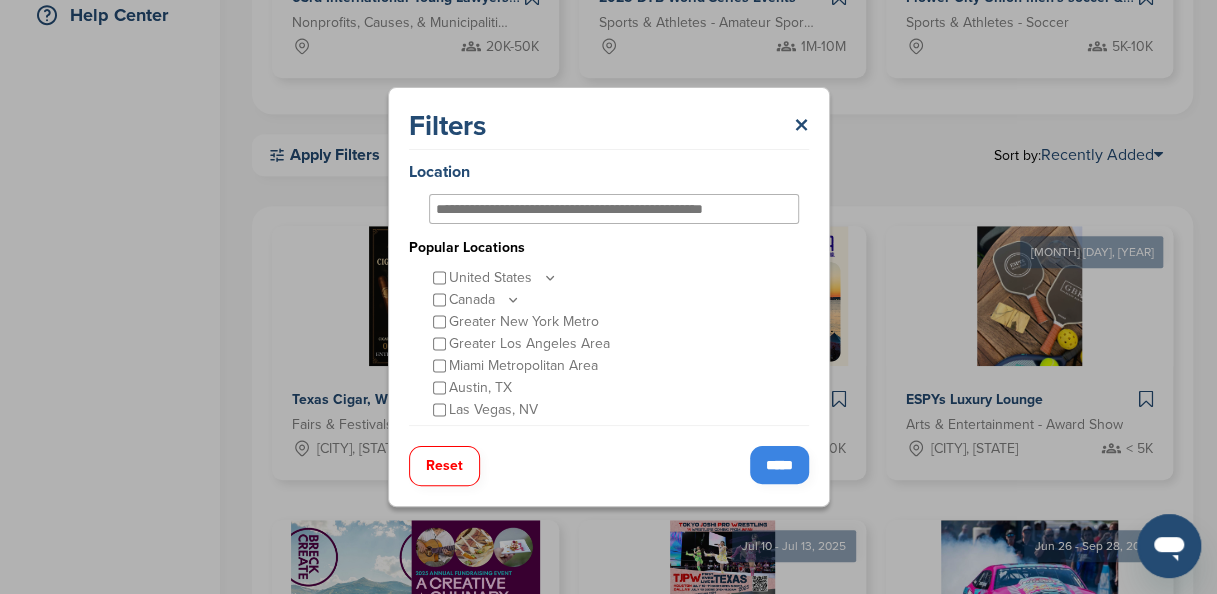 scroll, scrollTop: 240, scrollLeft: 0, axis: vertical 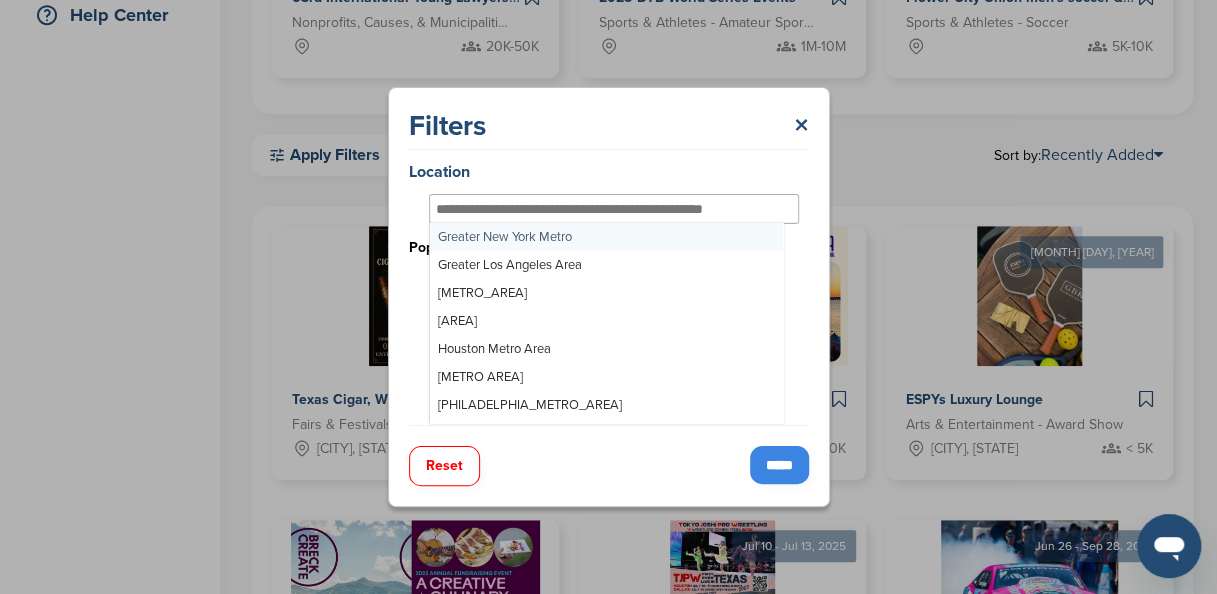 click at bounding box center [593, 209] 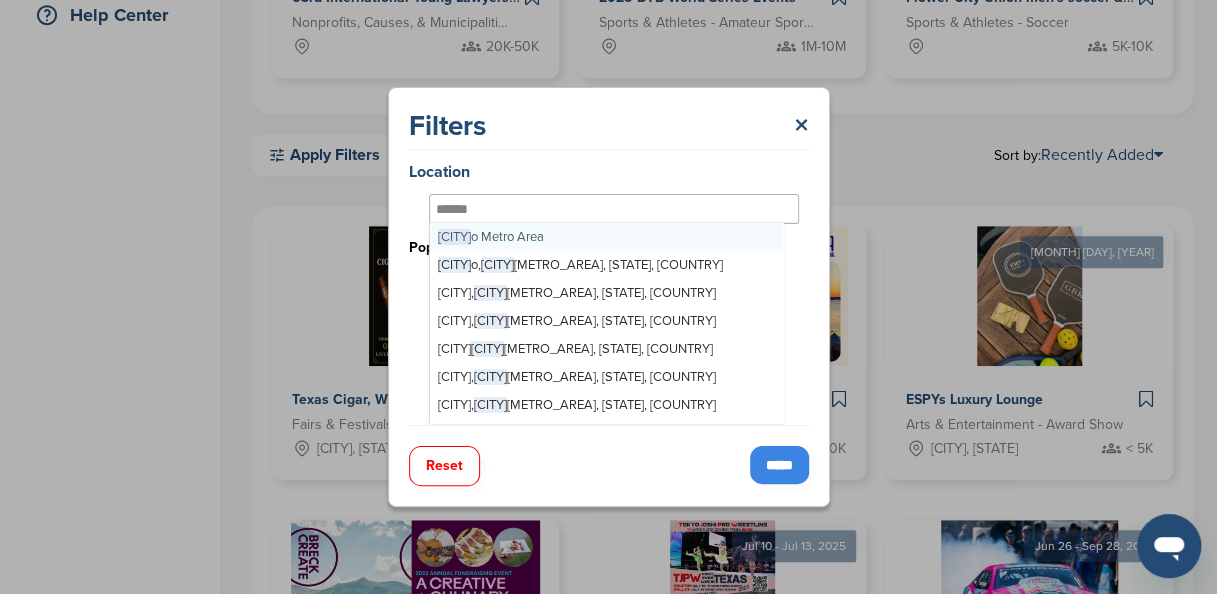 type on "*******" 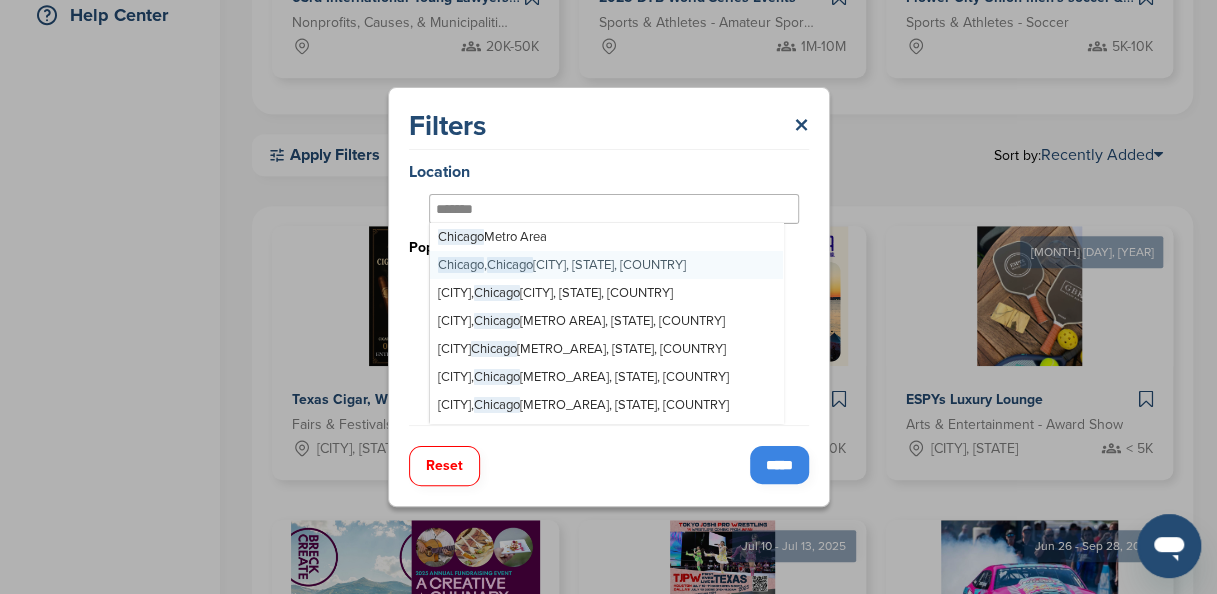 type 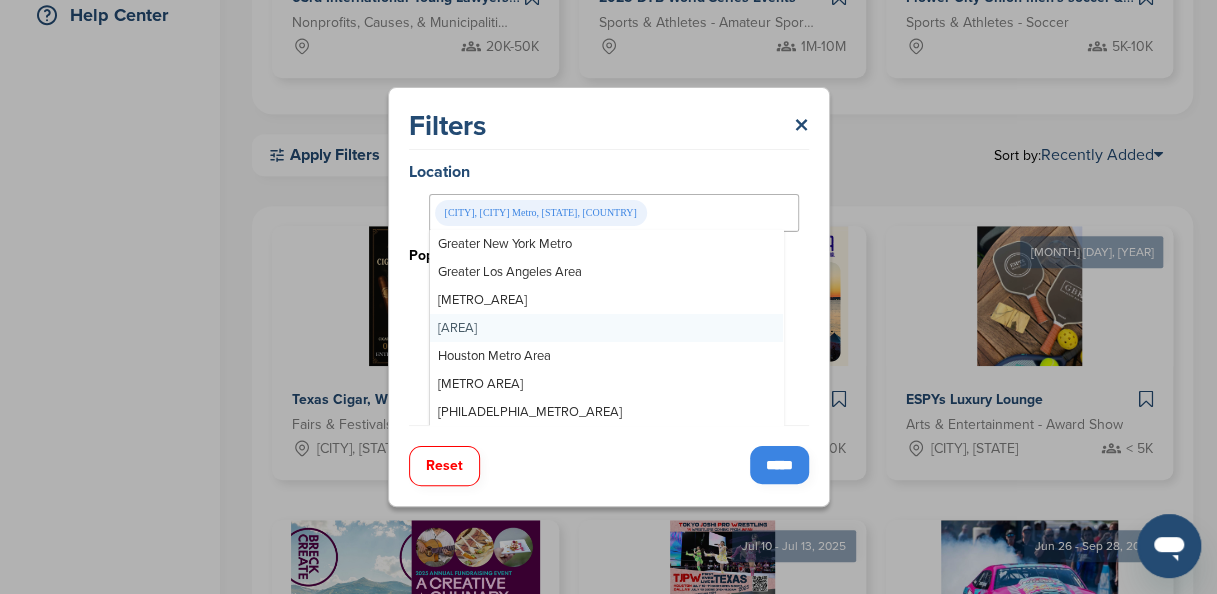 click on "*****" at bounding box center (779, 465) 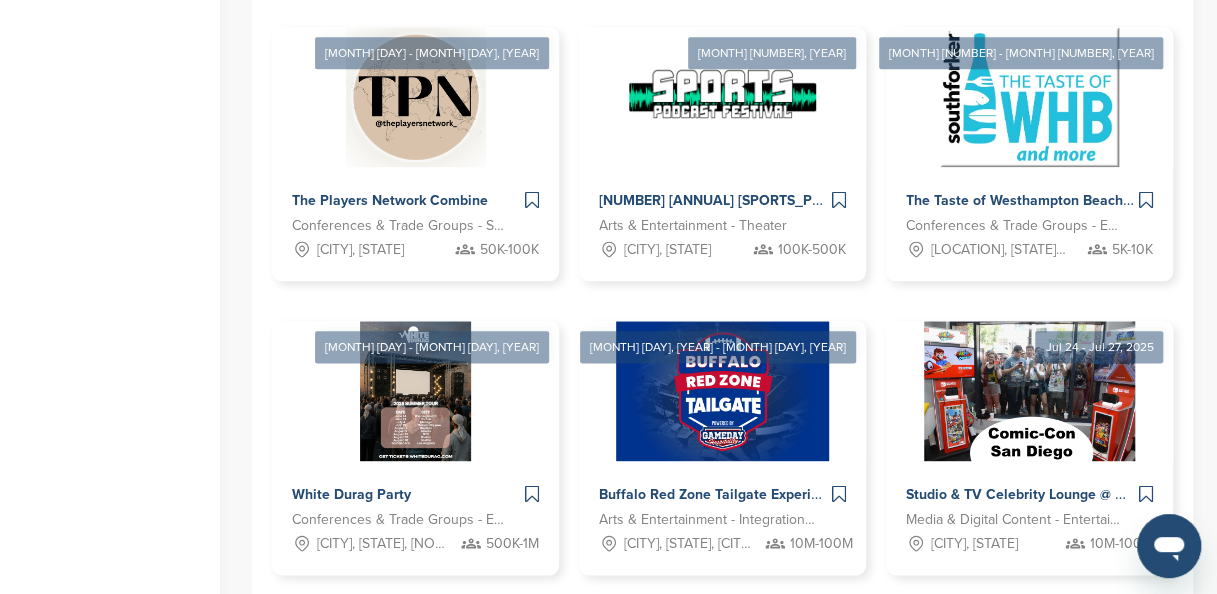 scroll, scrollTop: 1526, scrollLeft: 0, axis: vertical 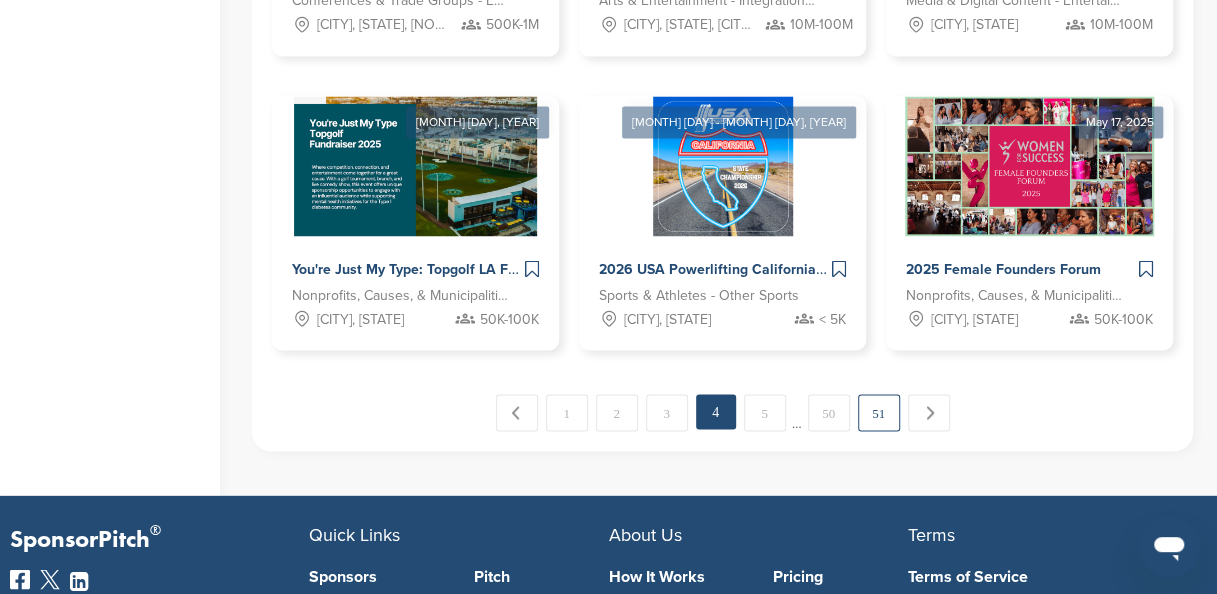click on "51" at bounding box center (879, 412) 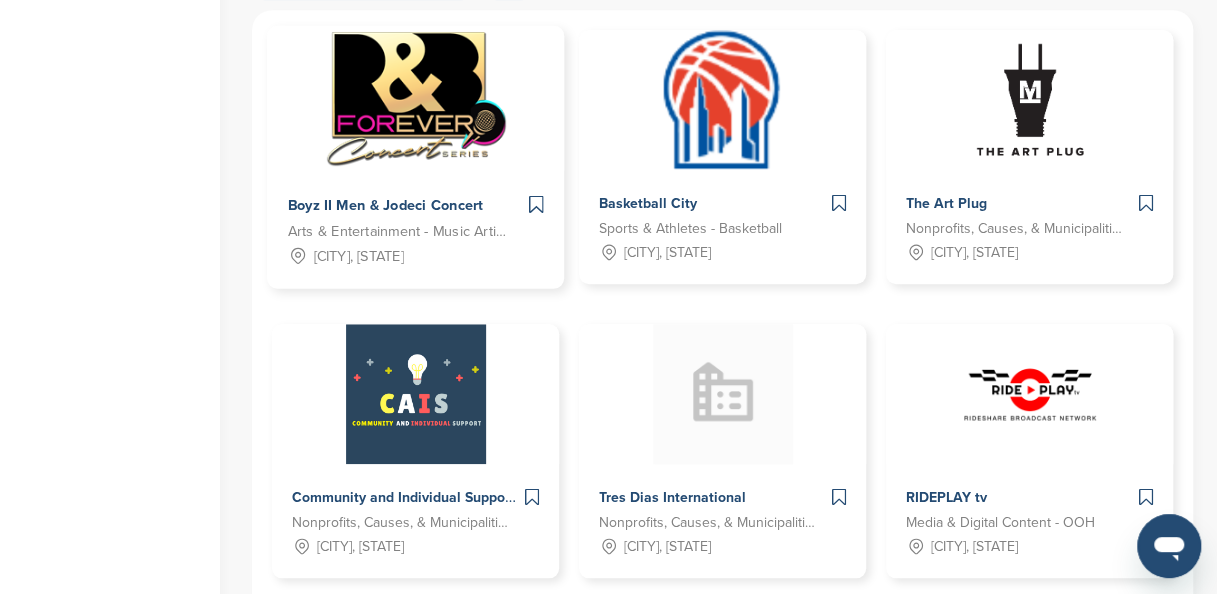 click on "[CITY], [STATE]" at bounding box center [415, 229] 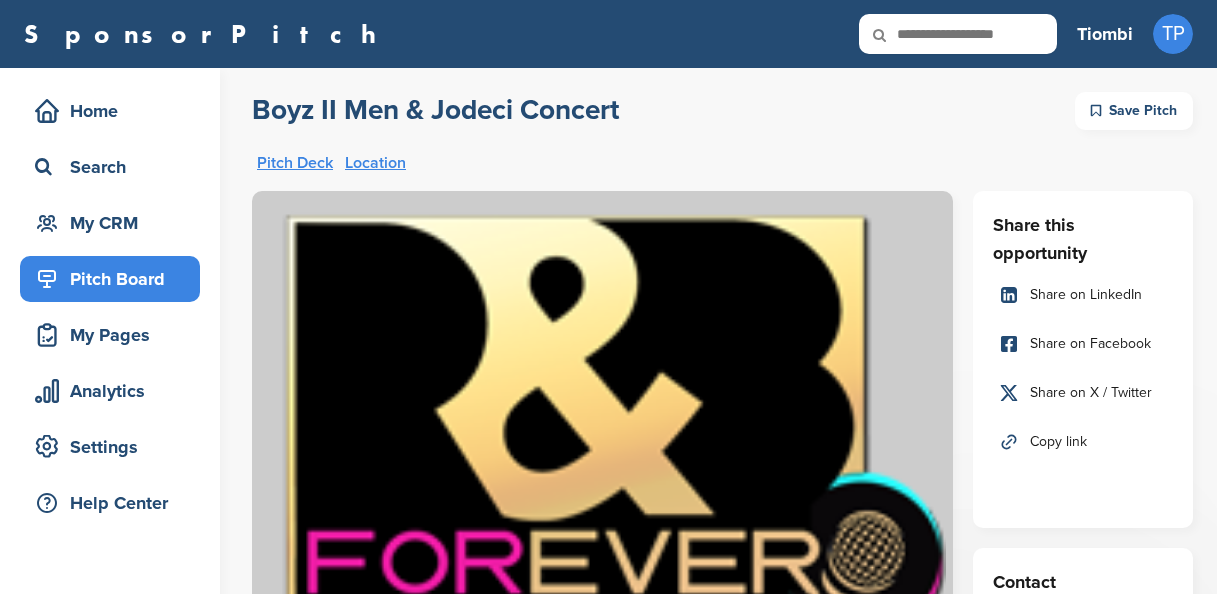 scroll, scrollTop: 0, scrollLeft: 0, axis: both 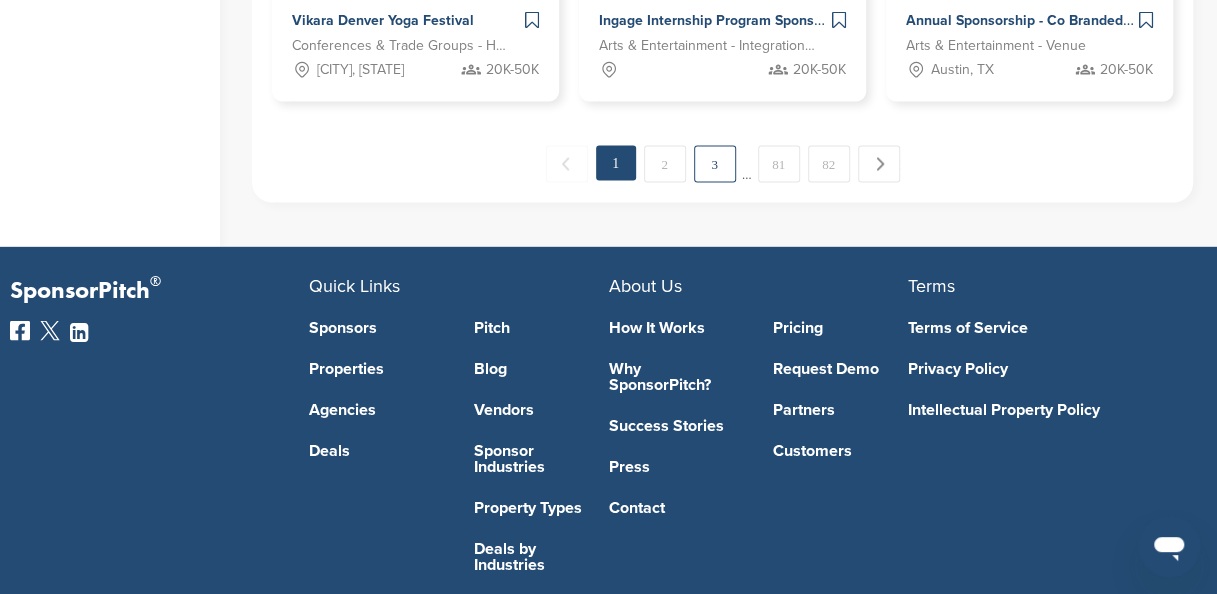 click on "3" at bounding box center [715, 163] 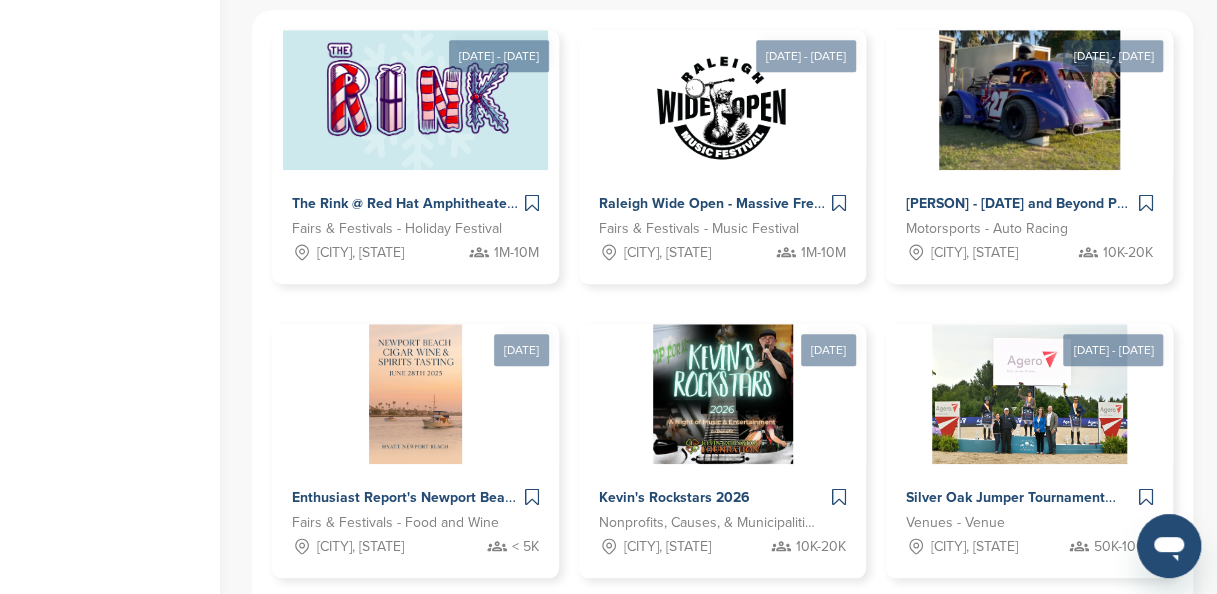 scroll, scrollTop: 1204, scrollLeft: 0, axis: vertical 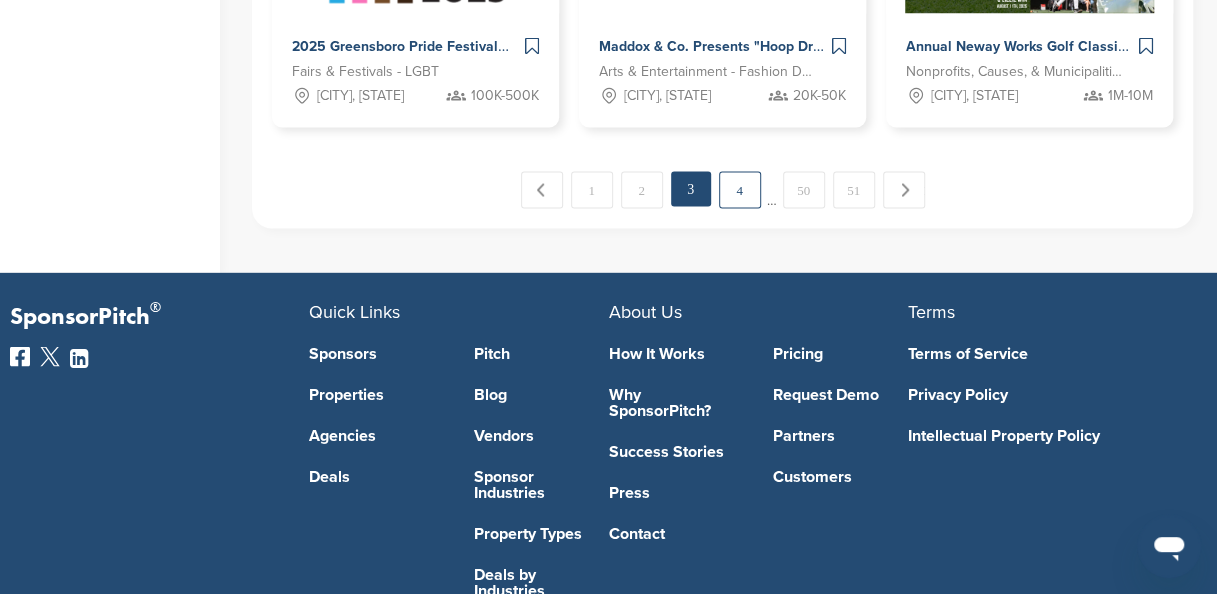 click on "4" at bounding box center (740, 189) 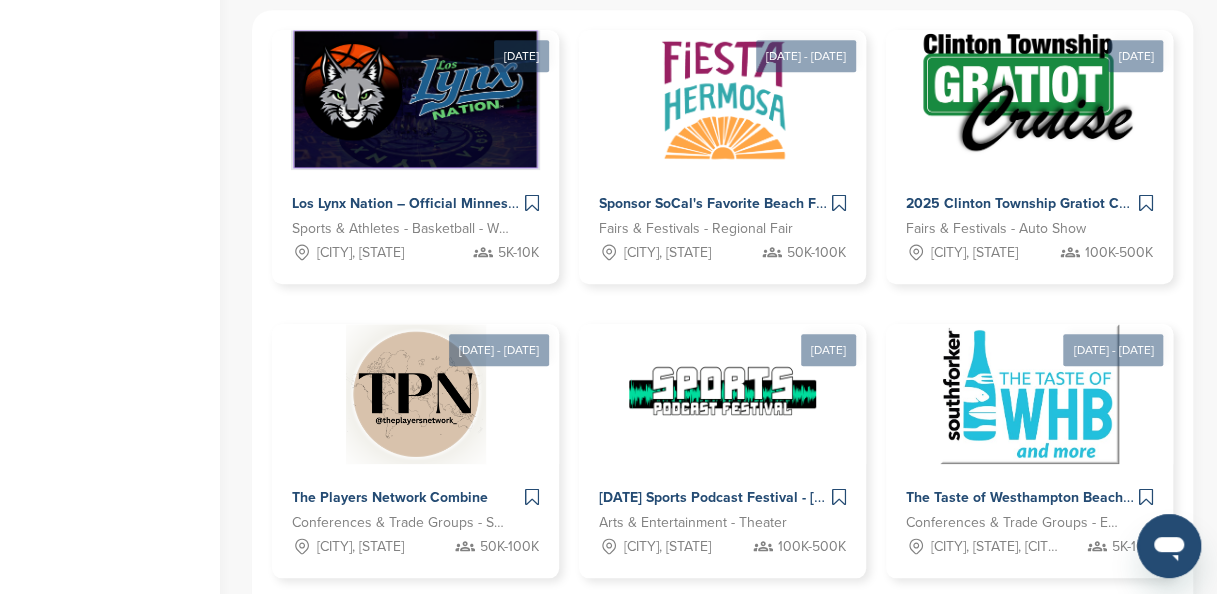 scroll, scrollTop: 1204, scrollLeft: 0, axis: vertical 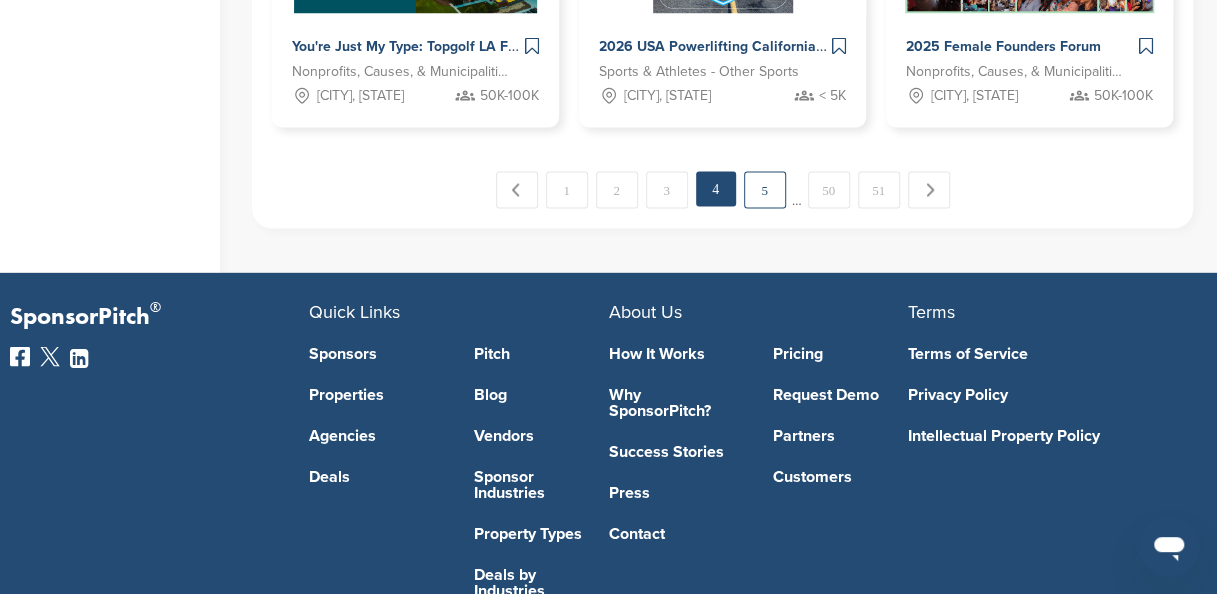 click on "5" at bounding box center [765, 189] 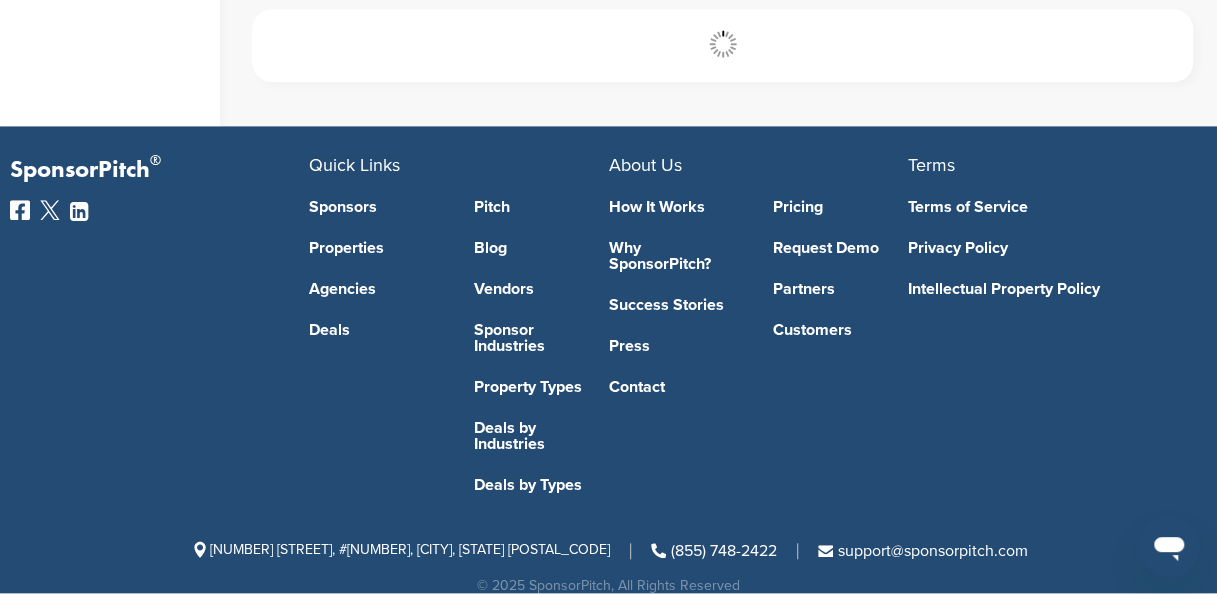 scroll, scrollTop: 684, scrollLeft: 0, axis: vertical 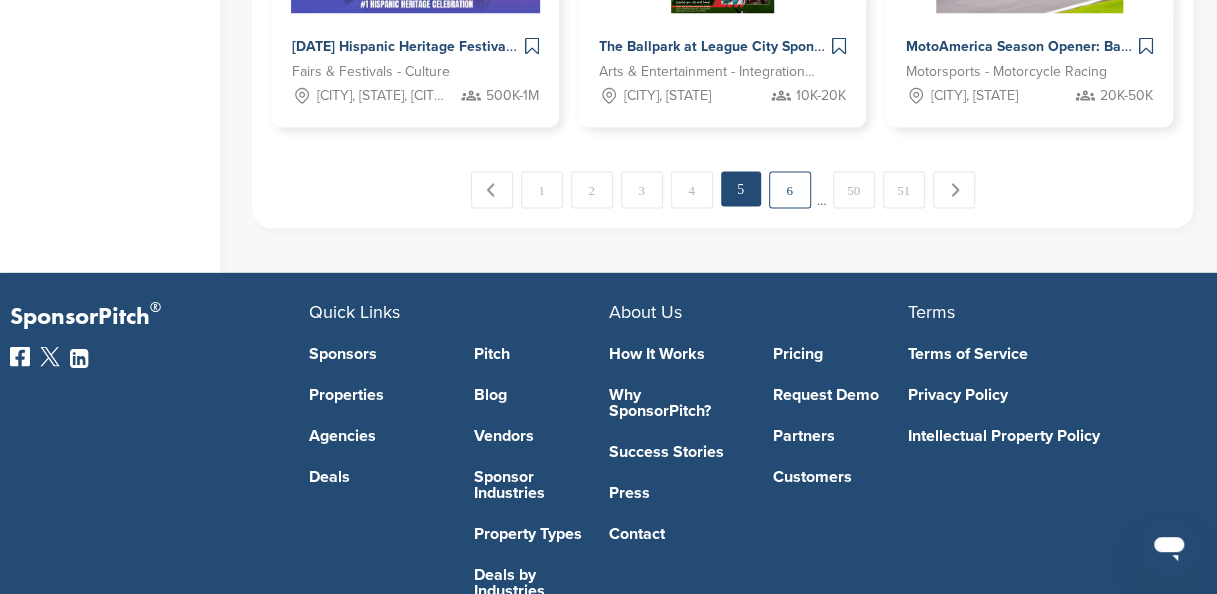 click on "6" at bounding box center (790, 189) 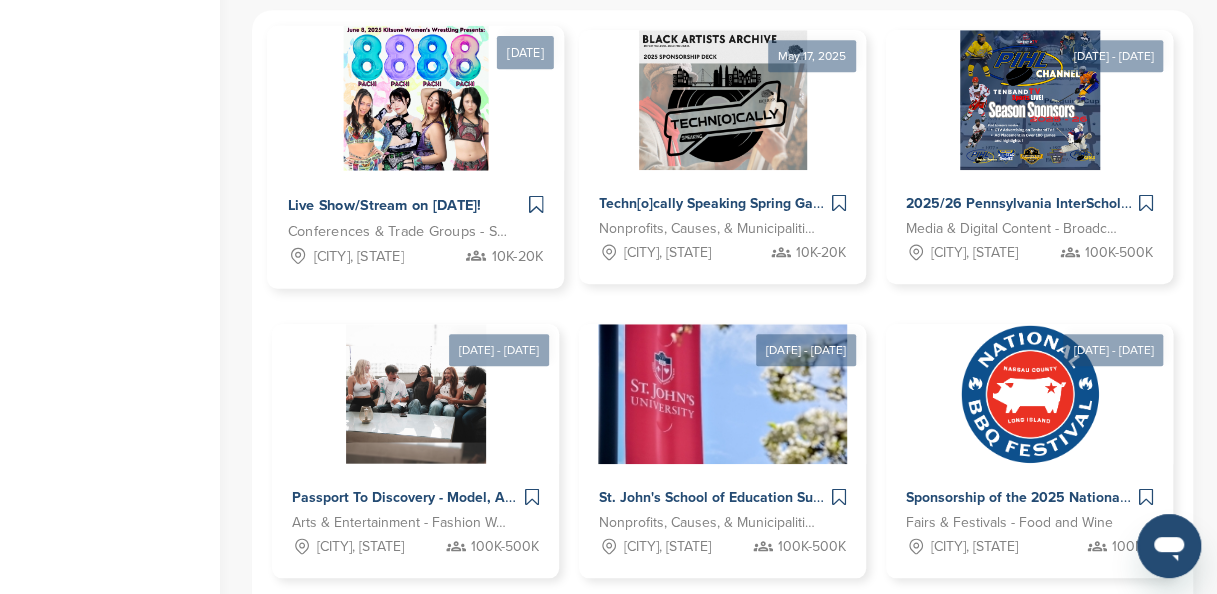 click at bounding box center [415, 97] 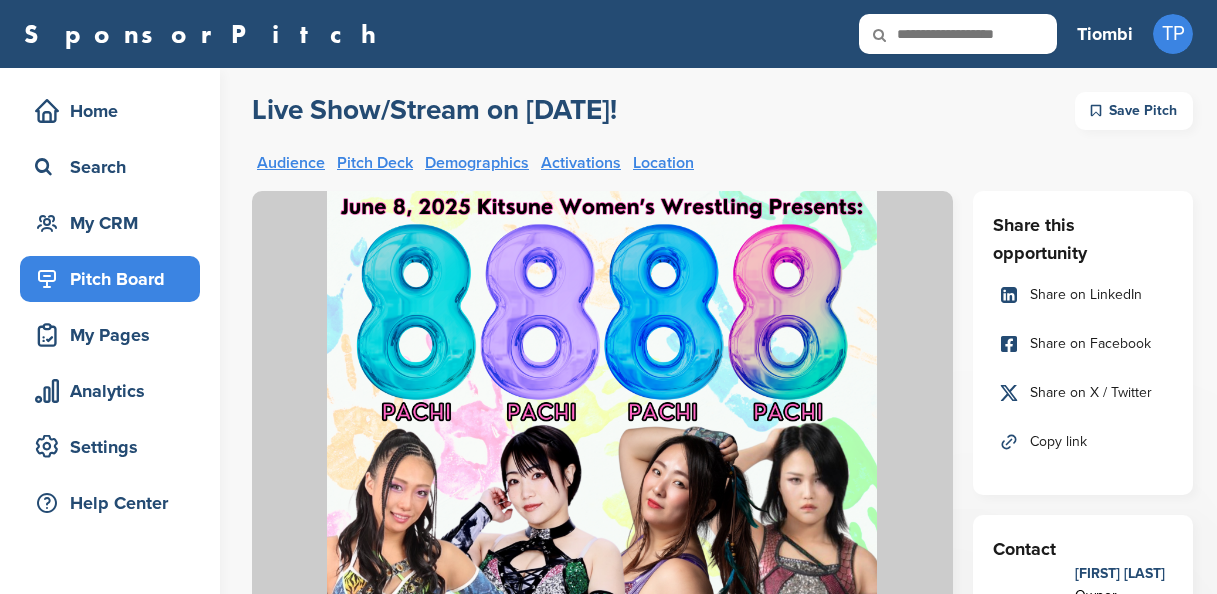 scroll, scrollTop: 0, scrollLeft: 0, axis: both 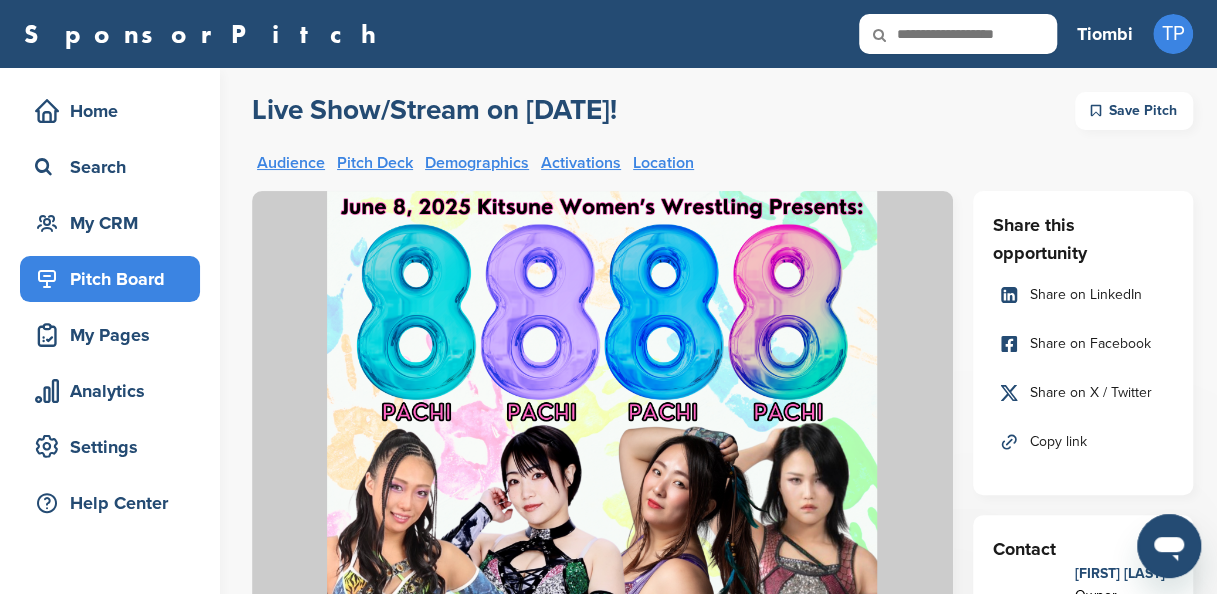 click on "Live Show/Stream on [DATE]!" at bounding box center (434, 110) 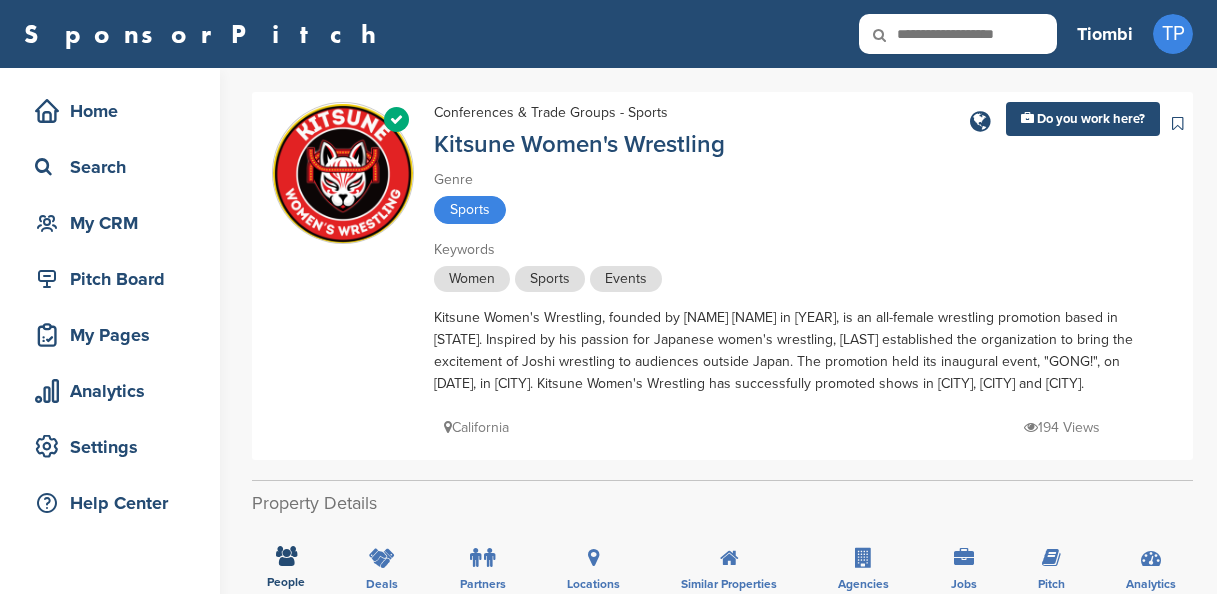 scroll, scrollTop: 0, scrollLeft: 0, axis: both 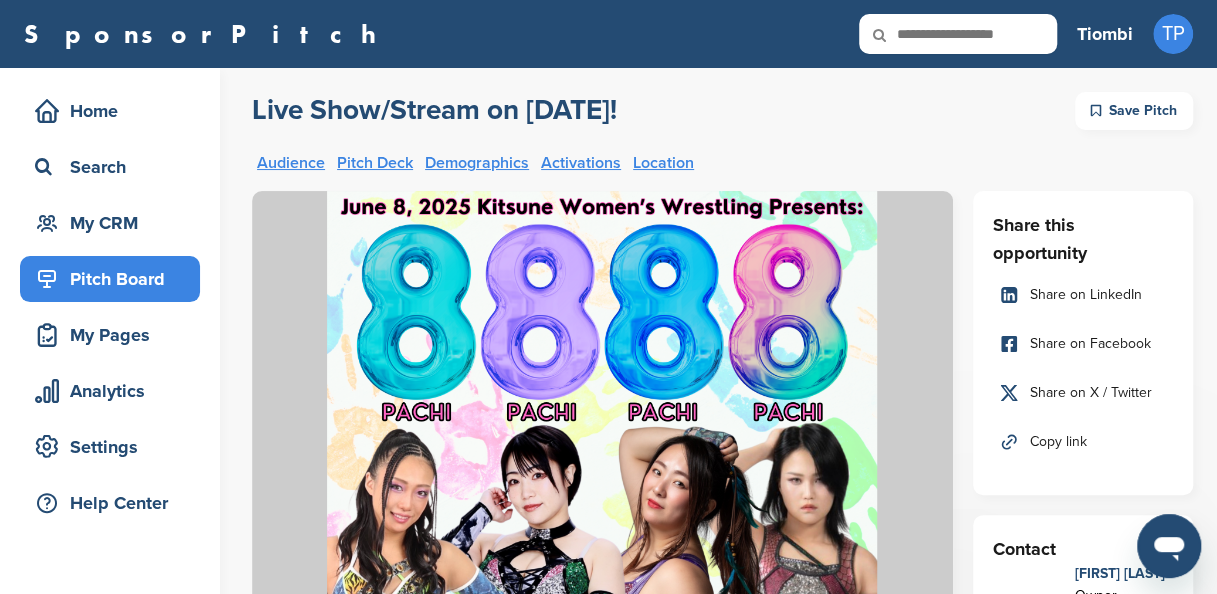 drag, startPoint x: 728, startPoint y: 112, endPoint x: 248, endPoint y: 92, distance: 480.41647 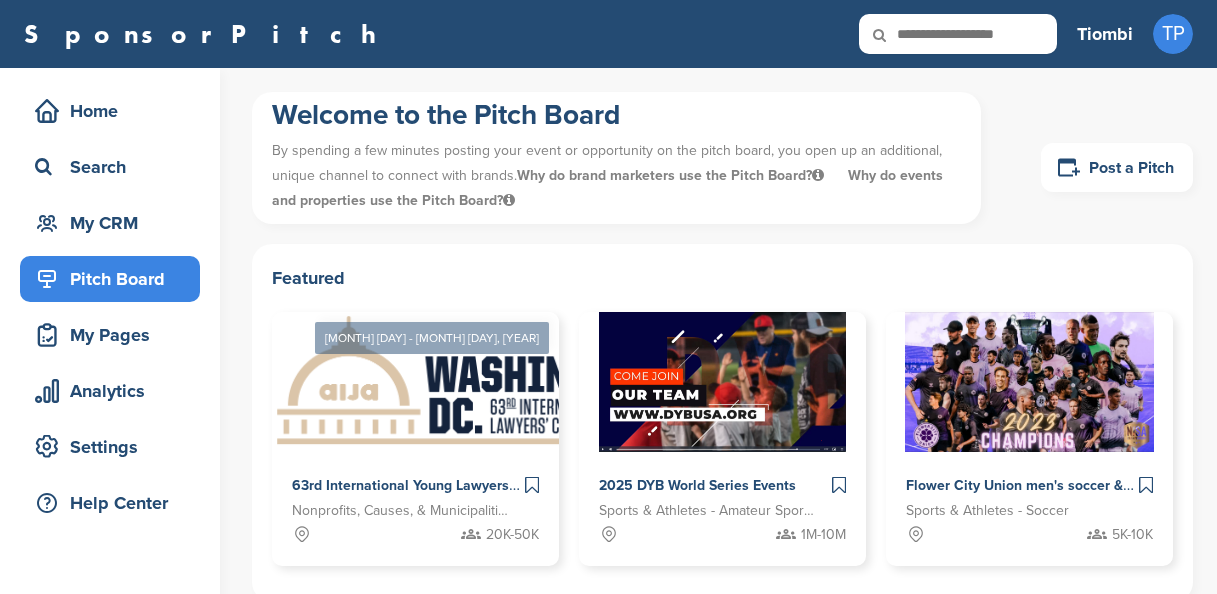 scroll, scrollTop: 684, scrollLeft: 0, axis: vertical 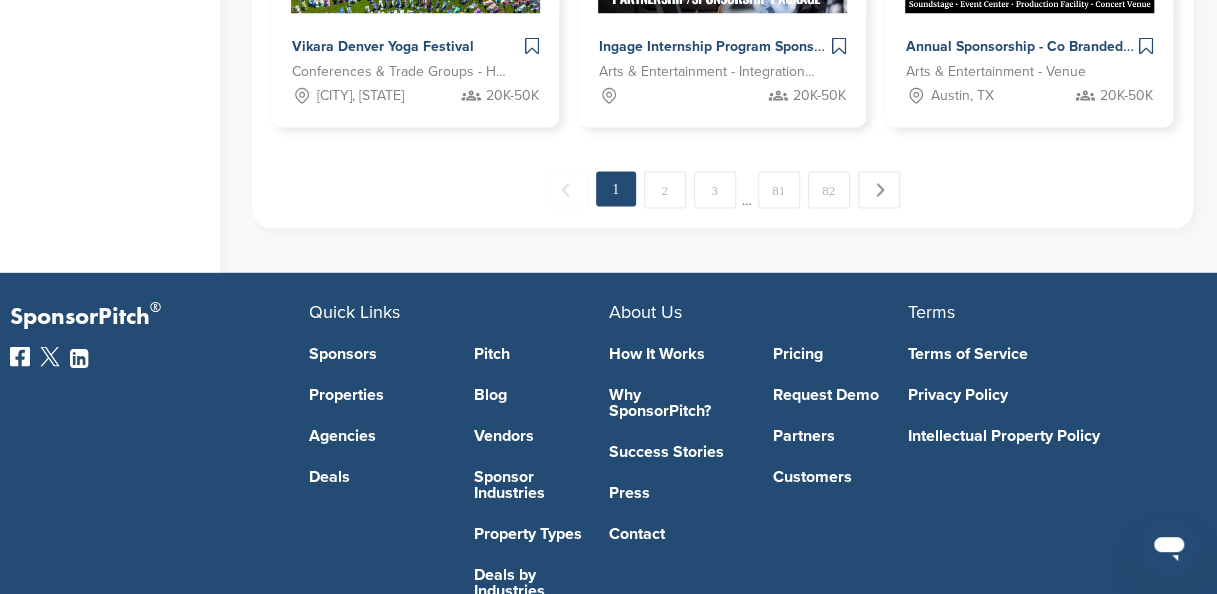click on "…" at bounding box center (747, 189) 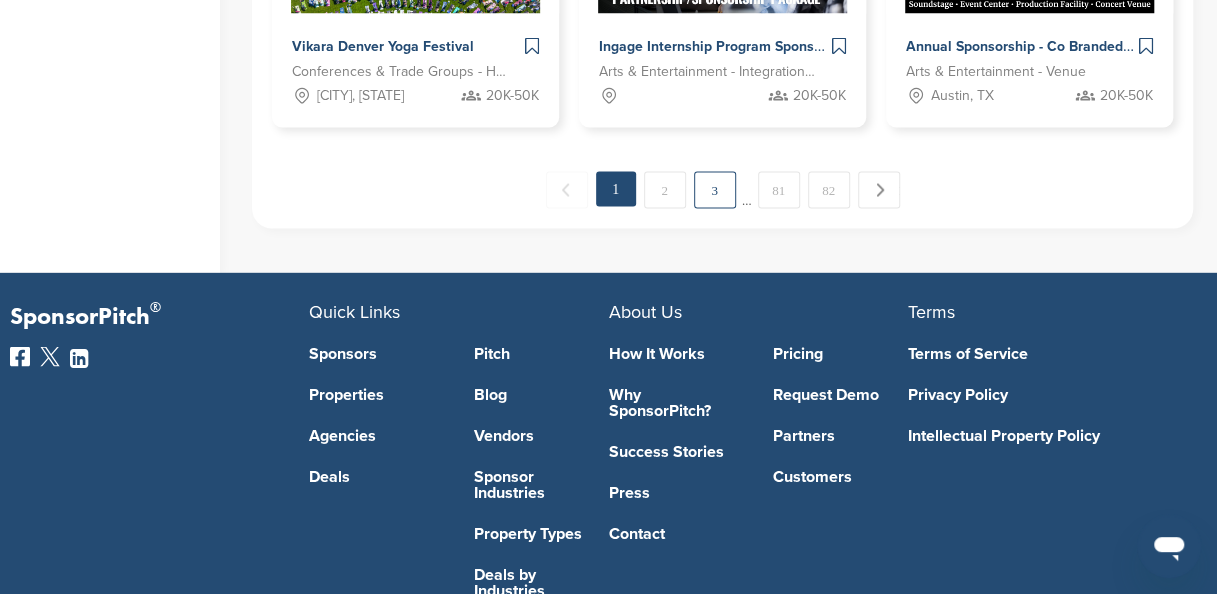 click on "3" at bounding box center (715, 189) 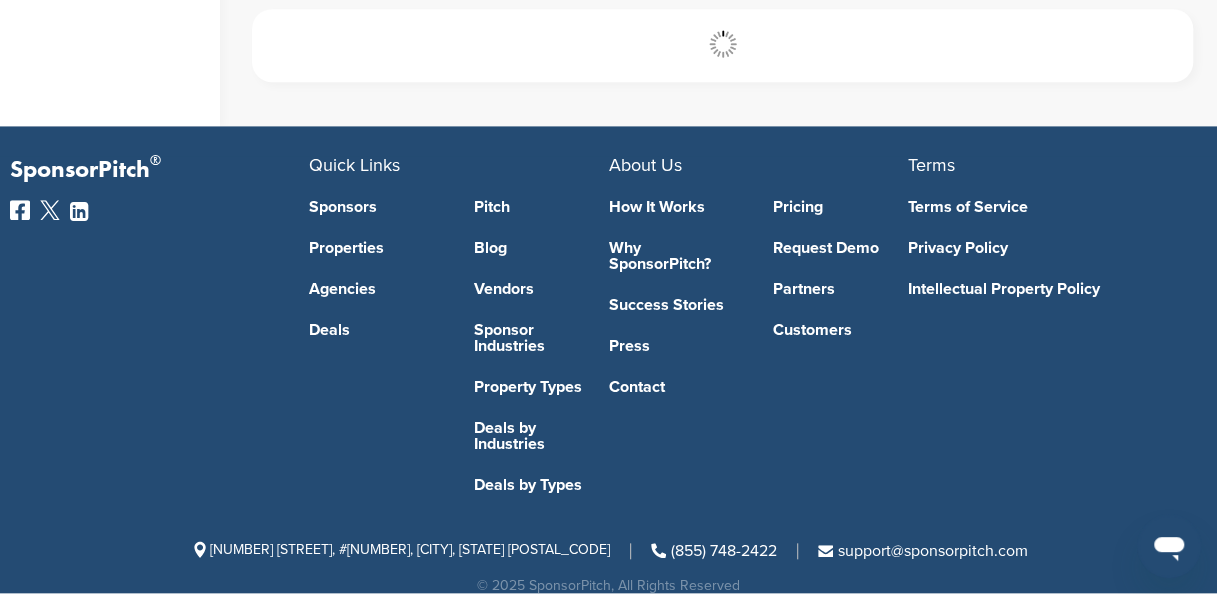 scroll, scrollTop: 684, scrollLeft: 0, axis: vertical 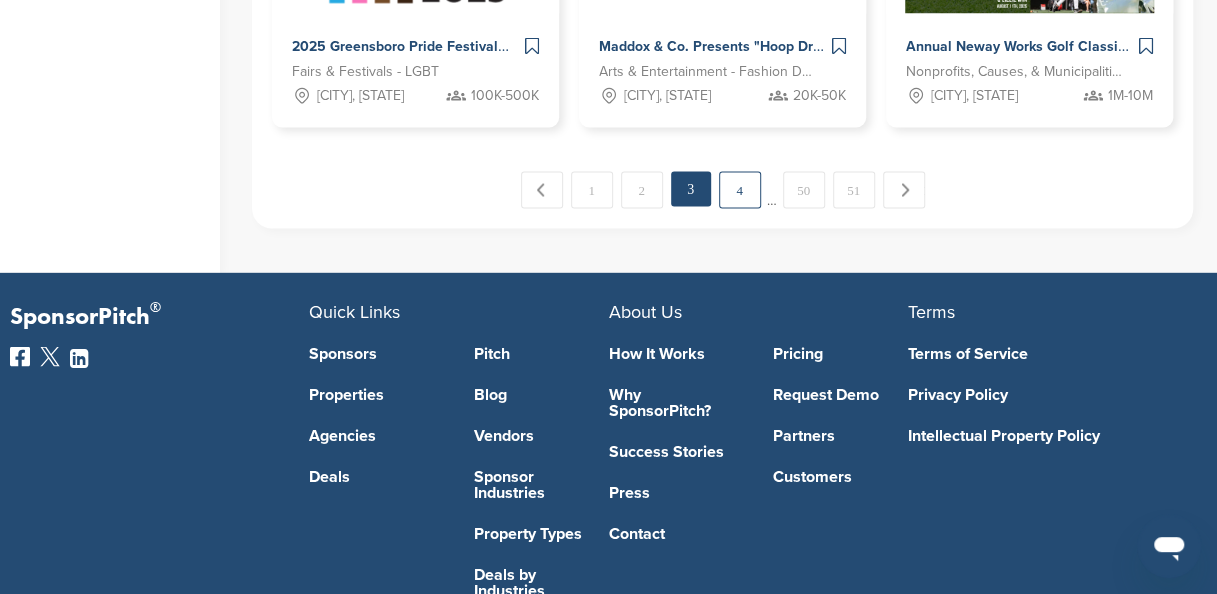 click on "4" at bounding box center [740, 189] 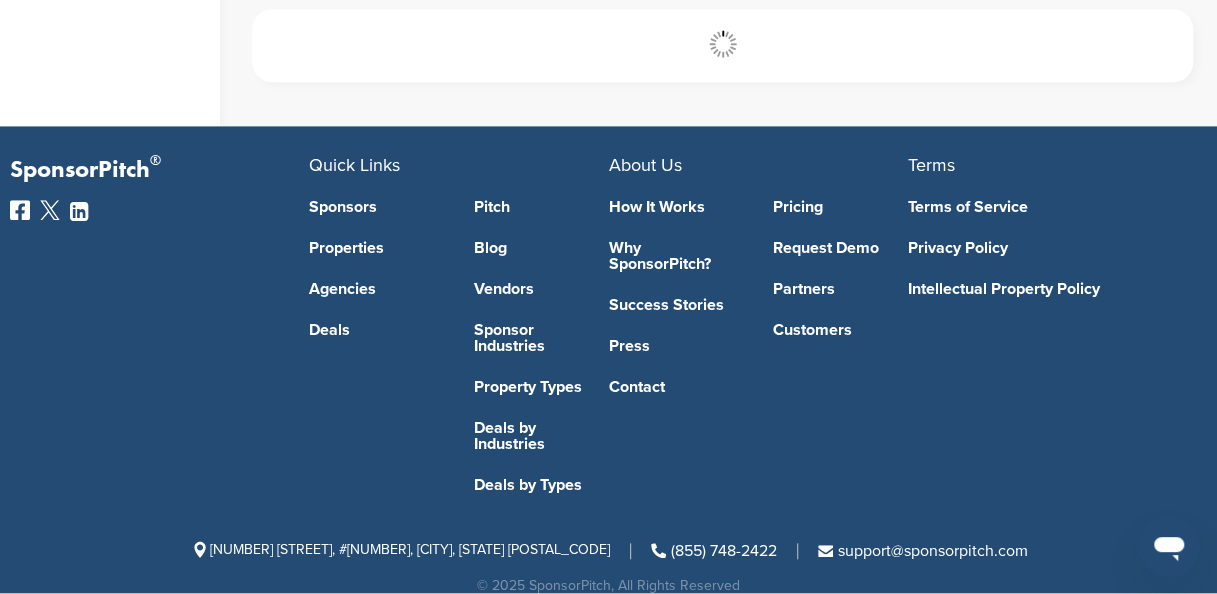 scroll, scrollTop: 684, scrollLeft: 0, axis: vertical 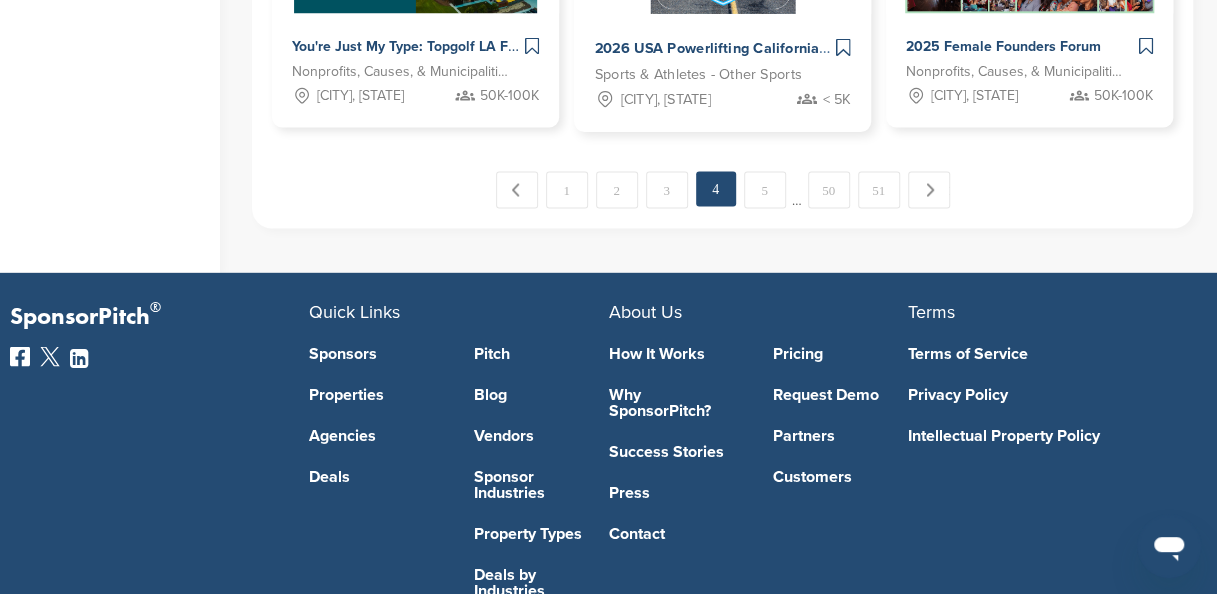 click on "2026 USA Powerlifting California State Championship (CA-2026-01)" at bounding box center [823, 48] 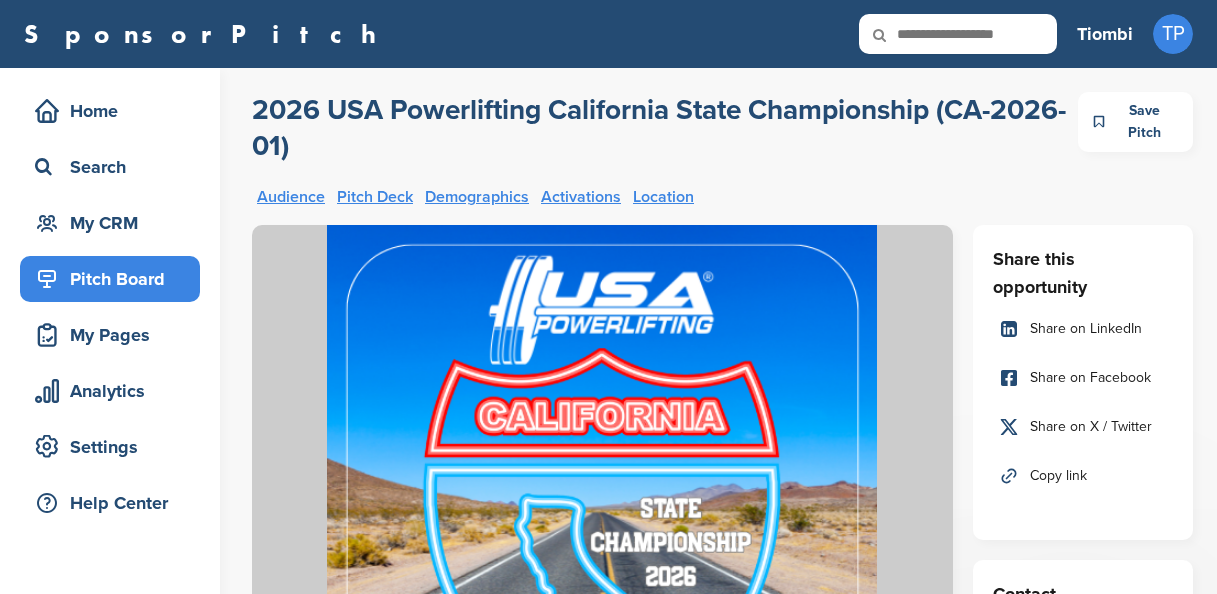 scroll, scrollTop: 0, scrollLeft: 0, axis: both 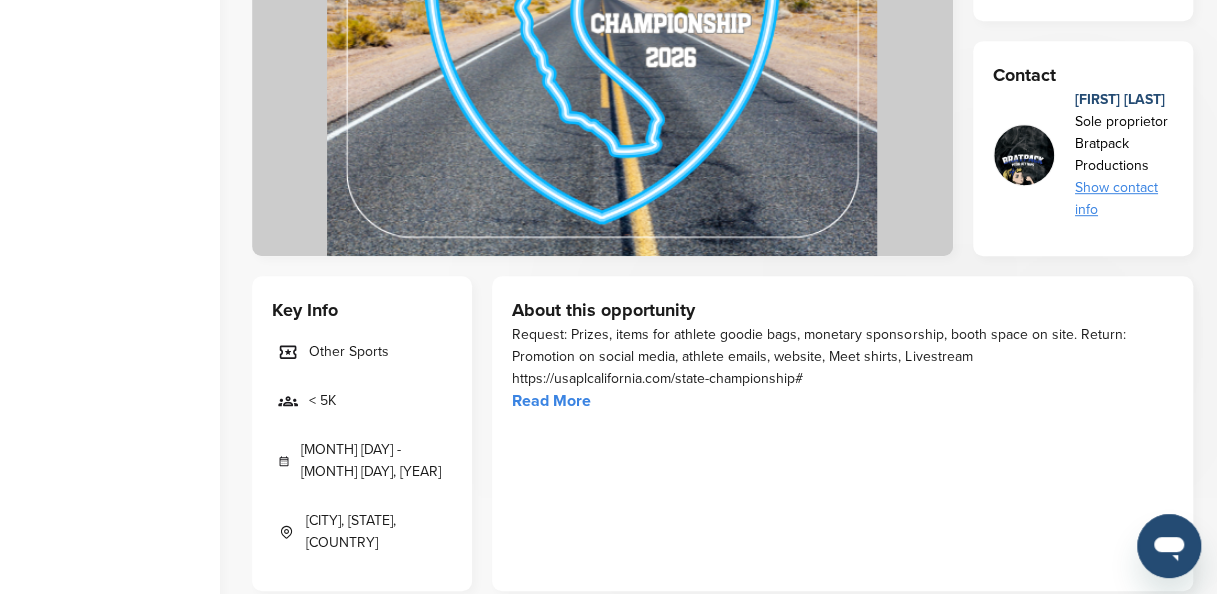 click on "Request: Prizes, items for athlete goodie bags, monetary sponsorship, booth space on site.
Return: Promotion on social media, athlete emails, website, Meet shirts, Livestream
https://usaplcalifornia.com/state-championship#" at bounding box center [842, 357] 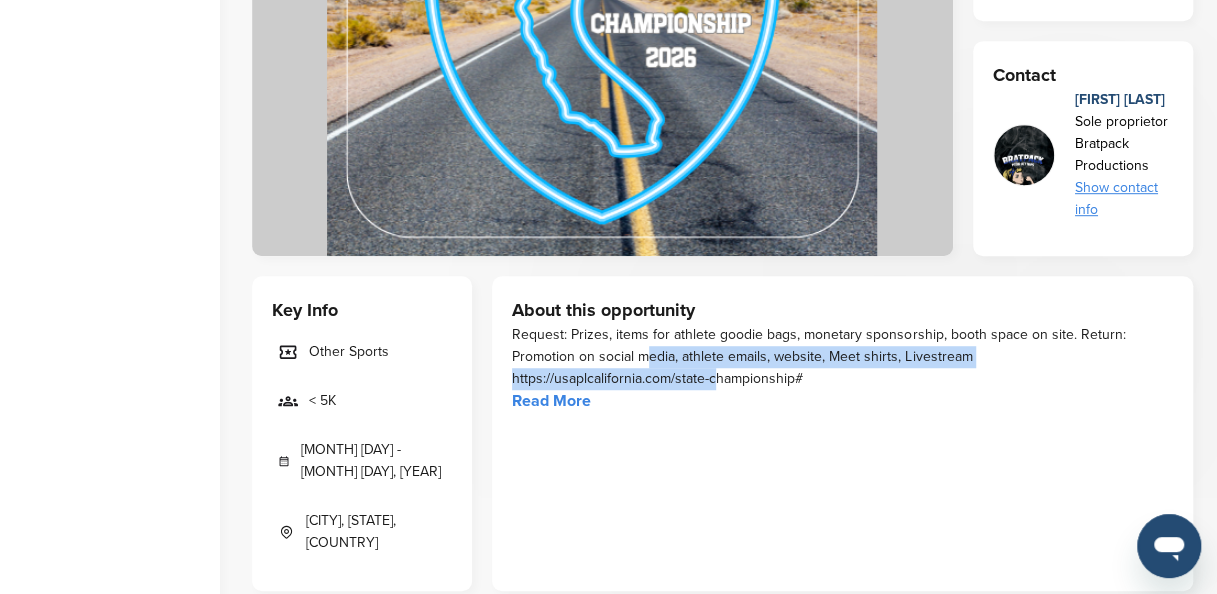 drag, startPoint x: 1179, startPoint y: 347, endPoint x: 639, endPoint y: 347, distance: 540 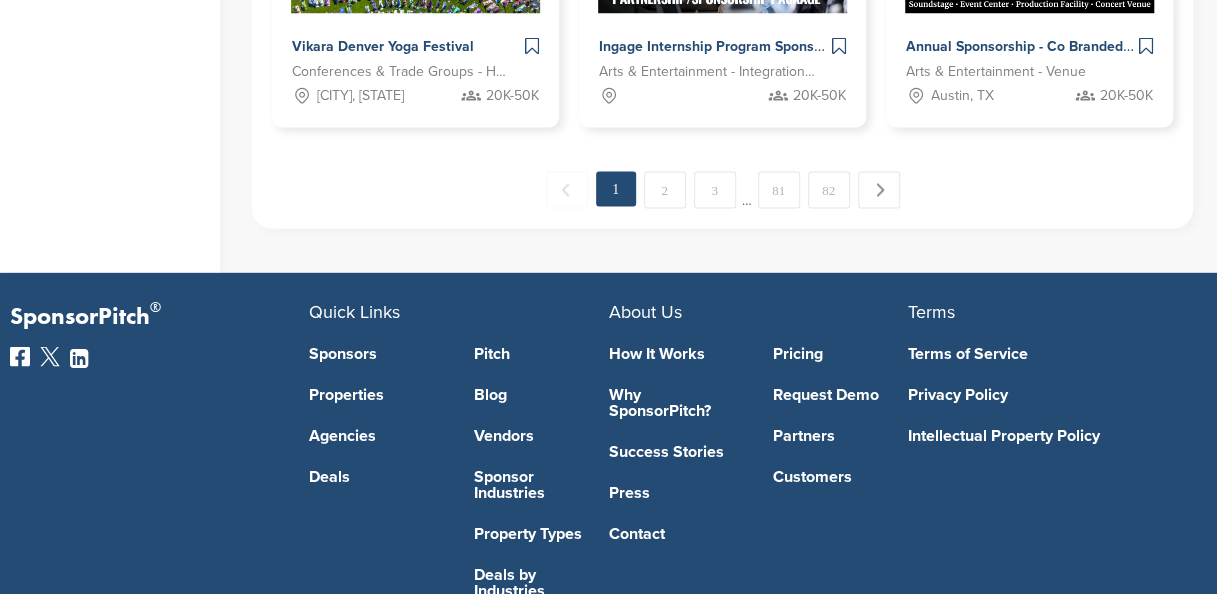 scroll, scrollTop: 1723, scrollLeft: 0, axis: vertical 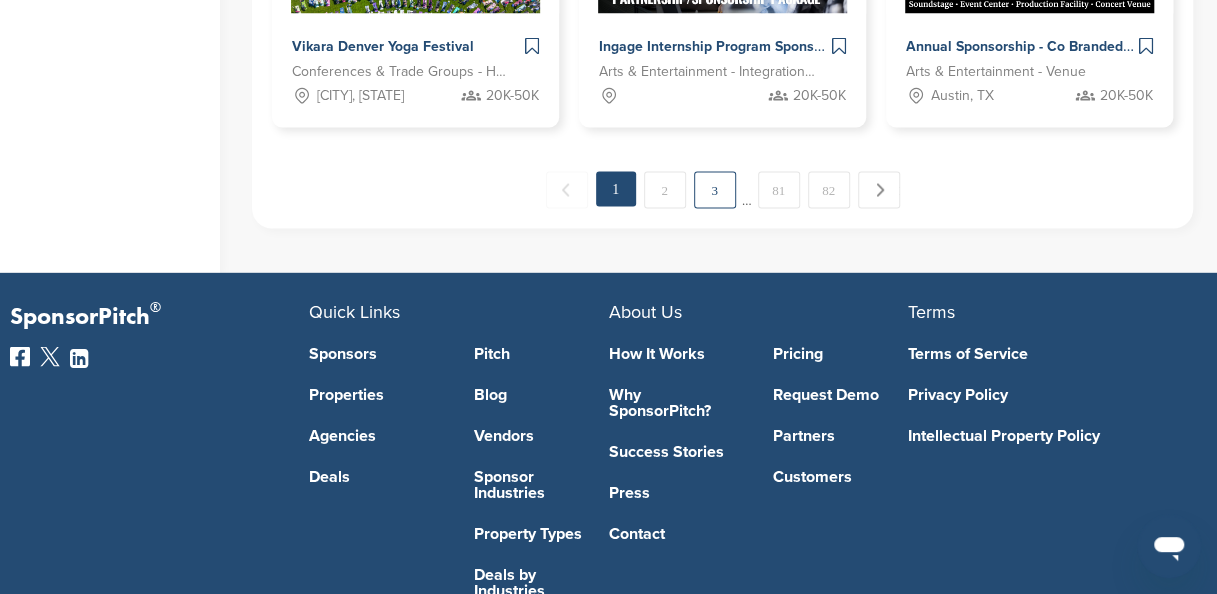 click on "3" at bounding box center (715, 189) 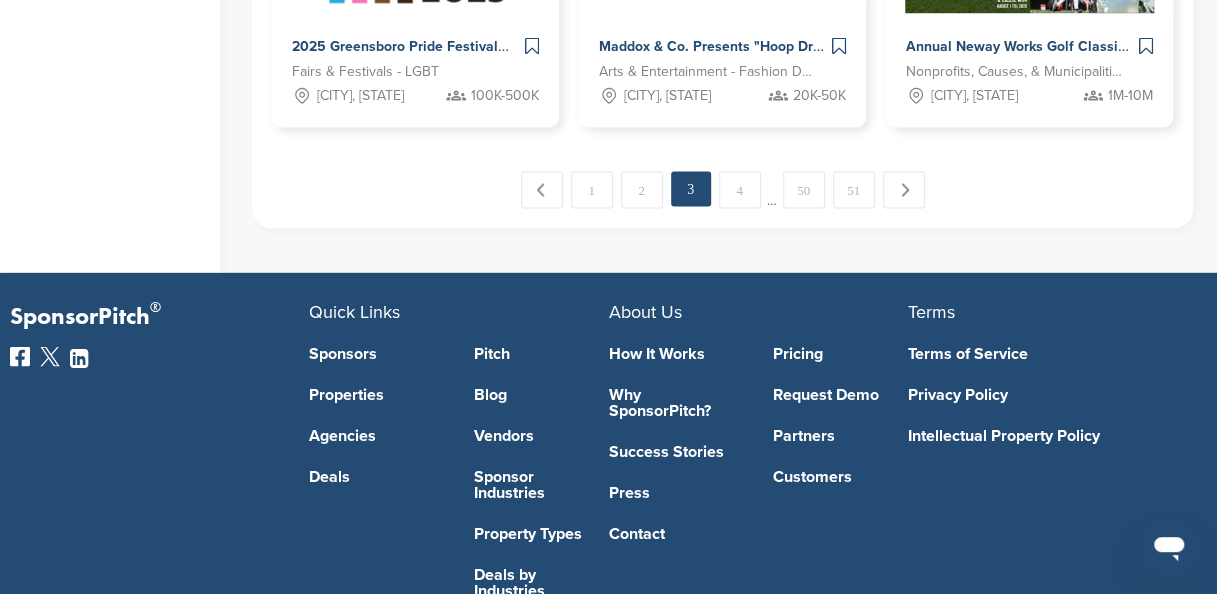 scroll, scrollTop: 1868, scrollLeft: 0, axis: vertical 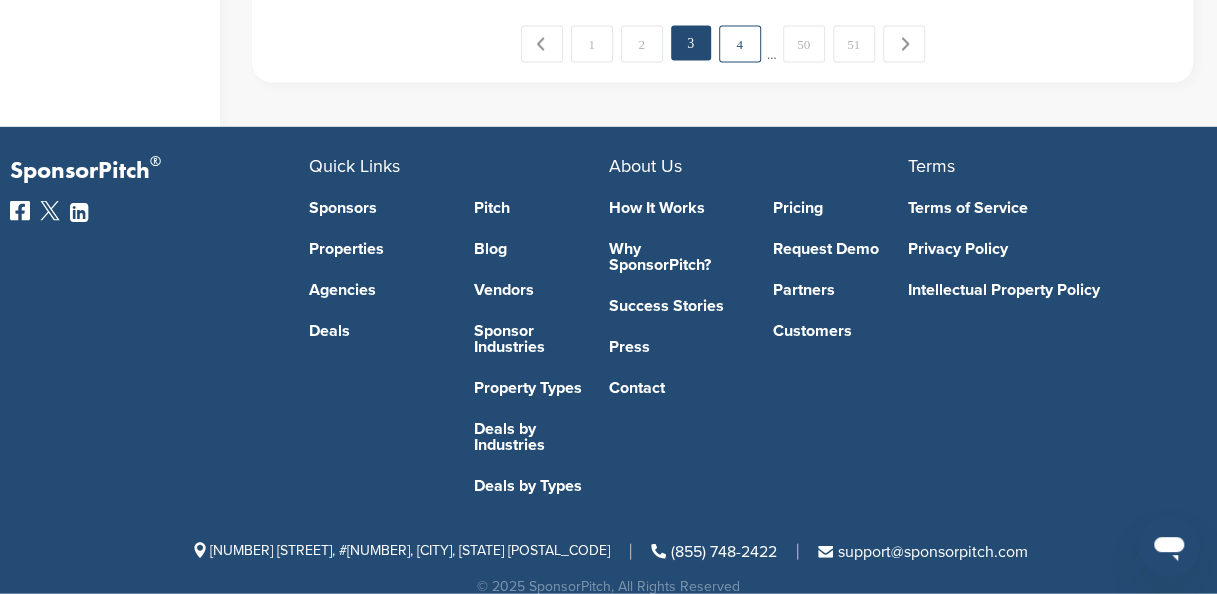 click on "4" at bounding box center [740, 44] 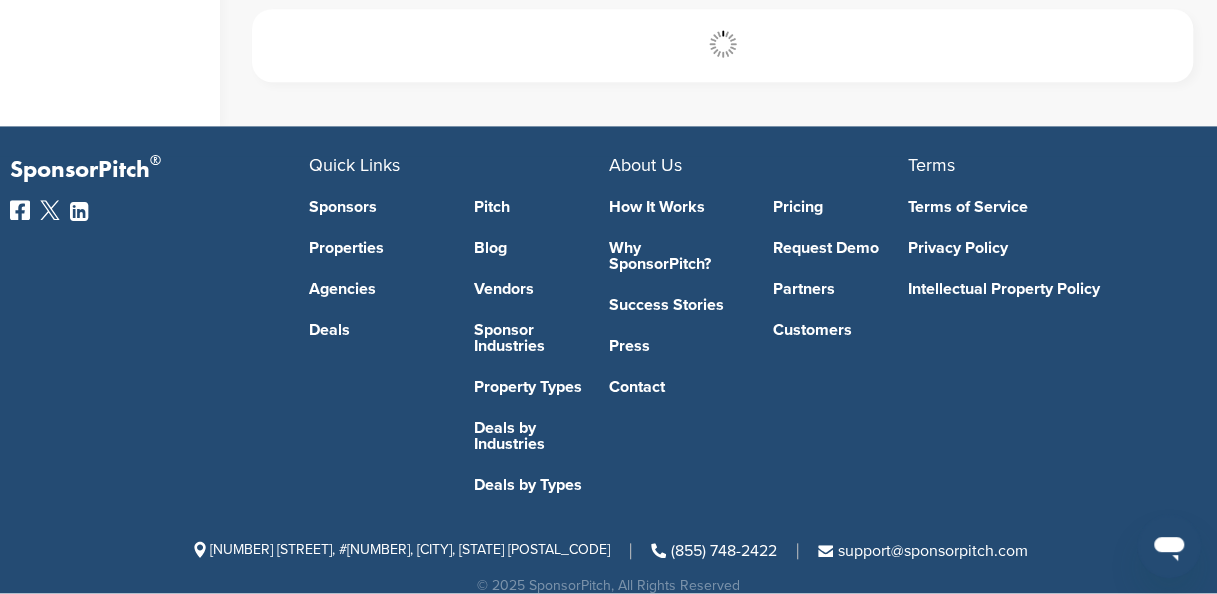 scroll, scrollTop: 684, scrollLeft: 0, axis: vertical 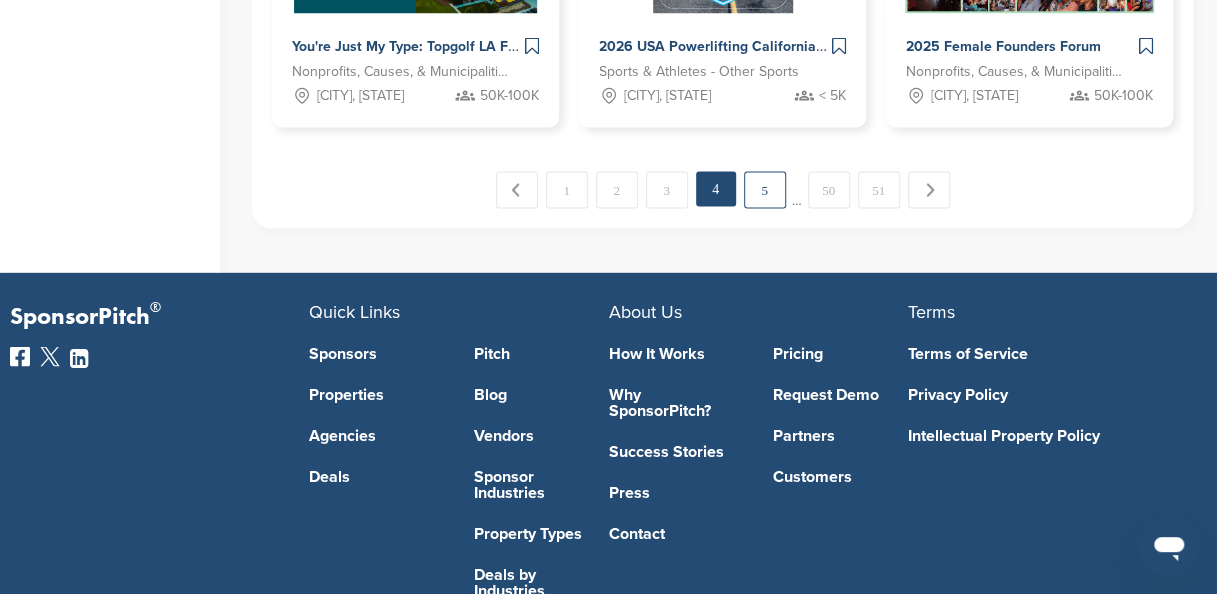 click on "5" at bounding box center [765, 189] 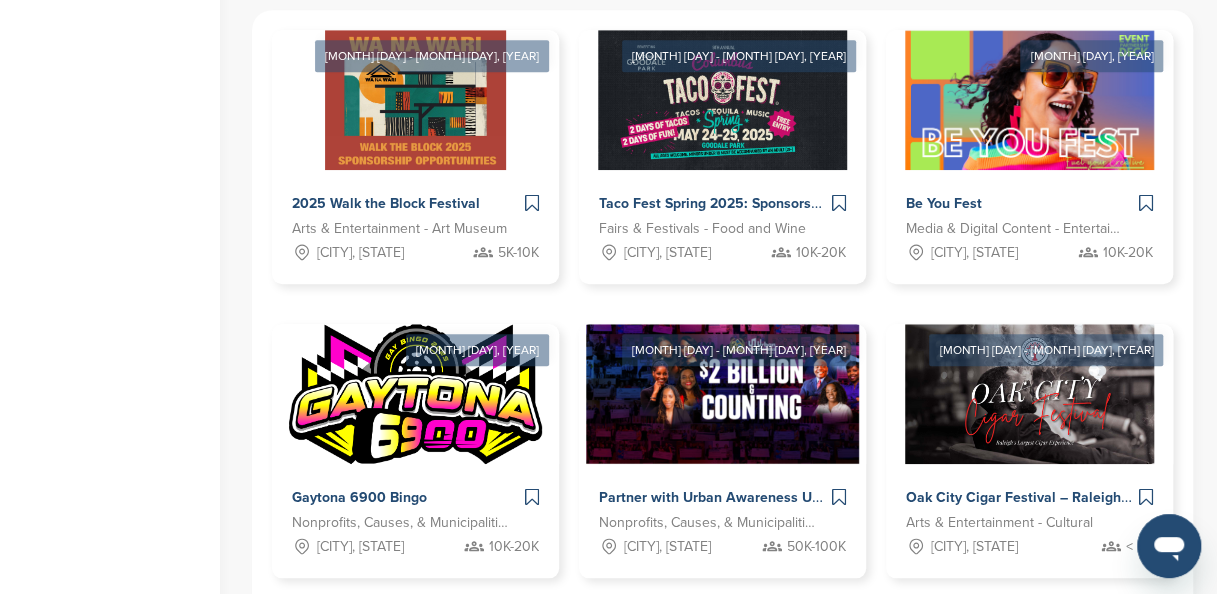 scroll, scrollTop: 1204, scrollLeft: 0, axis: vertical 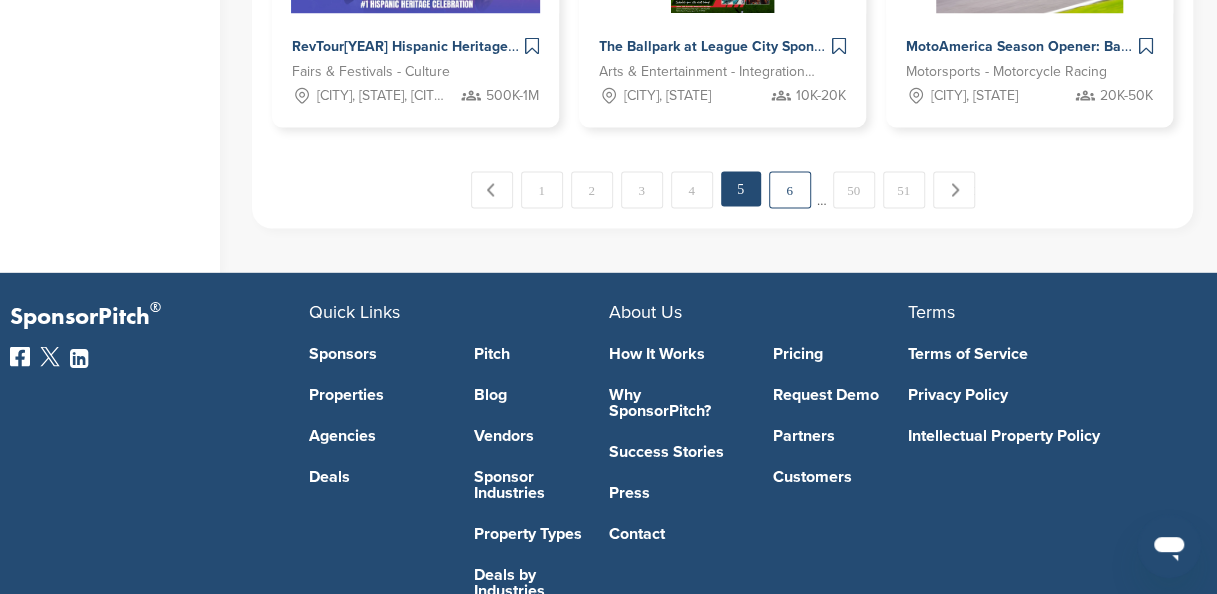 click on "6" at bounding box center [790, 189] 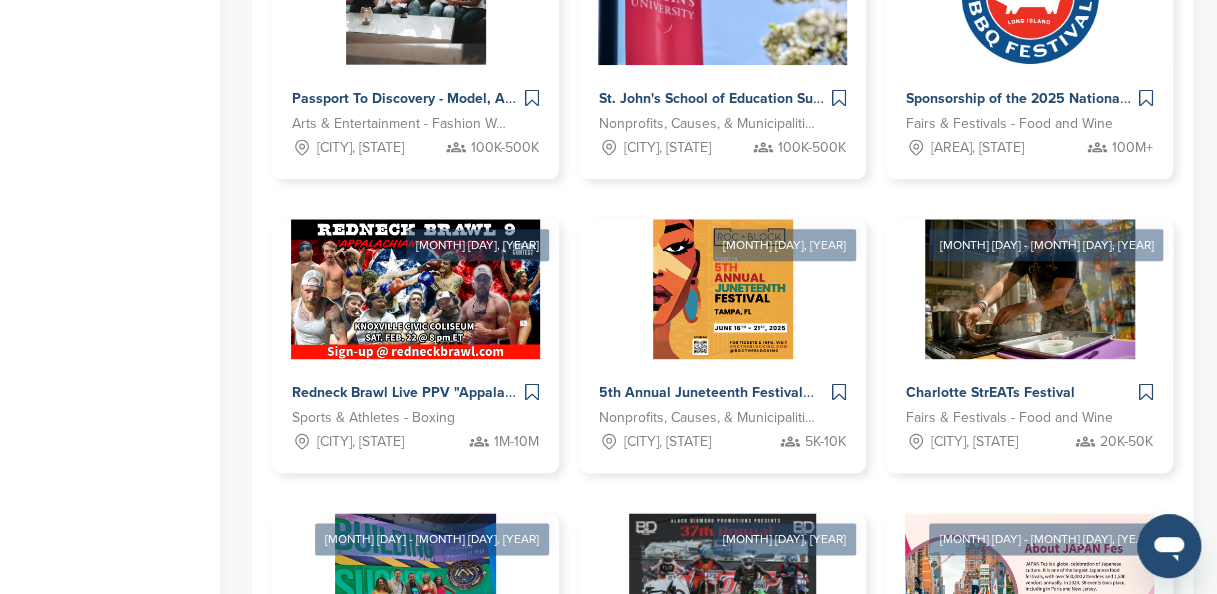 scroll, scrollTop: 1124, scrollLeft: 0, axis: vertical 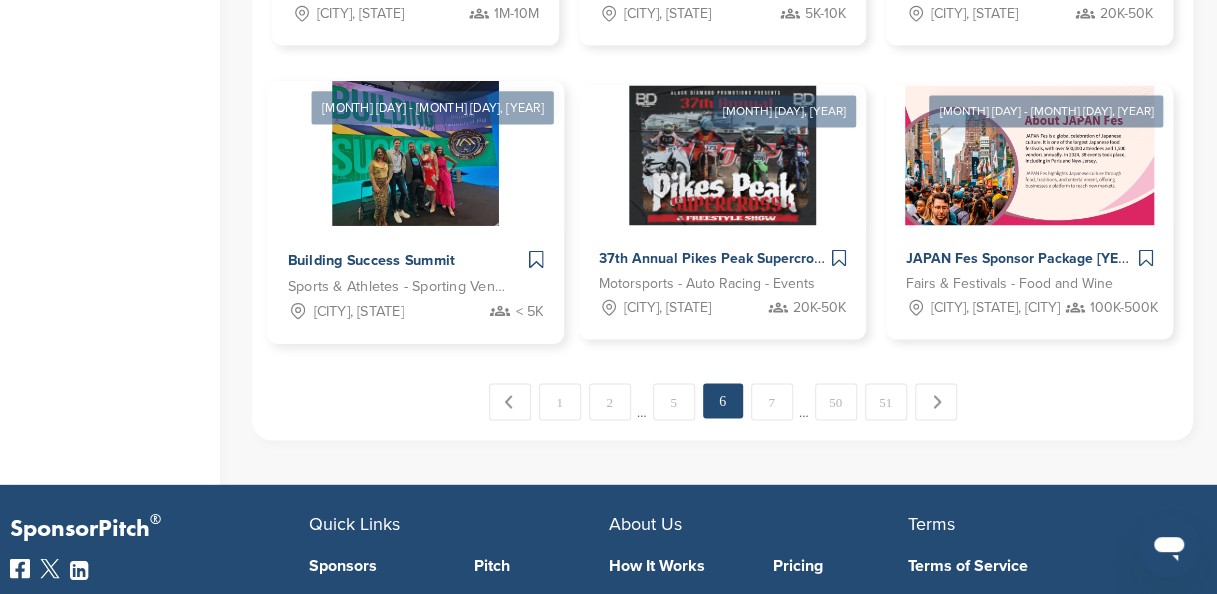 click at bounding box center [536, 259] 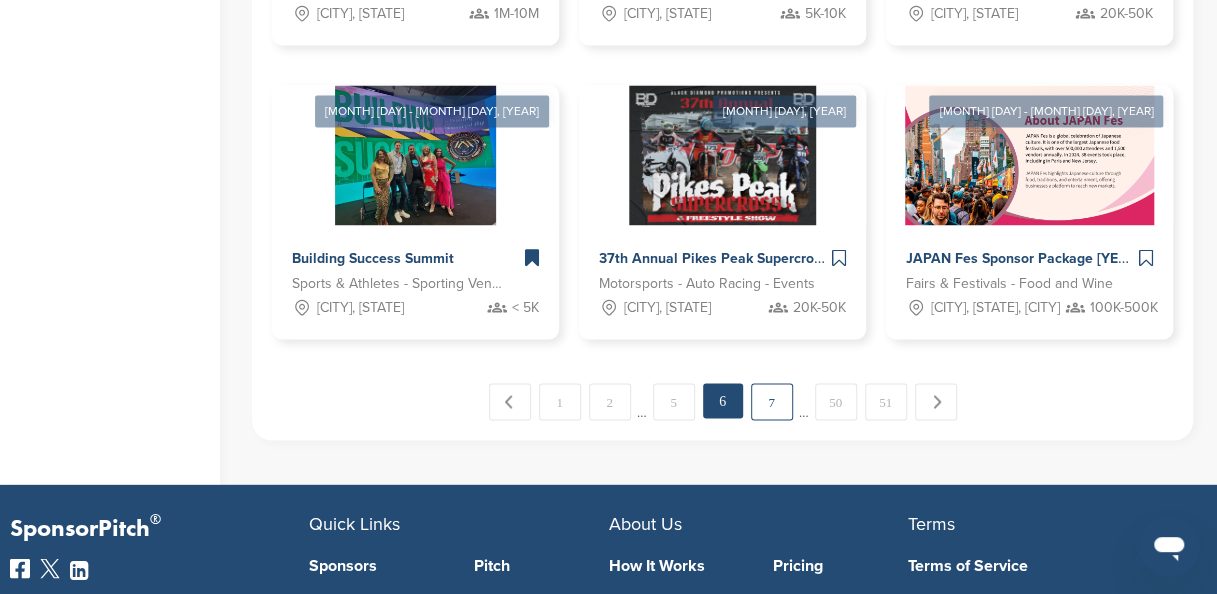 click on "7" at bounding box center (772, 401) 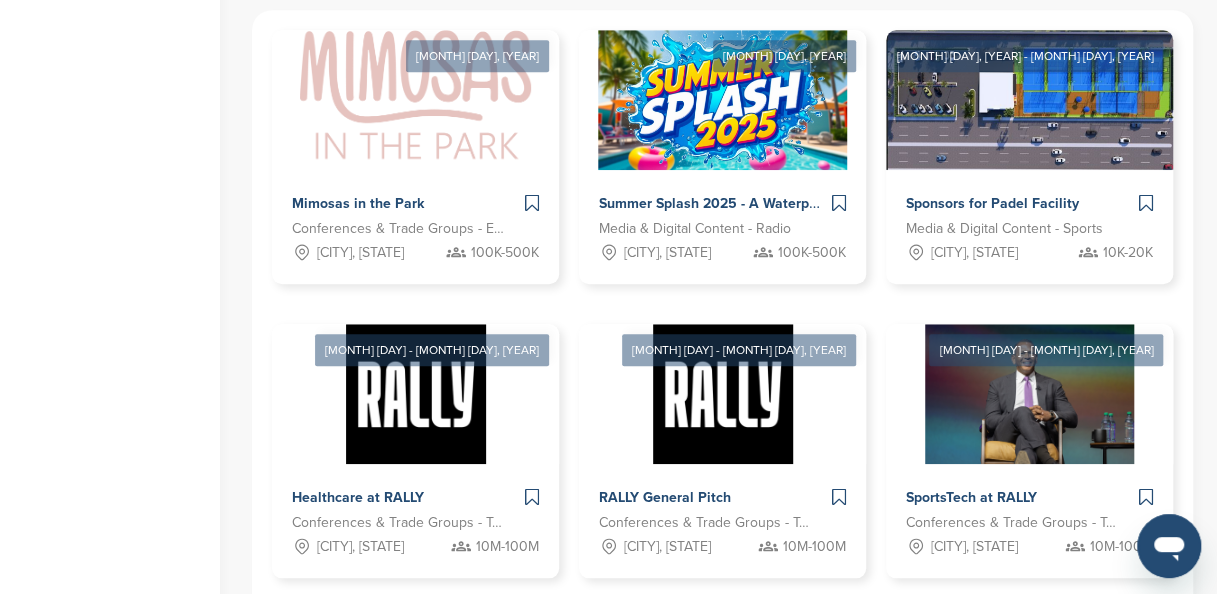 scroll, scrollTop: 1204, scrollLeft: 0, axis: vertical 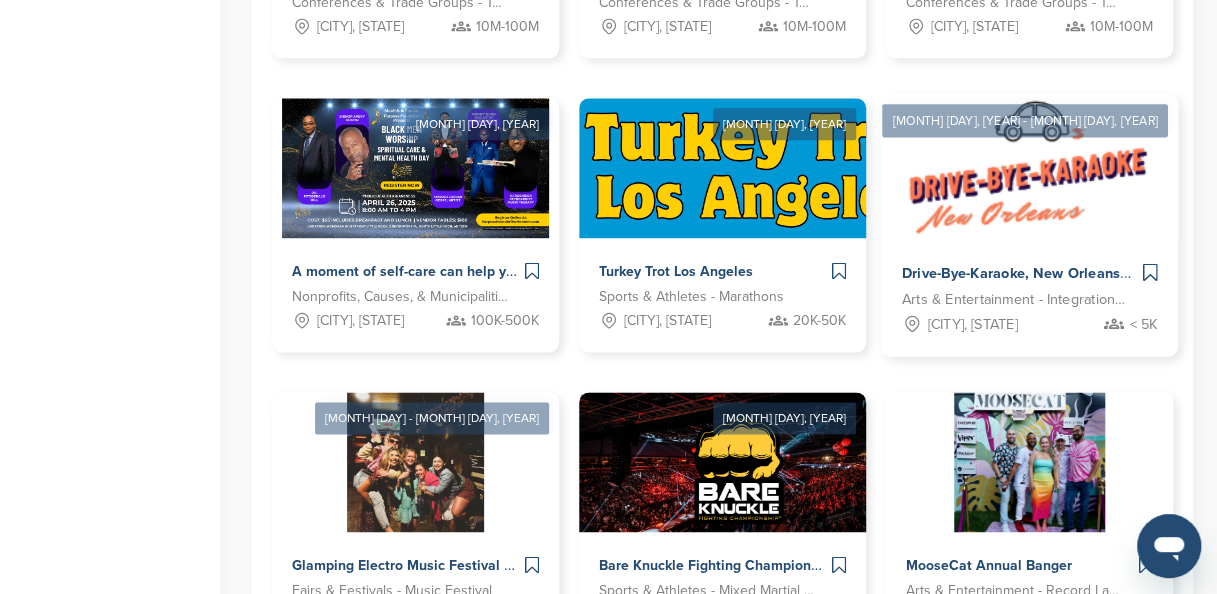 click at bounding box center (1150, 272) 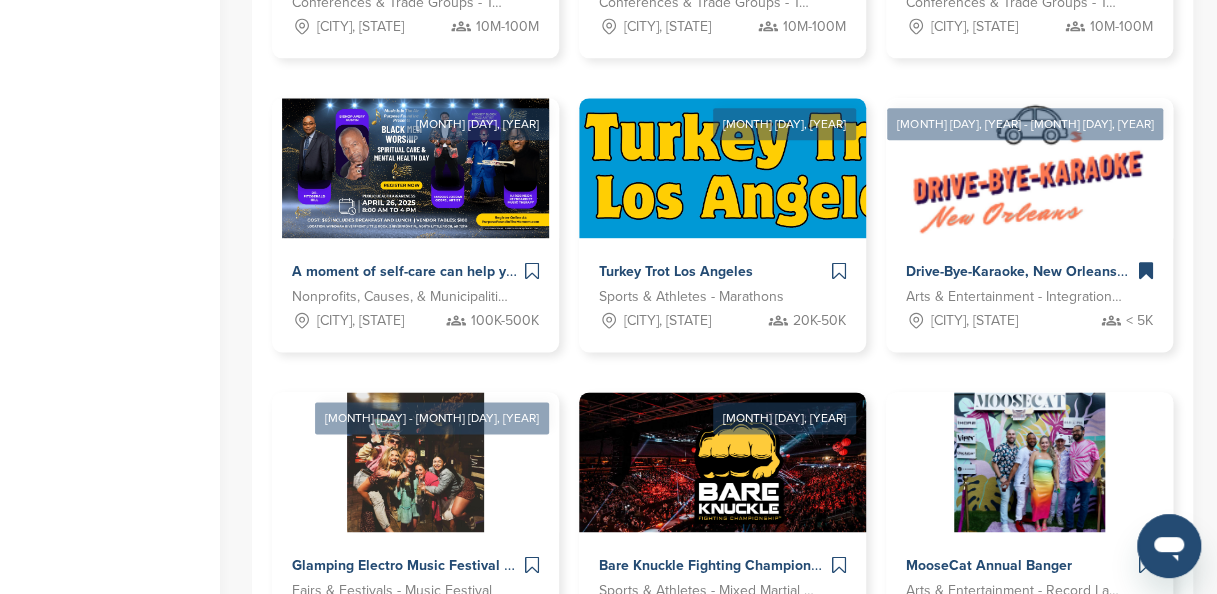 scroll, scrollTop: 1723, scrollLeft: 0, axis: vertical 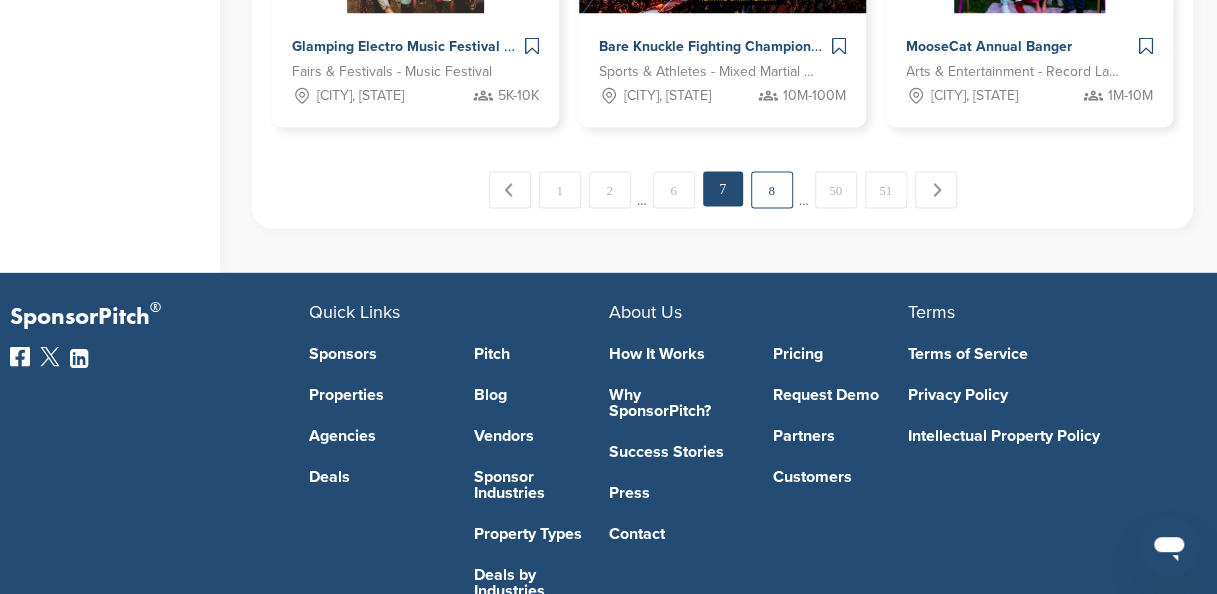 click on "8" at bounding box center [772, 189] 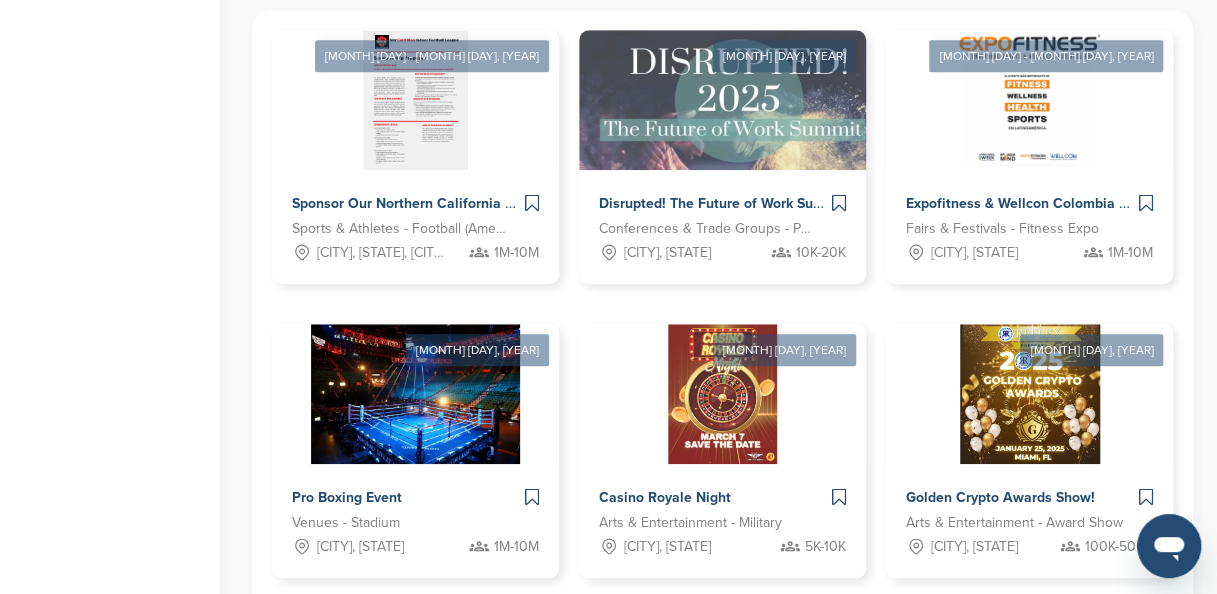 scroll, scrollTop: 1204, scrollLeft: 0, axis: vertical 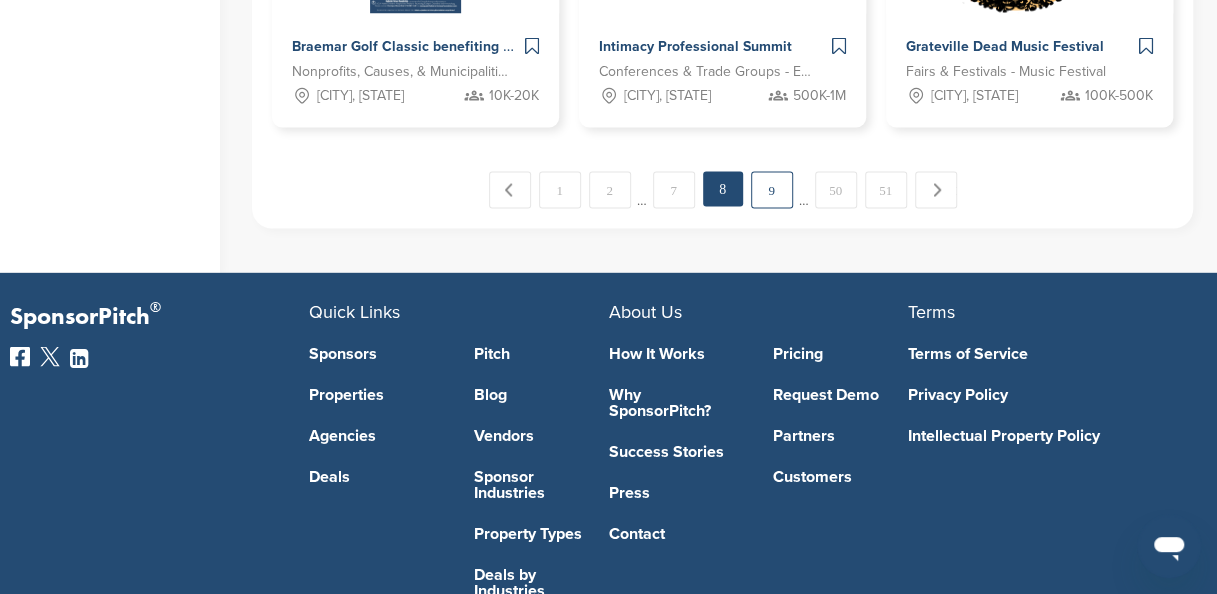 click on "9" at bounding box center (772, 189) 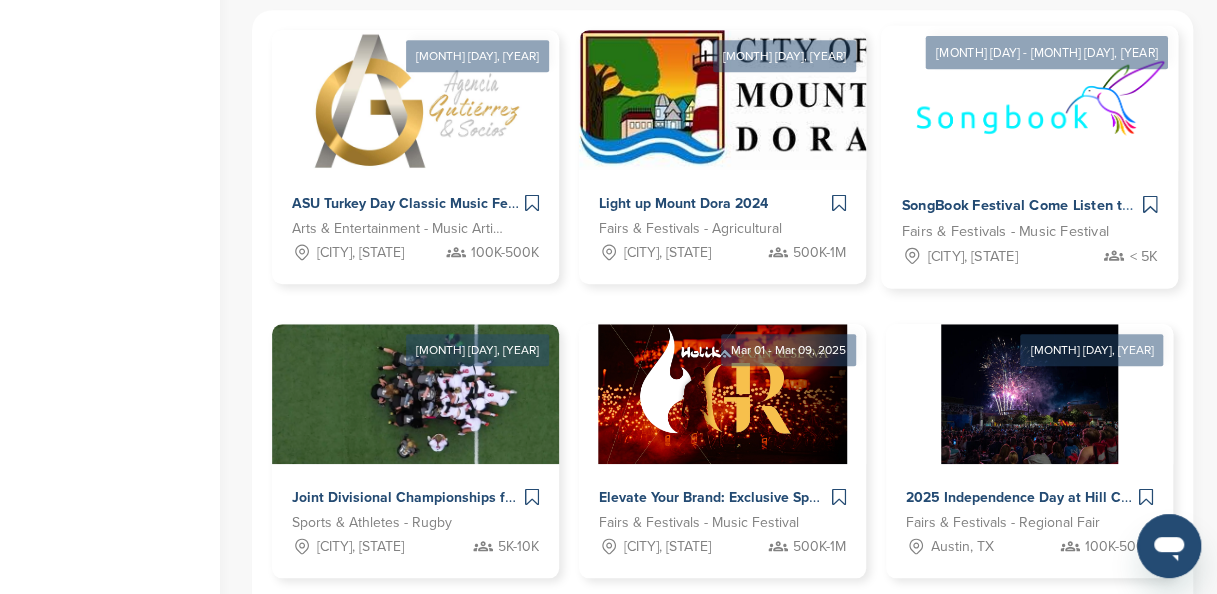 click at bounding box center [1150, 204] 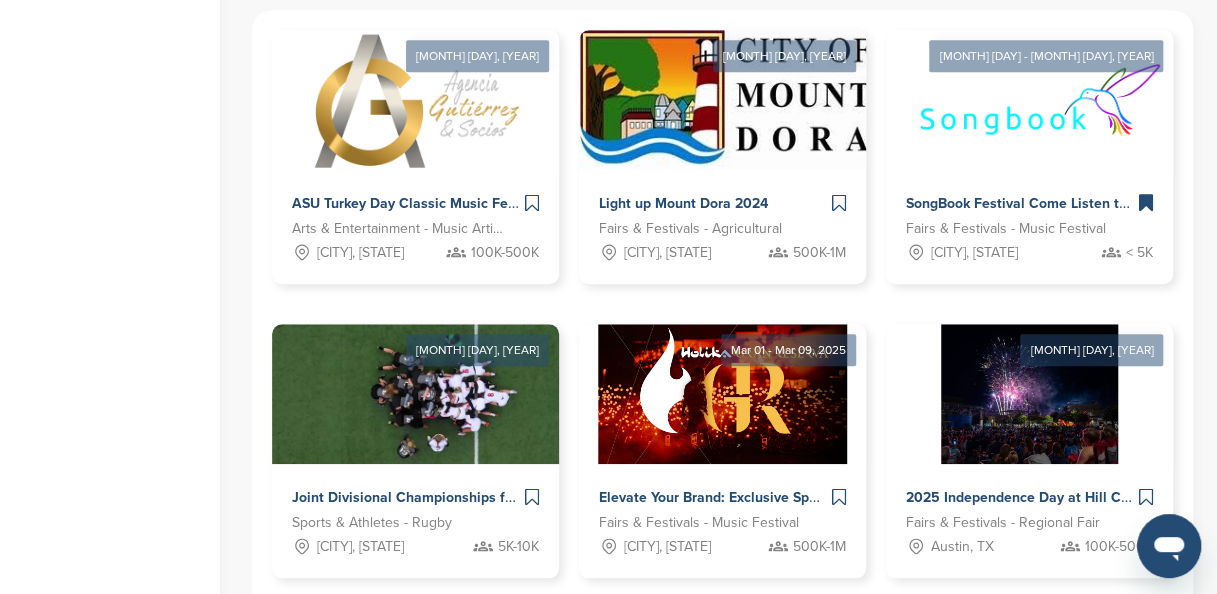 scroll, scrollTop: 1204, scrollLeft: 0, axis: vertical 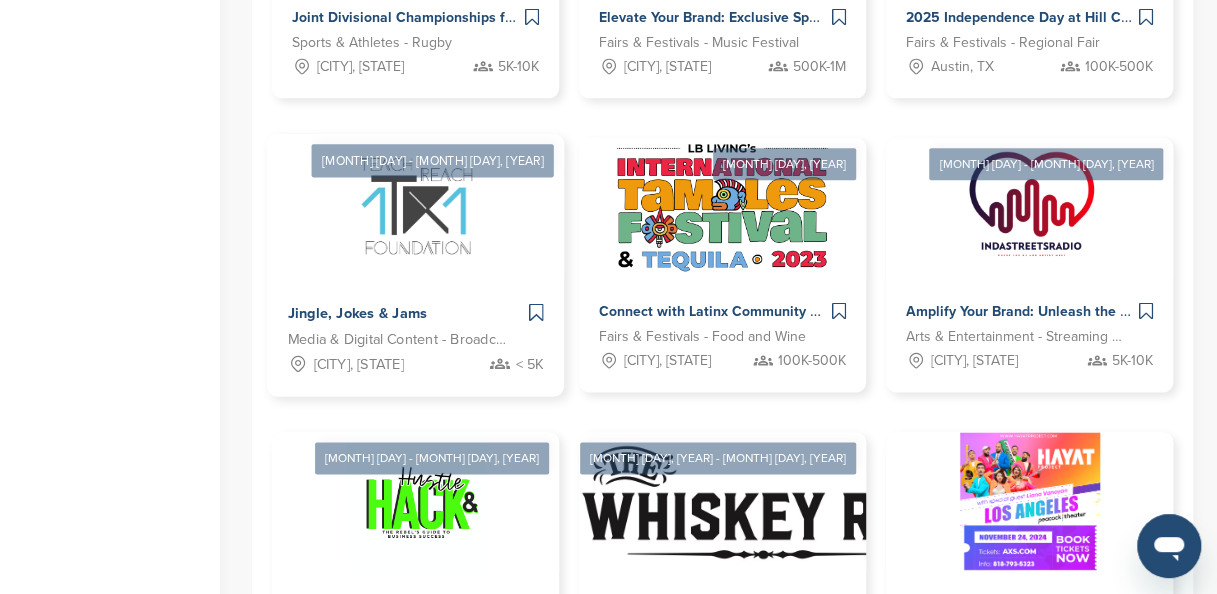 click at bounding box center (536, 312) 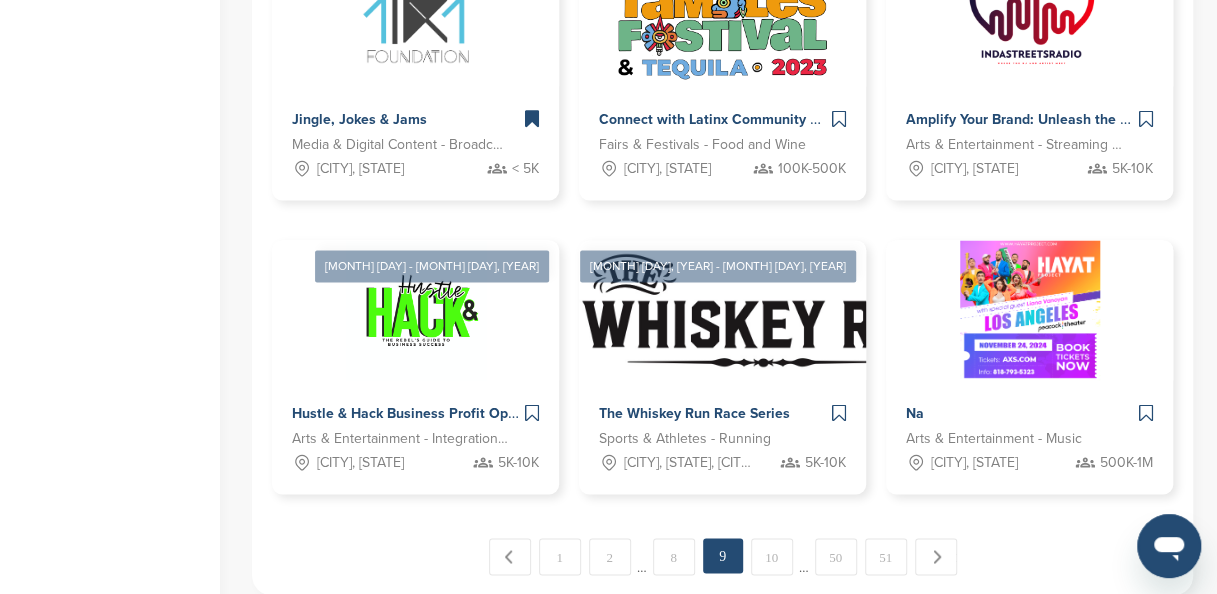 scroll, scrollTop: 1364, scrollLeft: 0, axis: vertical 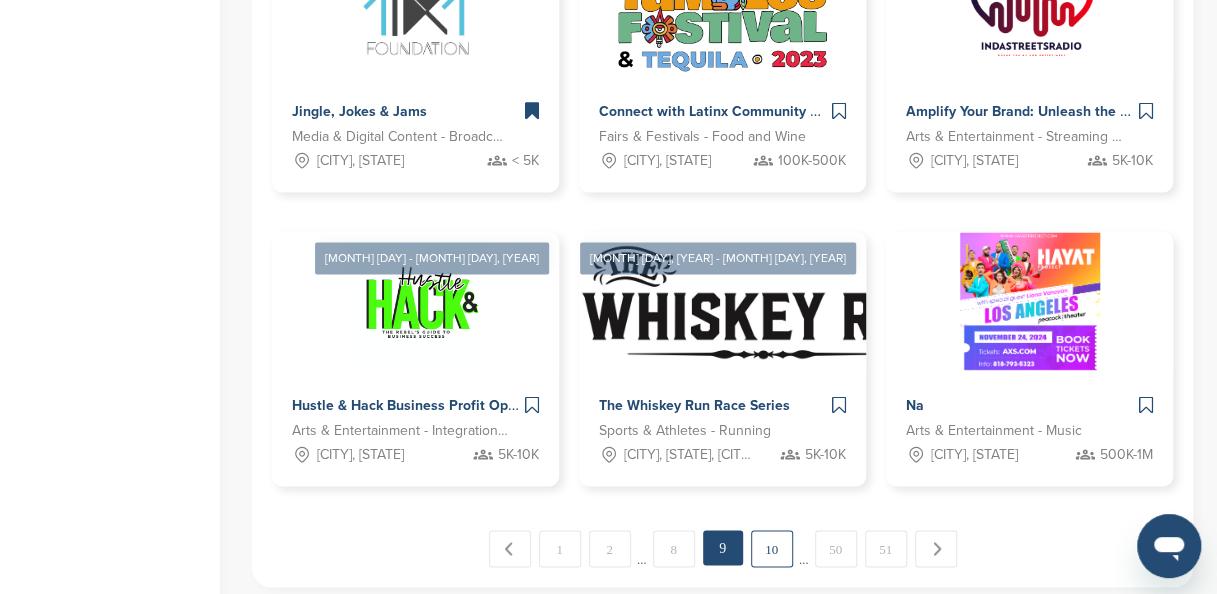 click on "10" at bounding box center [772, 548] 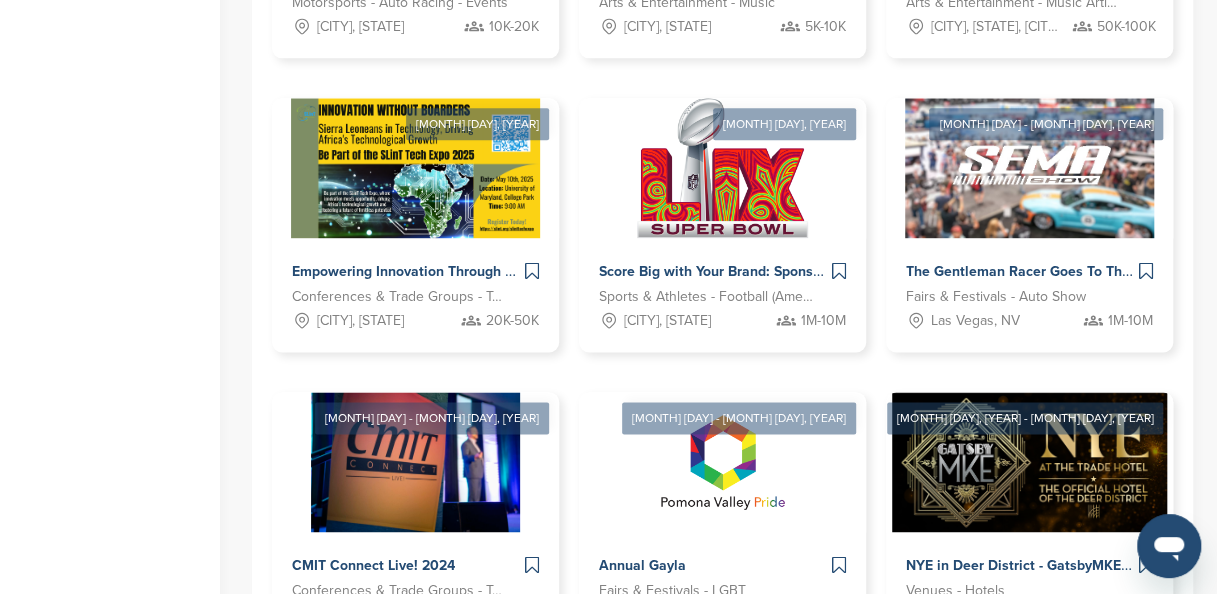 scroll, scrollTop: 1723, scrollLeft: 0, axis: vertical 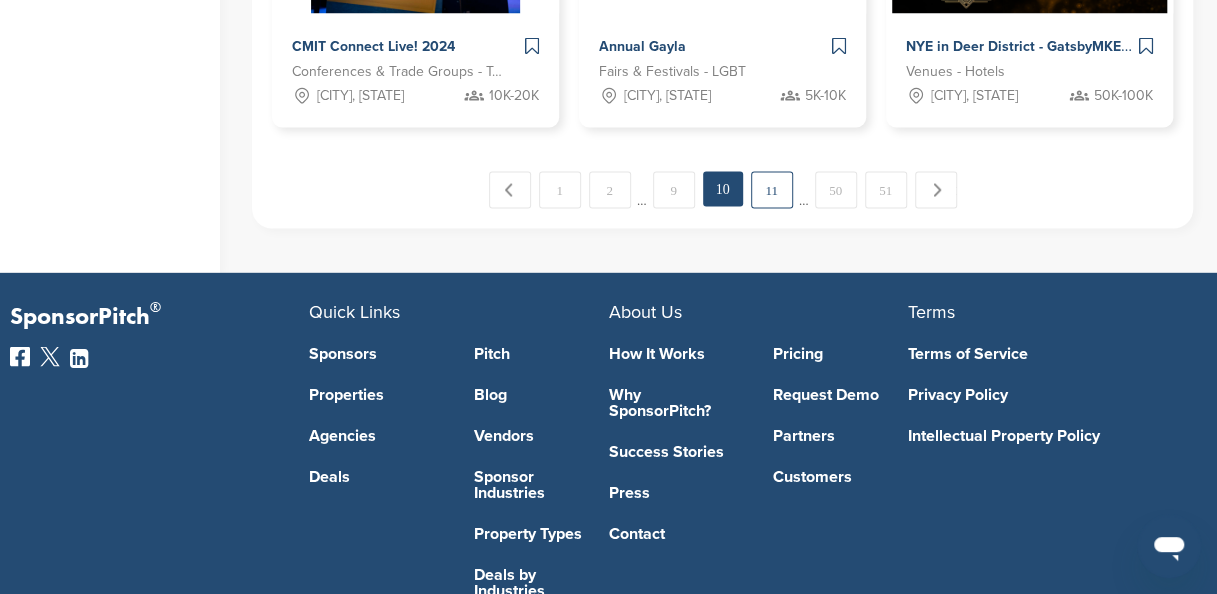 click on "11" at bounding box center (772, 189) 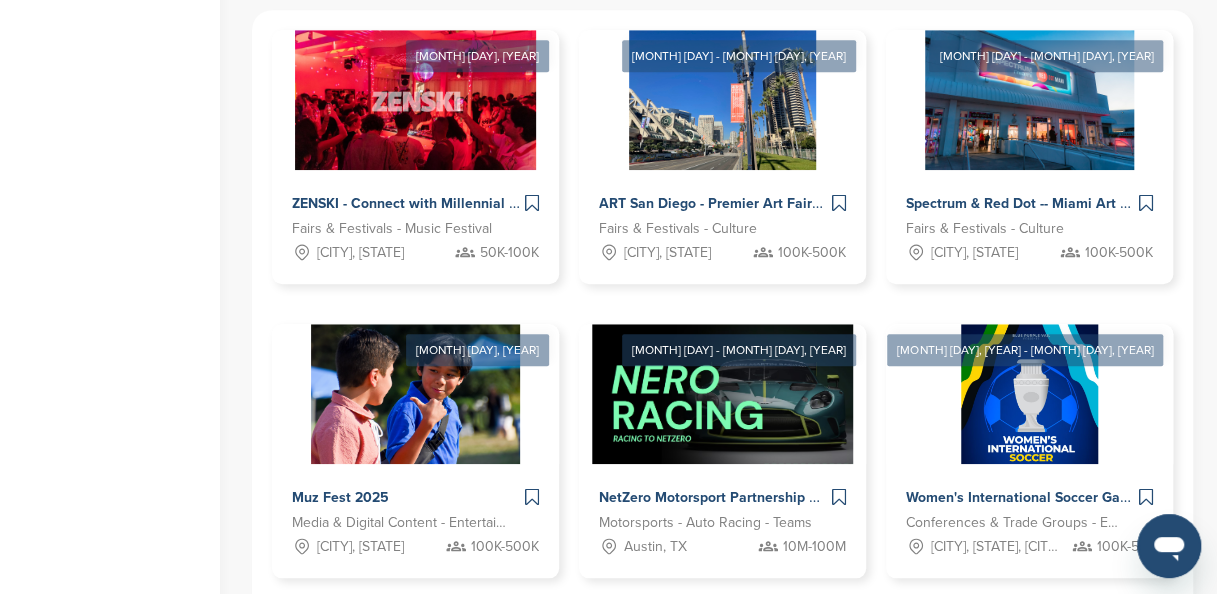 scroll, scrollTop: 1204, scrollLeft: 0, axis: vertical 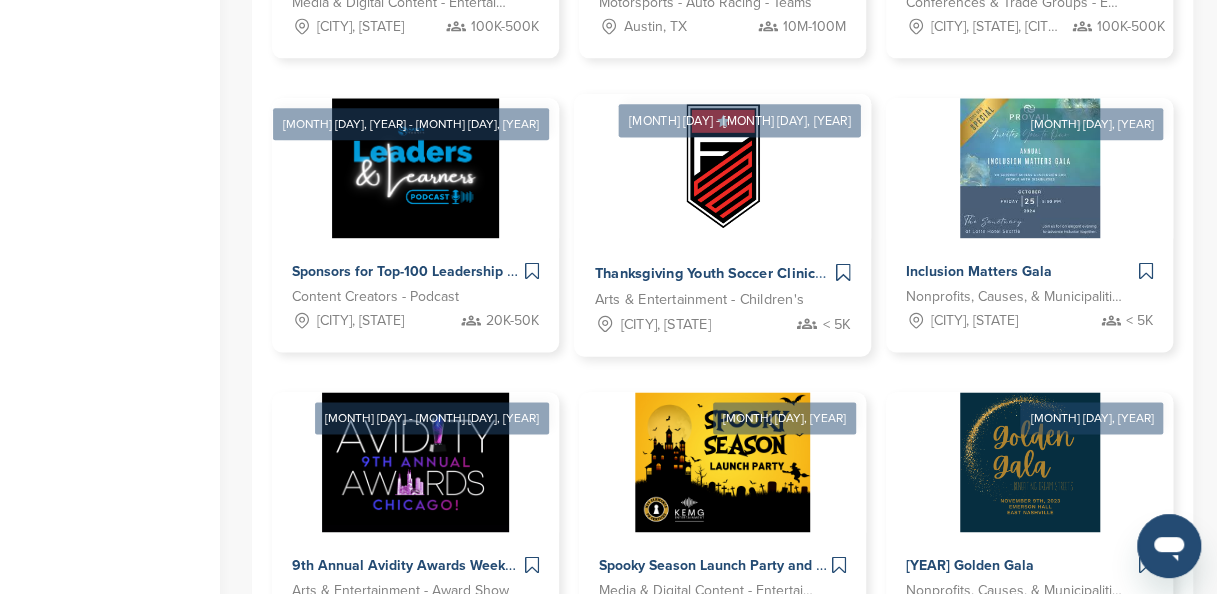 click at bounding box center (843, 272) 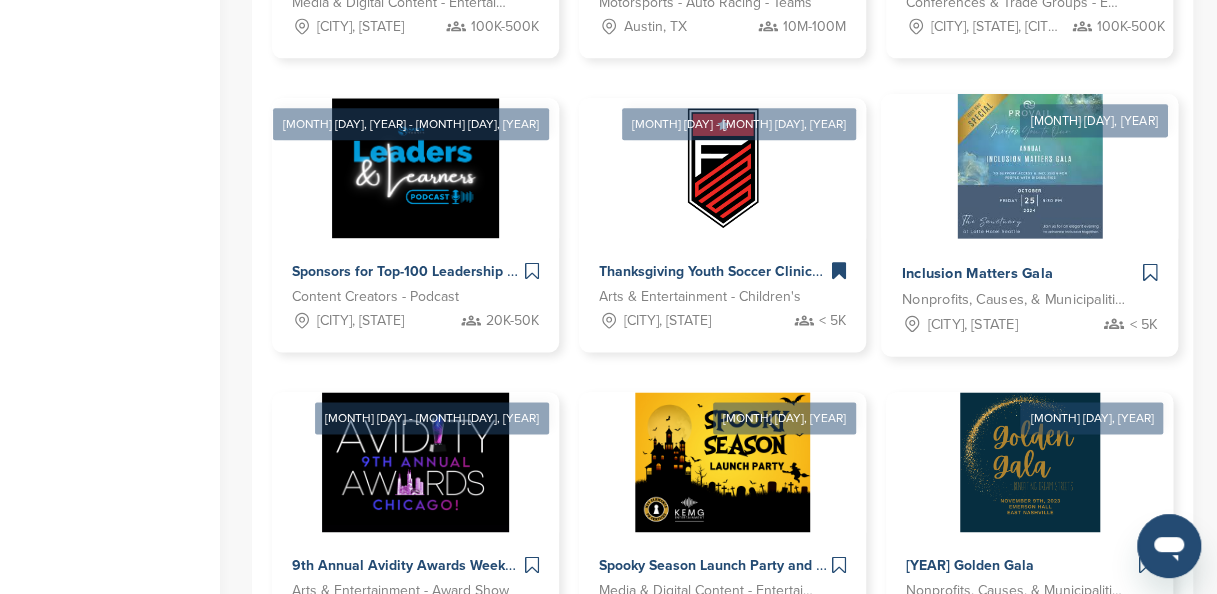 click at bounding box center [1150, 272] 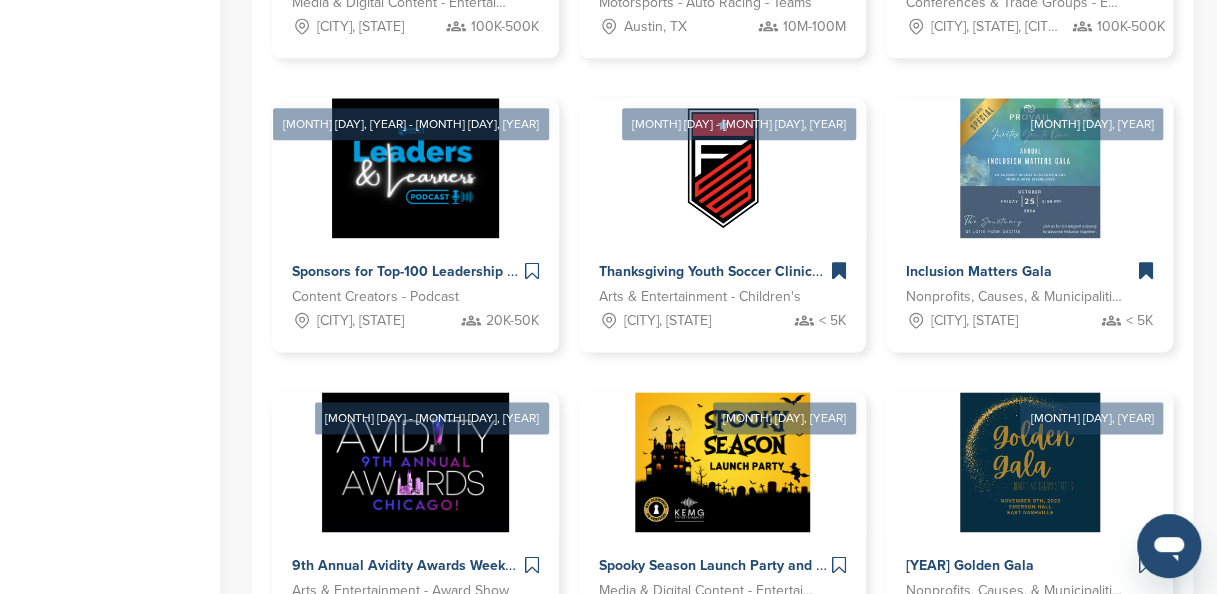 scroll, scrollTop: 1723, scrollLeft: 0, axis: vertical 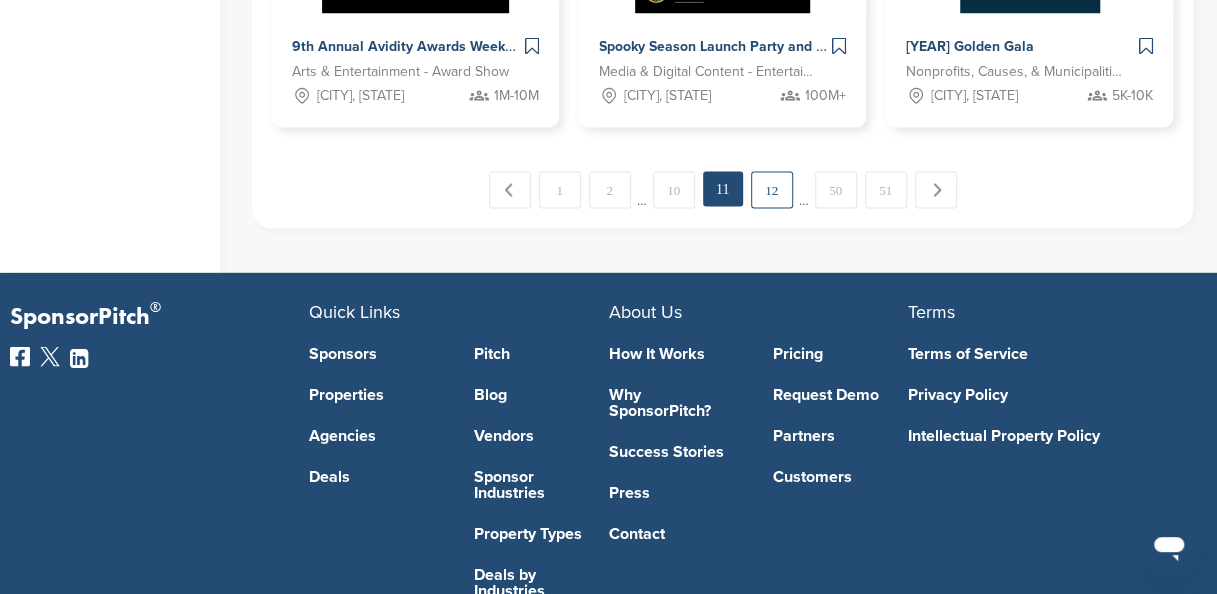 click on "12" at bounding box center (772, 189) 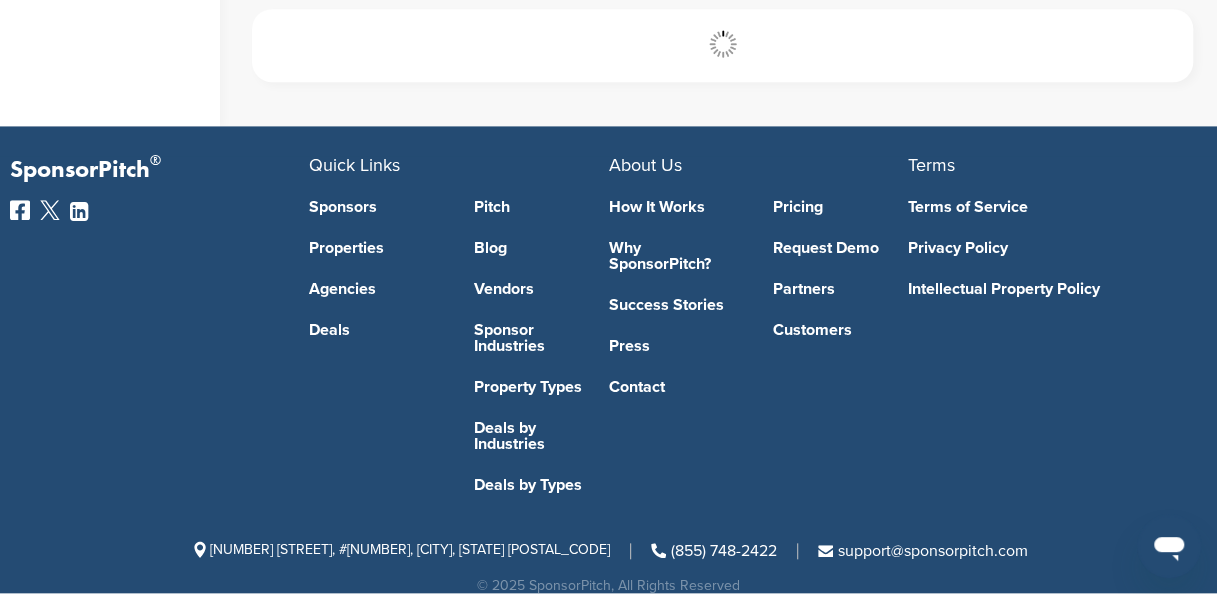 scroll, scrollTop: 684, scrollLeft: 0, axis: vertical 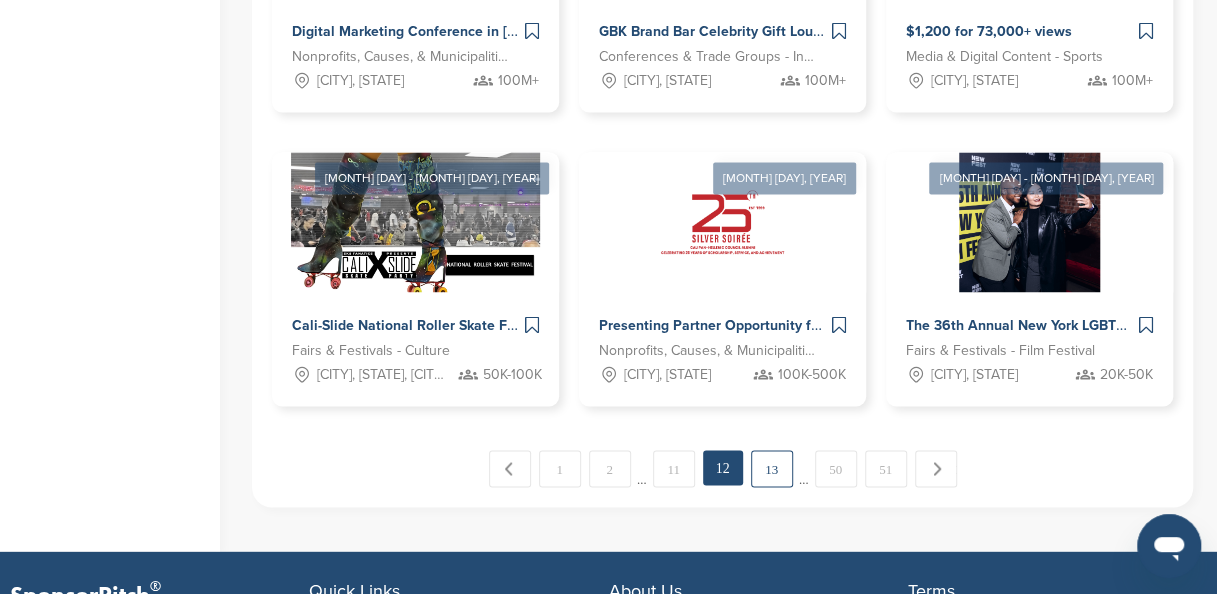 click on "13" at bounding box center [772, 468] 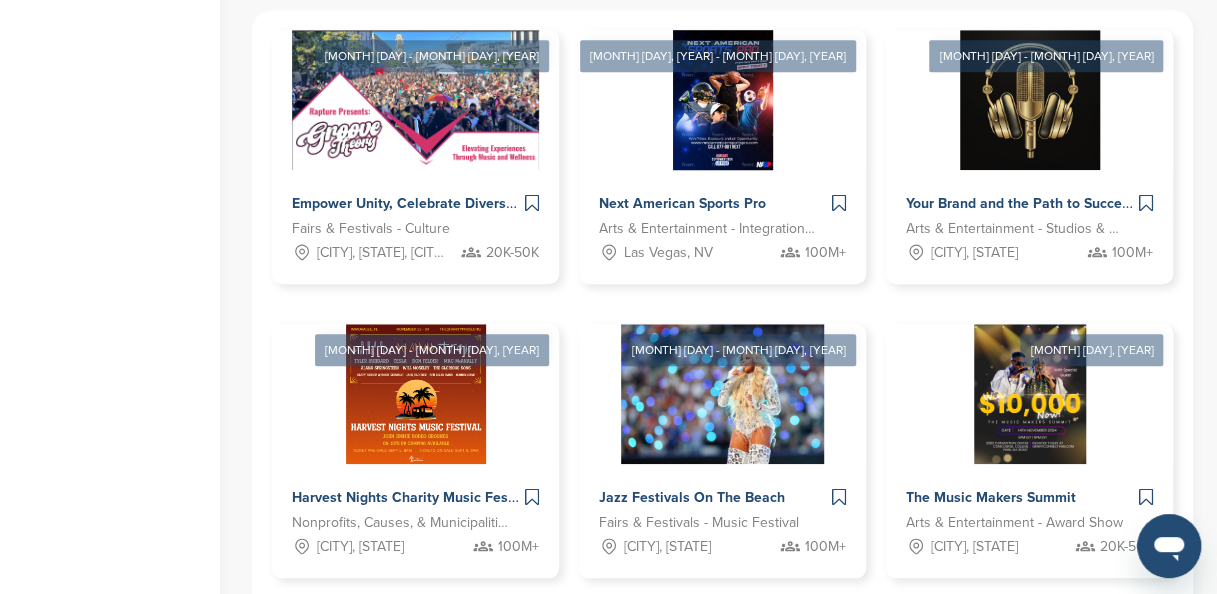 scroll, scrollTop: 1204, scrollLeft: 0, axis: vertical 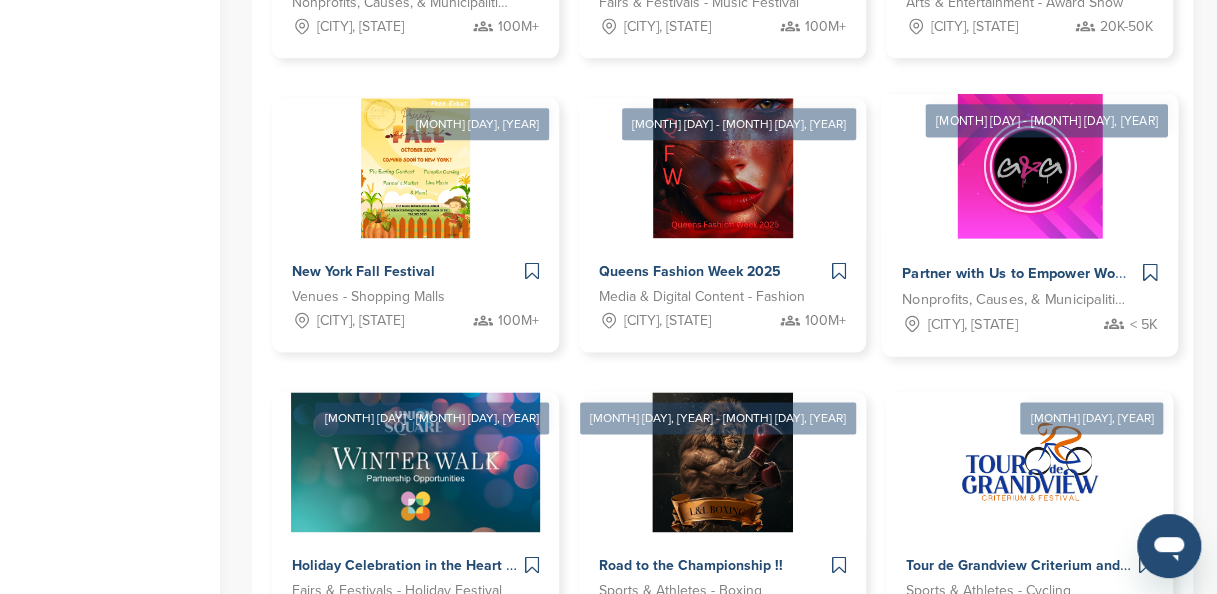 click at bounding box center [1150, 272] 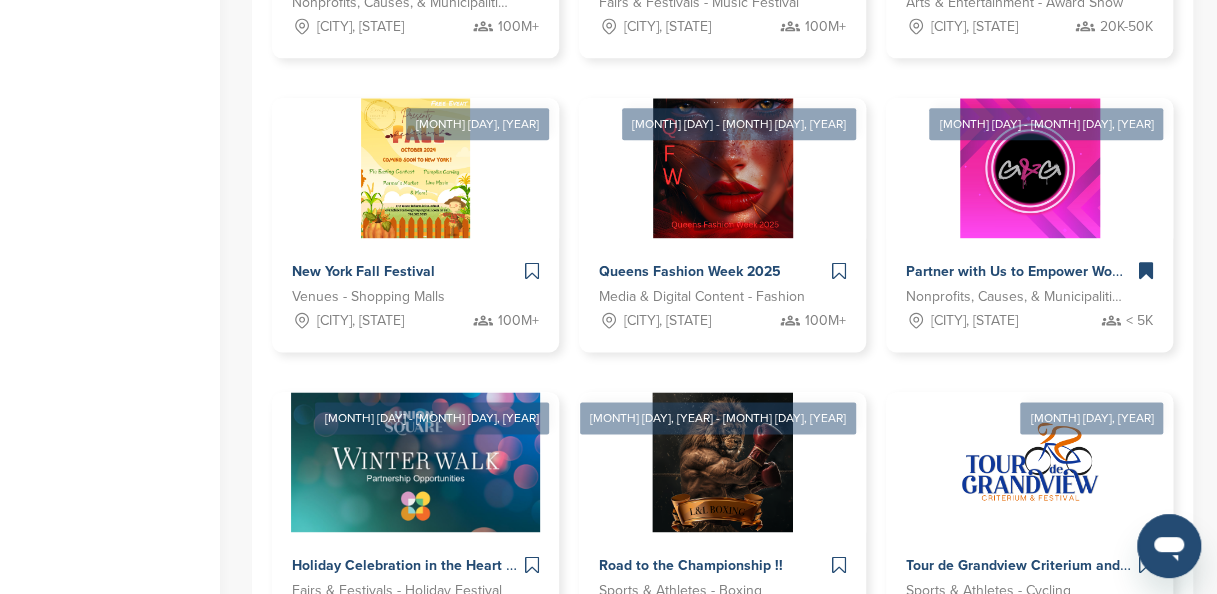 scroll, scrollTop: 1723, scrollLeft: 0, axis: vertical 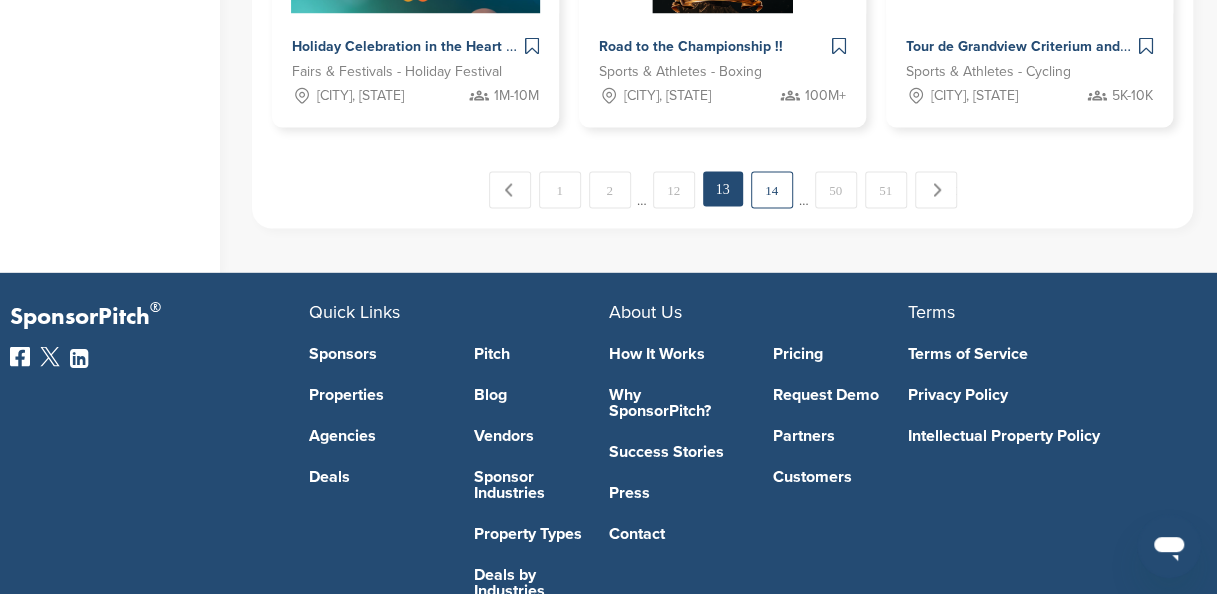 click on "14" at bounding box center [772, 189] 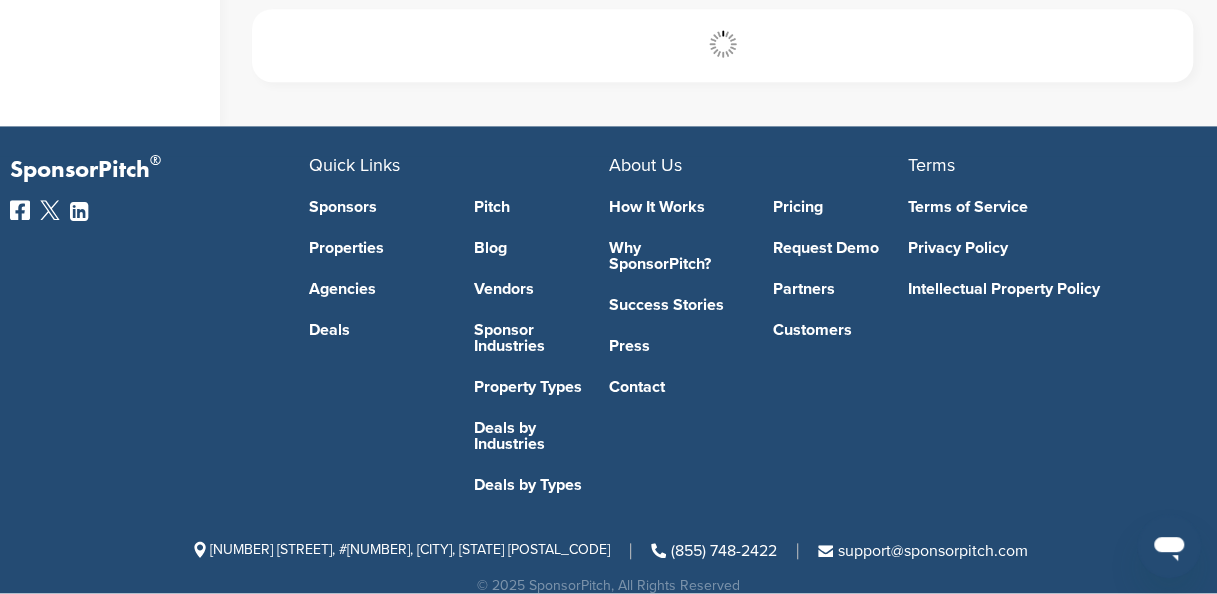 scroll, scrollTop: 684, scrollLeft: 0, axis: vertical 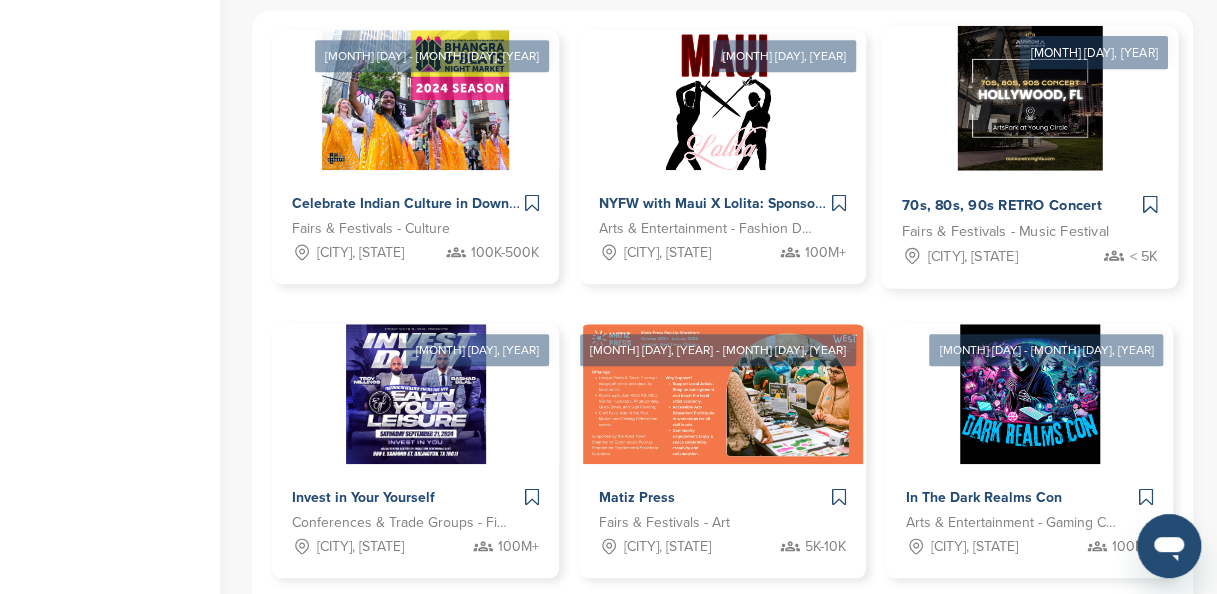 click at bounding box center [1150, 204] 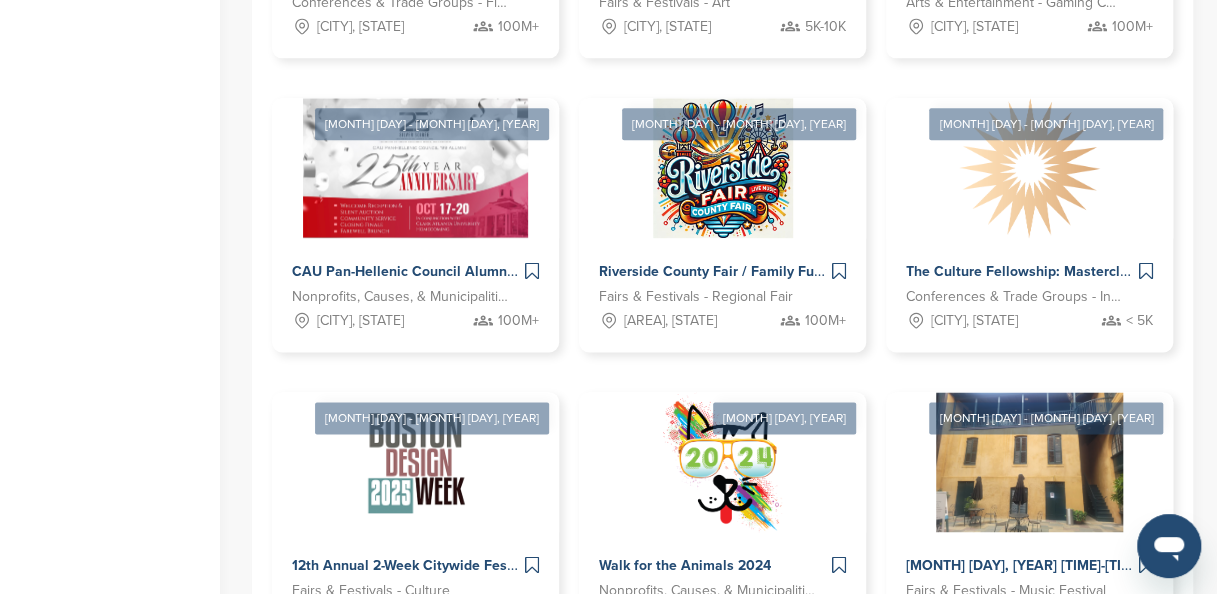 scroll, scrollTop: 1723, scrollLeft: 0, axis: vertical 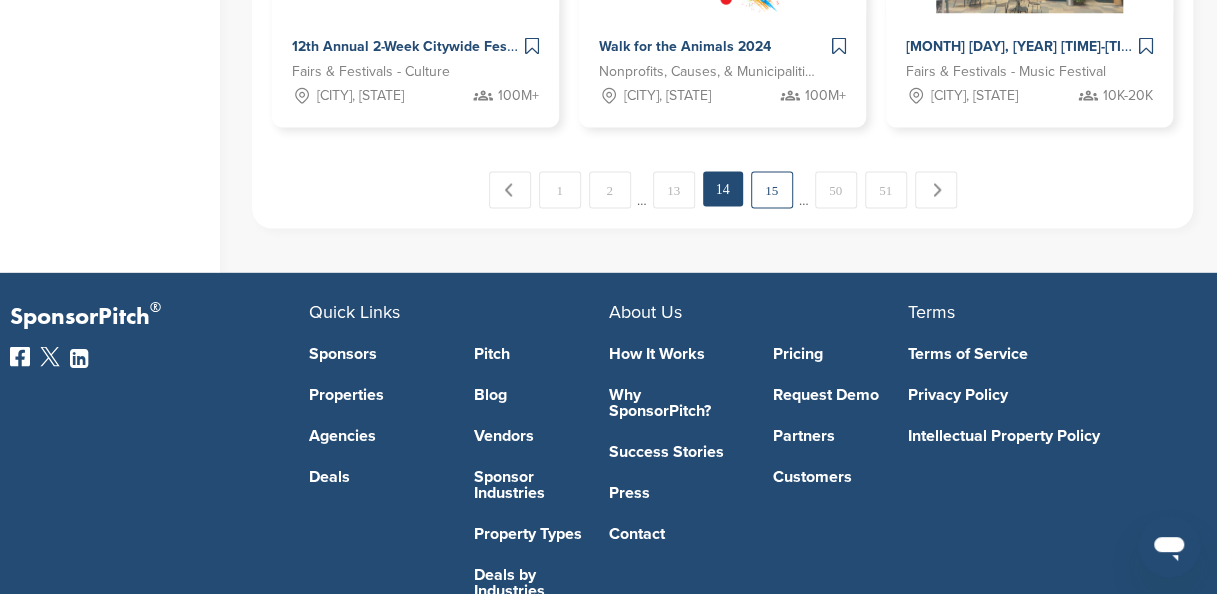 click on "15" at bounding box center (772, 189) 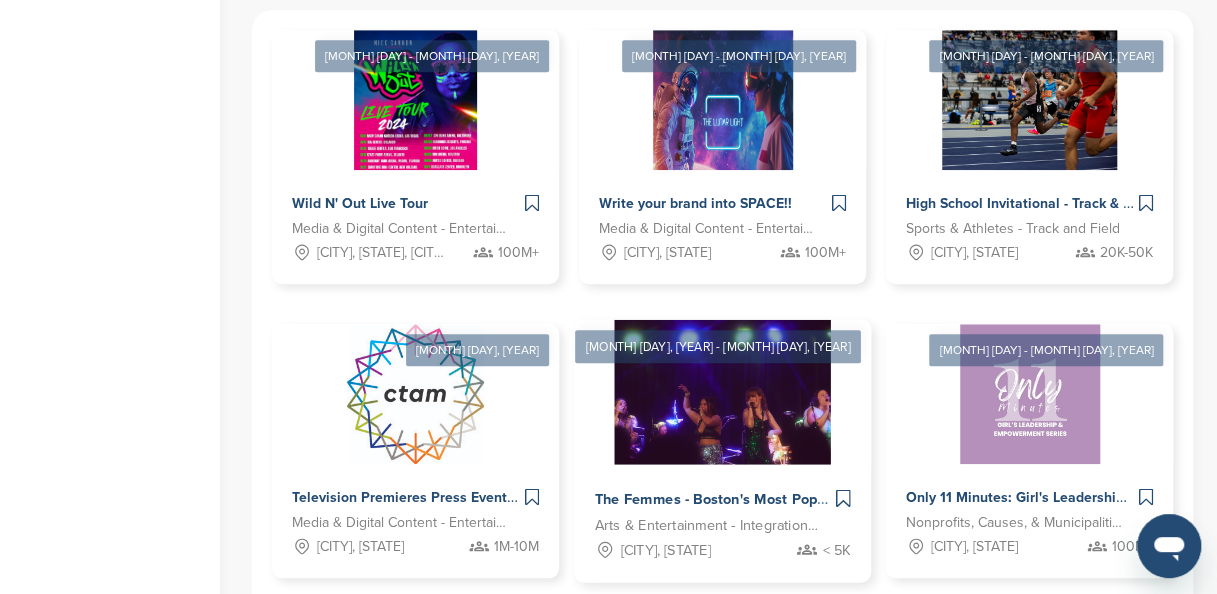 click at bounding box center [843, 498] 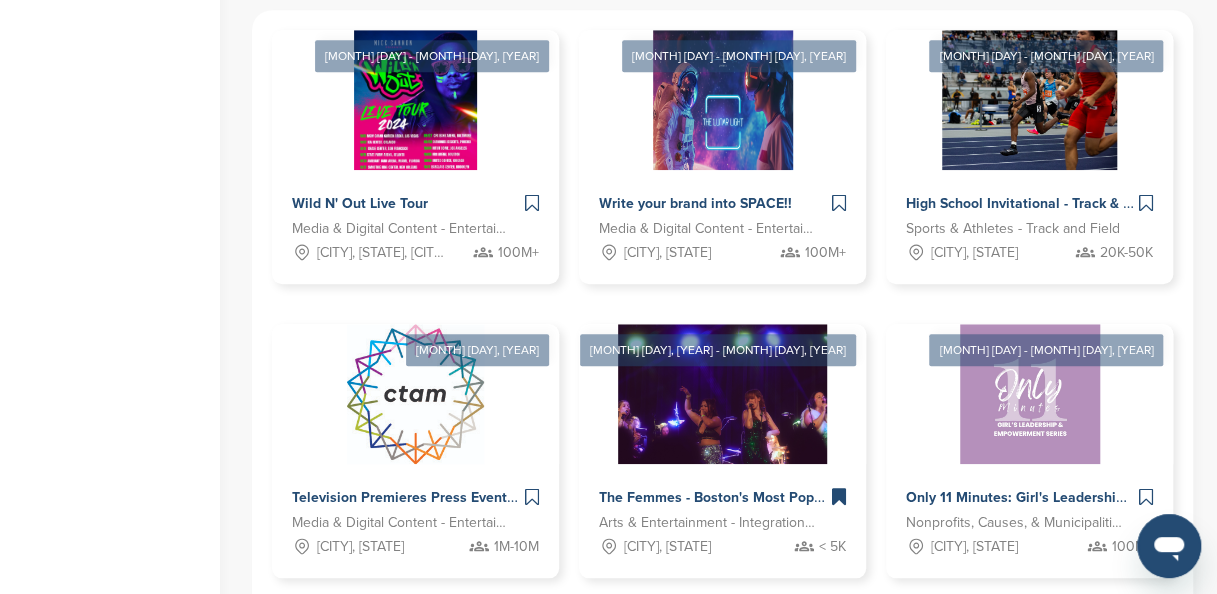 scroll, scrollTop: 1204, scrollLeft: 0, axis: vertical 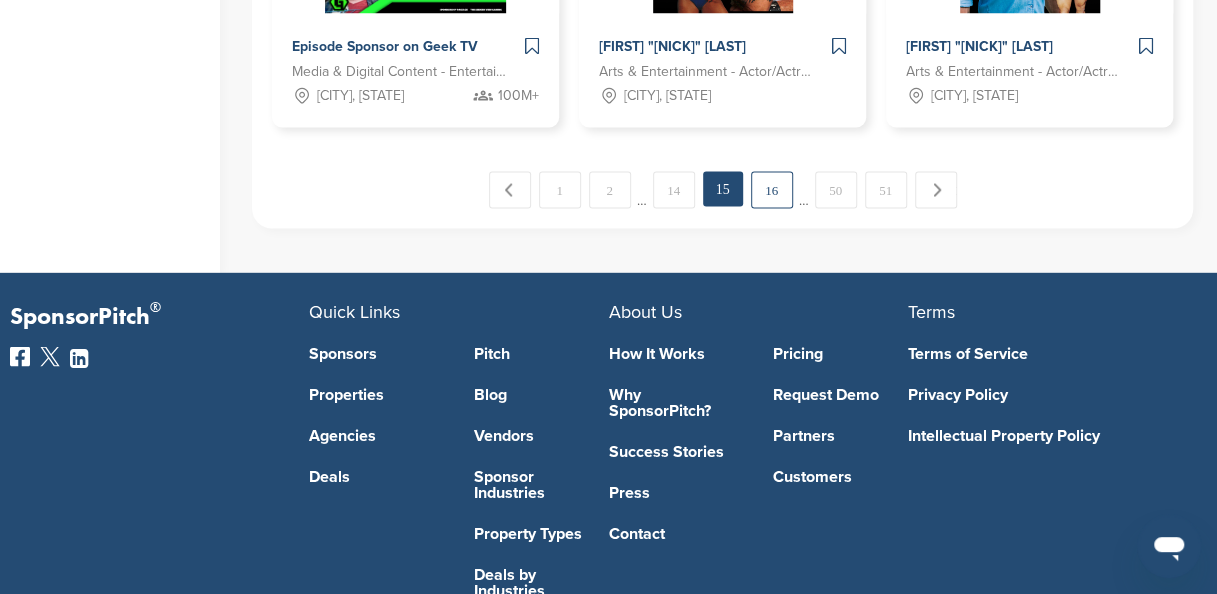 click on "16" at bounding box center [772, 189] 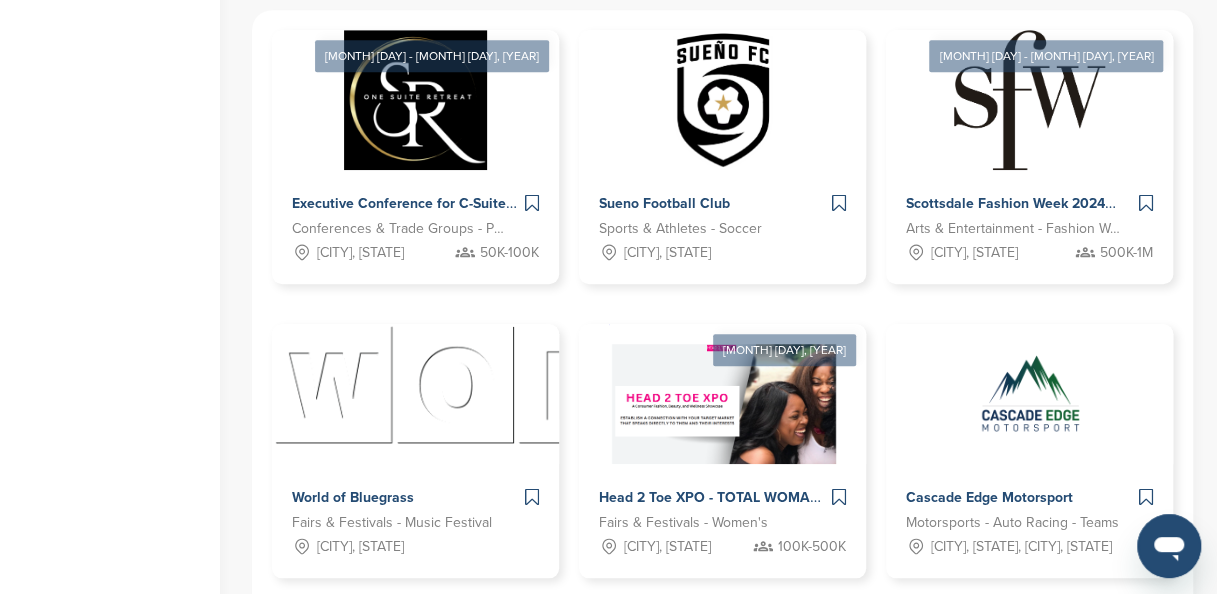 scroll, scrollTop: 1204, scrollLeft: 0, axis: vertical 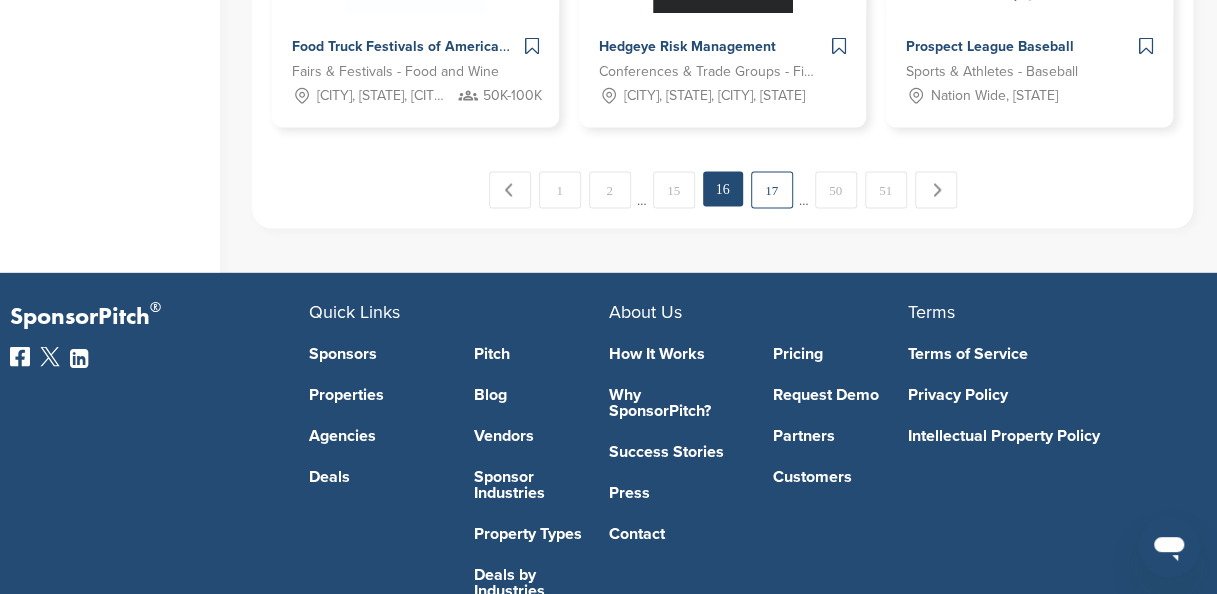 click on "17" at bounding box center [772, 189] 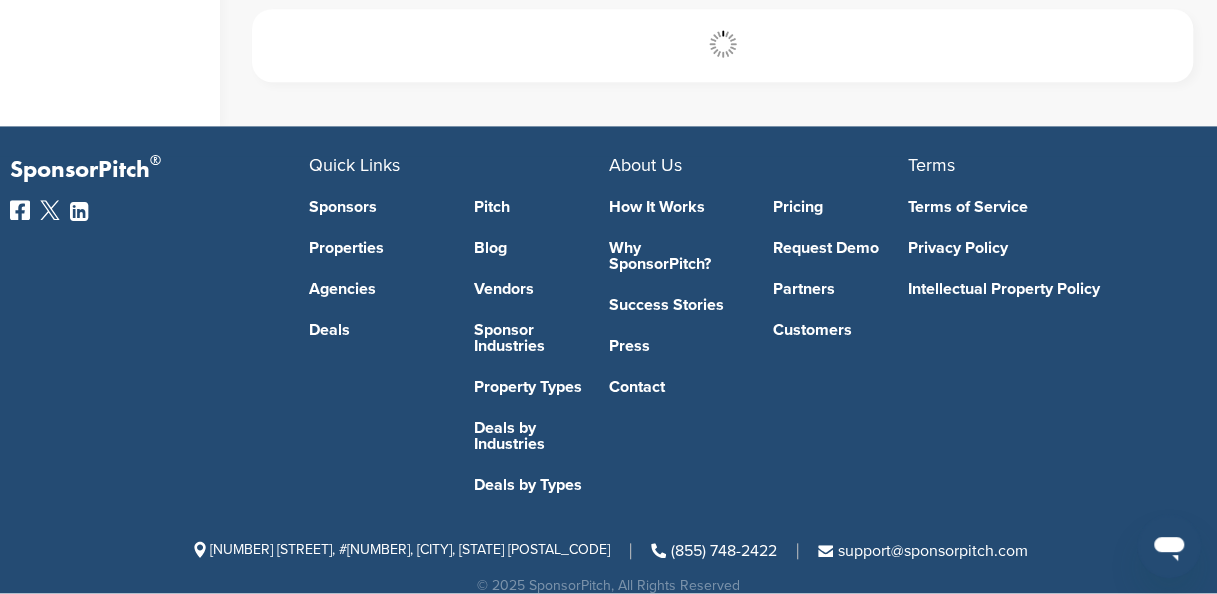 scroll, scrollTop: 684, scrollLeft: 0, axis: vertical 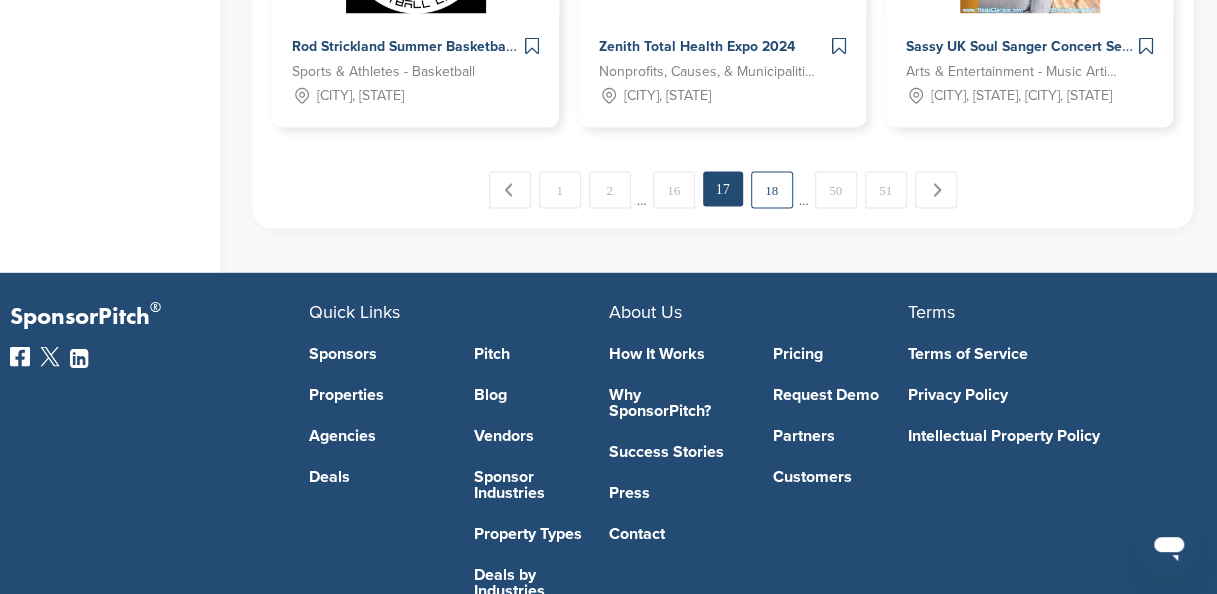 click on "18" at bounding box center [772, 189] 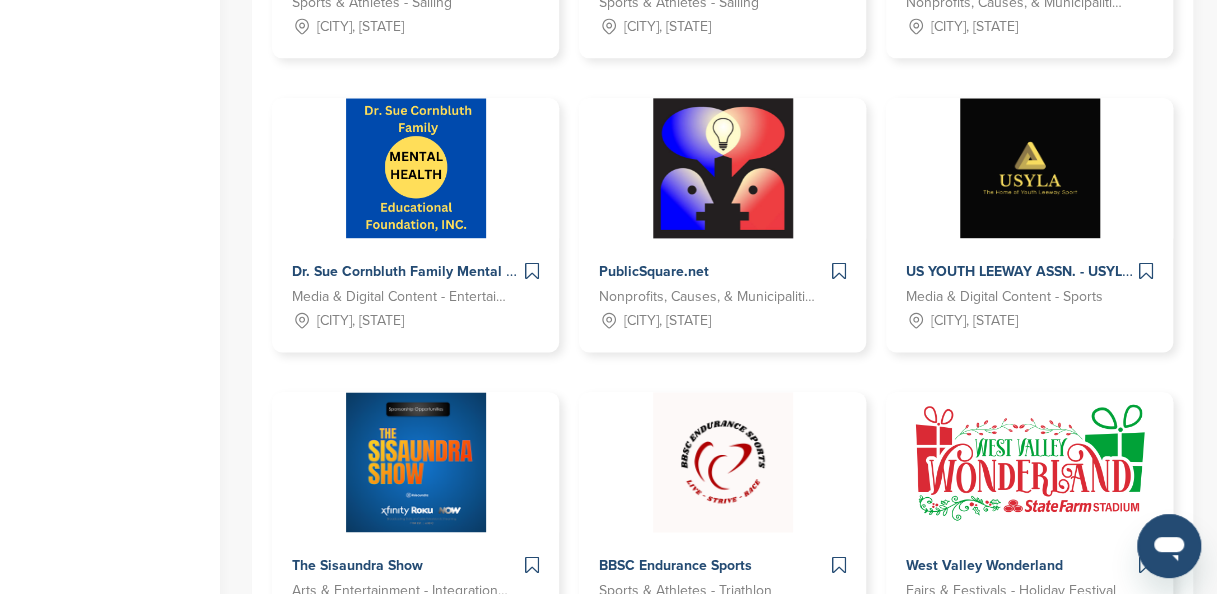 scroll, scrollTop: 1723, scrollLeft: 0, axis: vertical 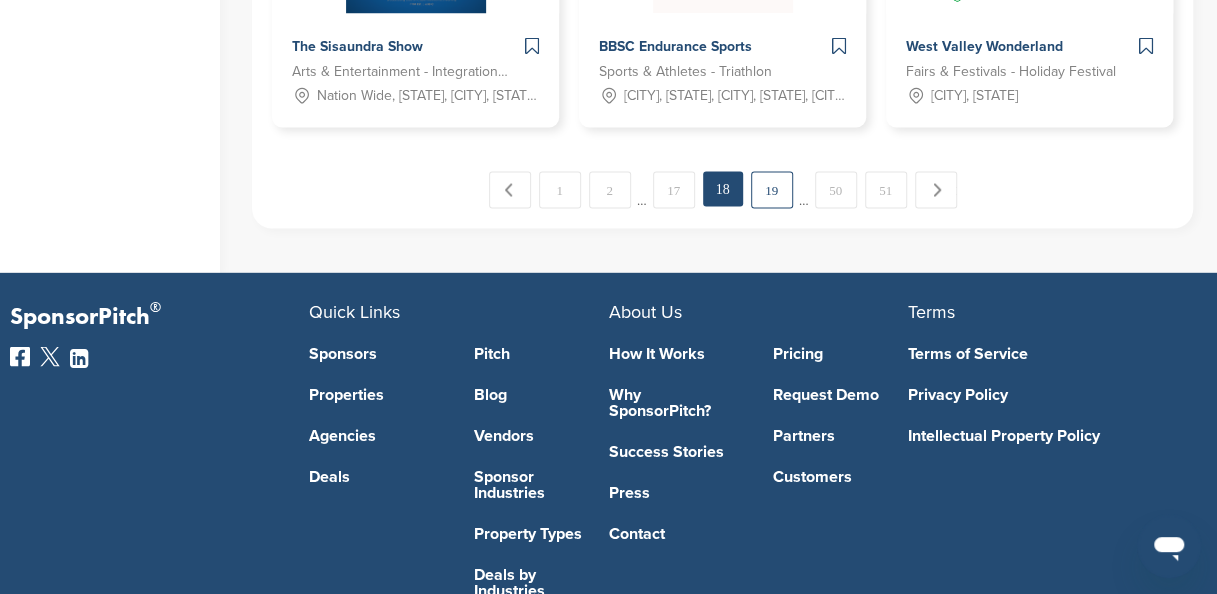 click on "19" at bounding box center [772, 189] 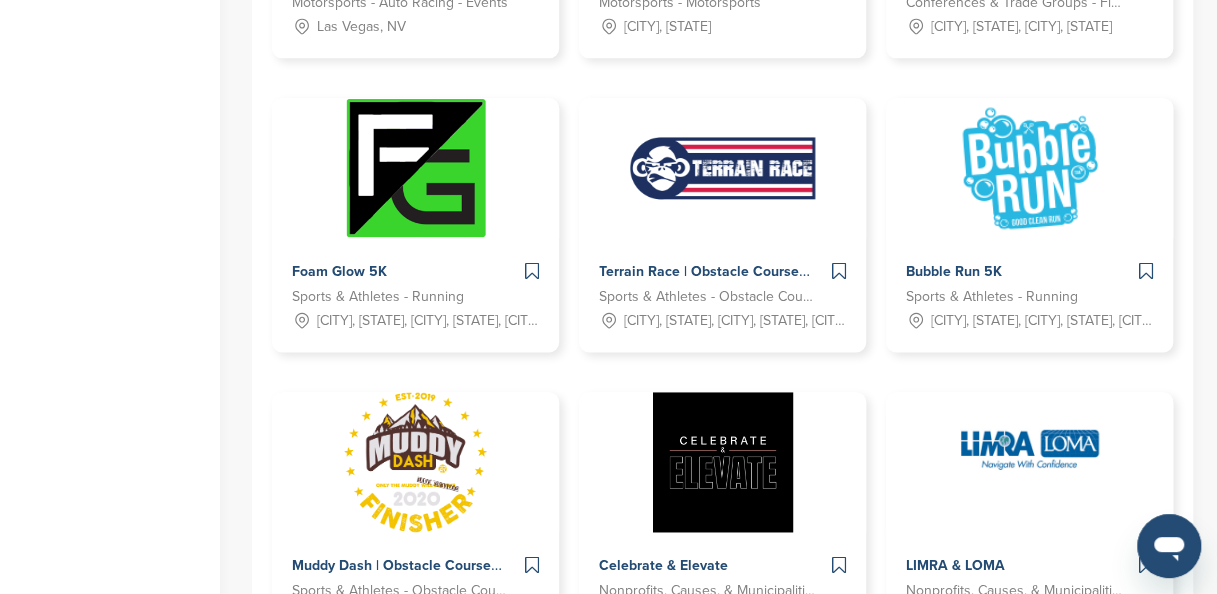 scroll, scrollTop: 1723, scrollLeft: 0, axis: vertical 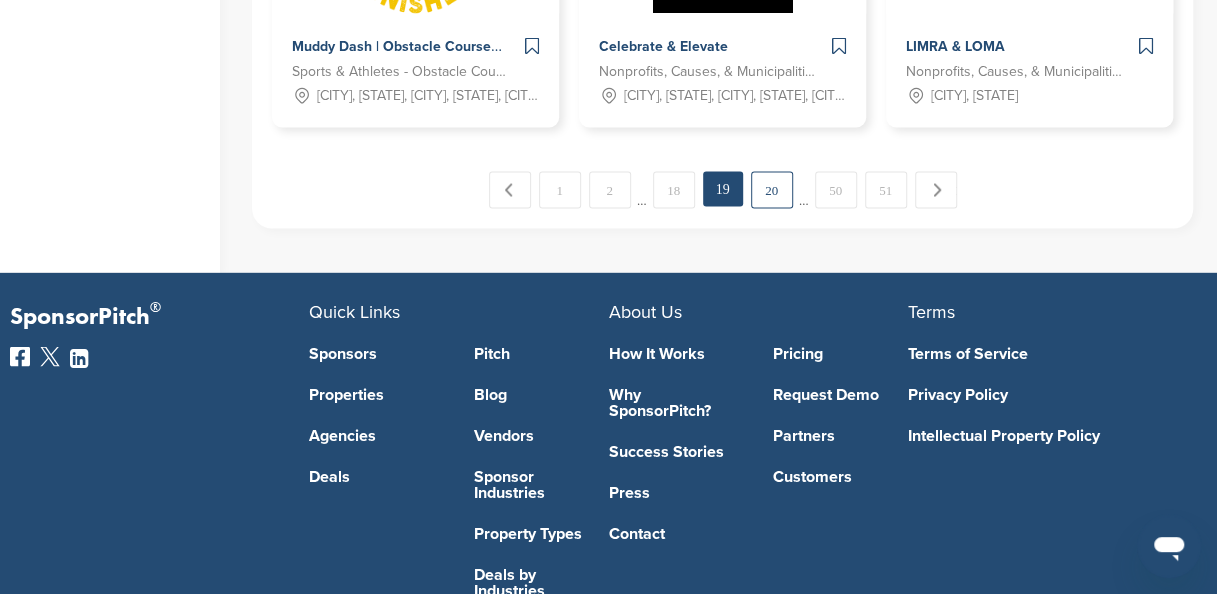 click on "20" at bounding box center (772, 189) 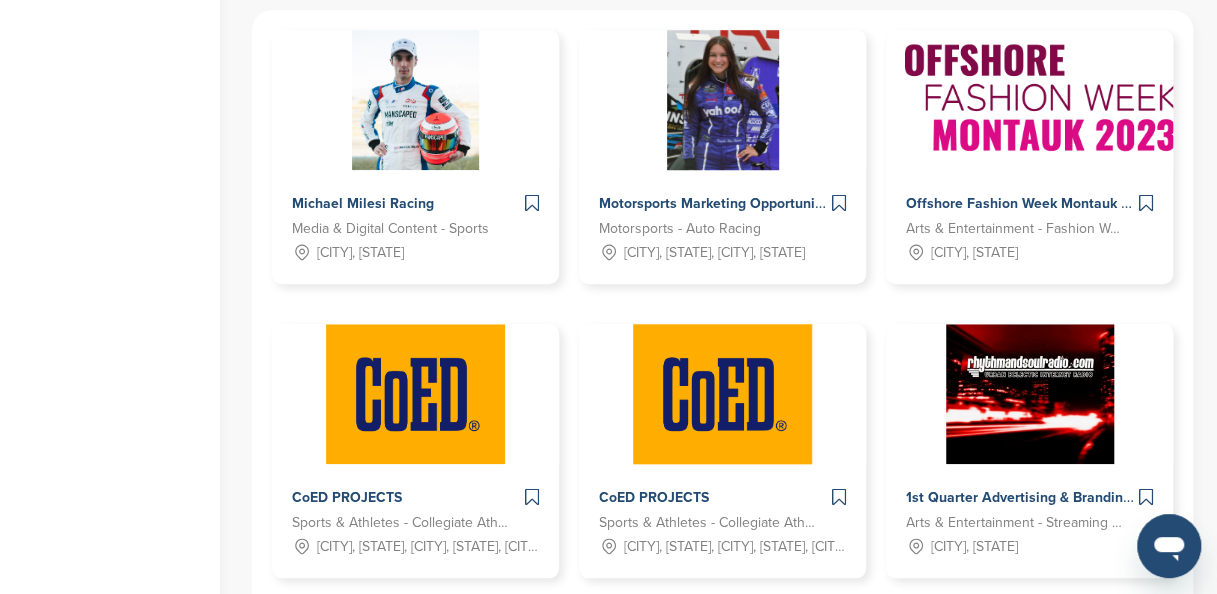 scroll, scrollTop: 1204, scrollLeft: 0, axis: vertical 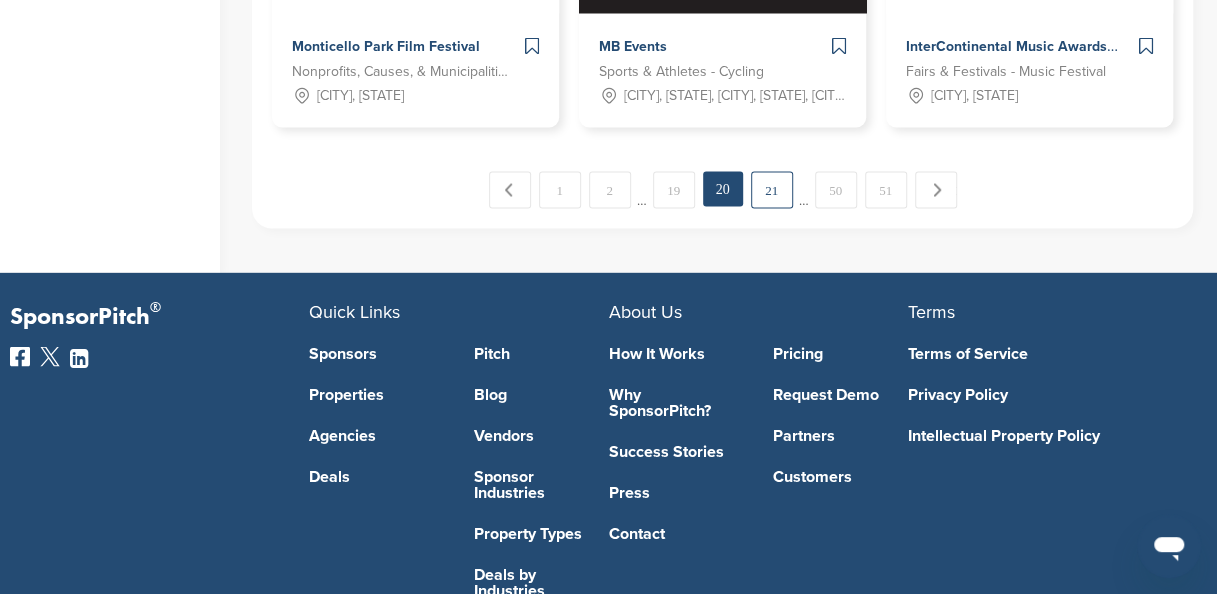 click on "21" at bounding box center (772, 189) 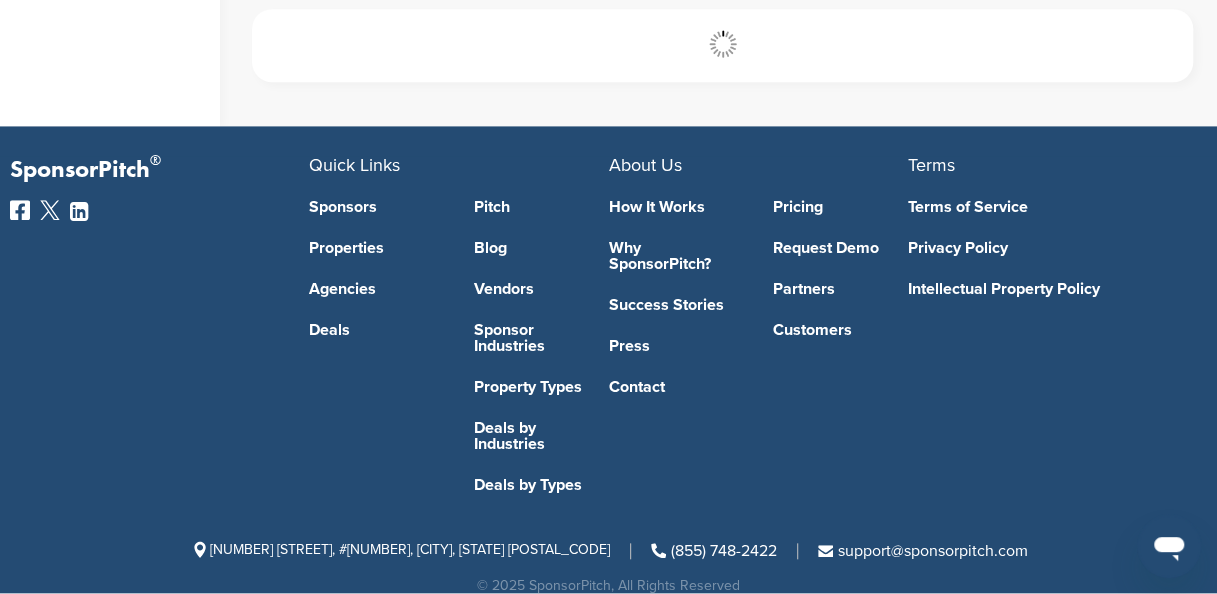 scroll, scrollTop: 684, scrollLeft: 0, axis: vertical 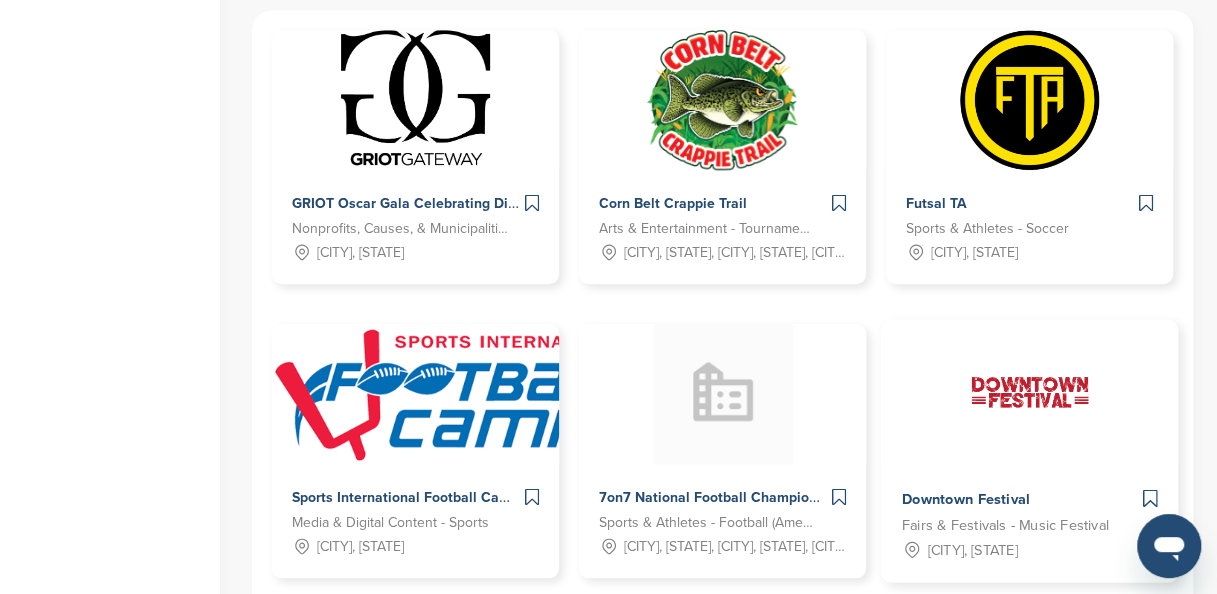 click on "Downtown Festival" at bounding box center [966, 499] 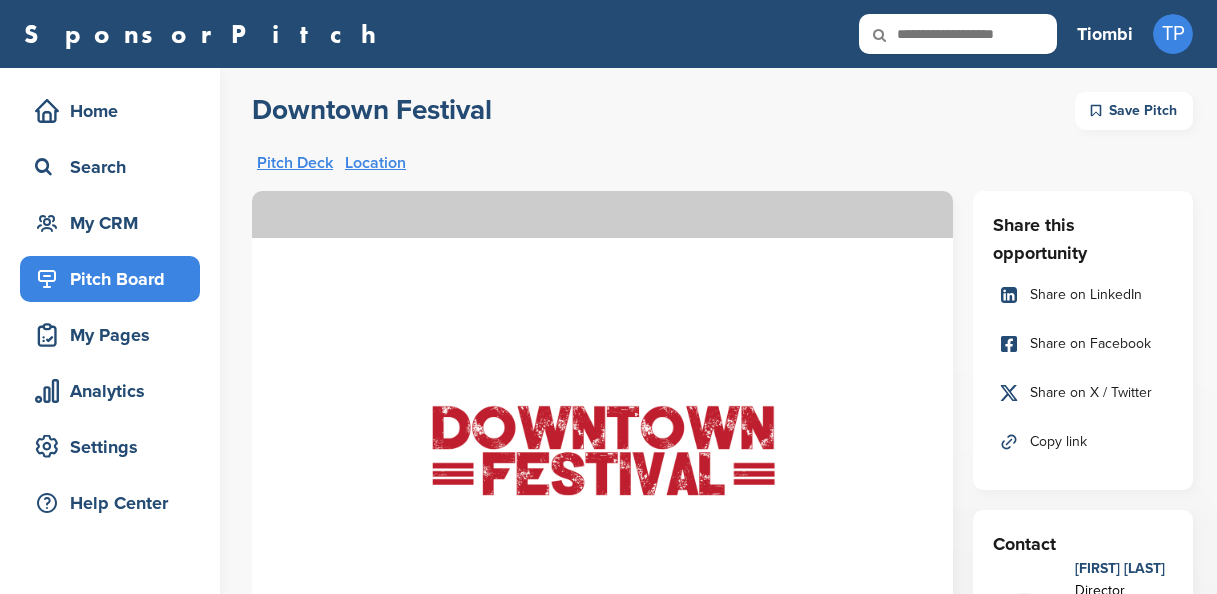 scroll, scrollTop: 0, scrollLeft: 0, axis: both 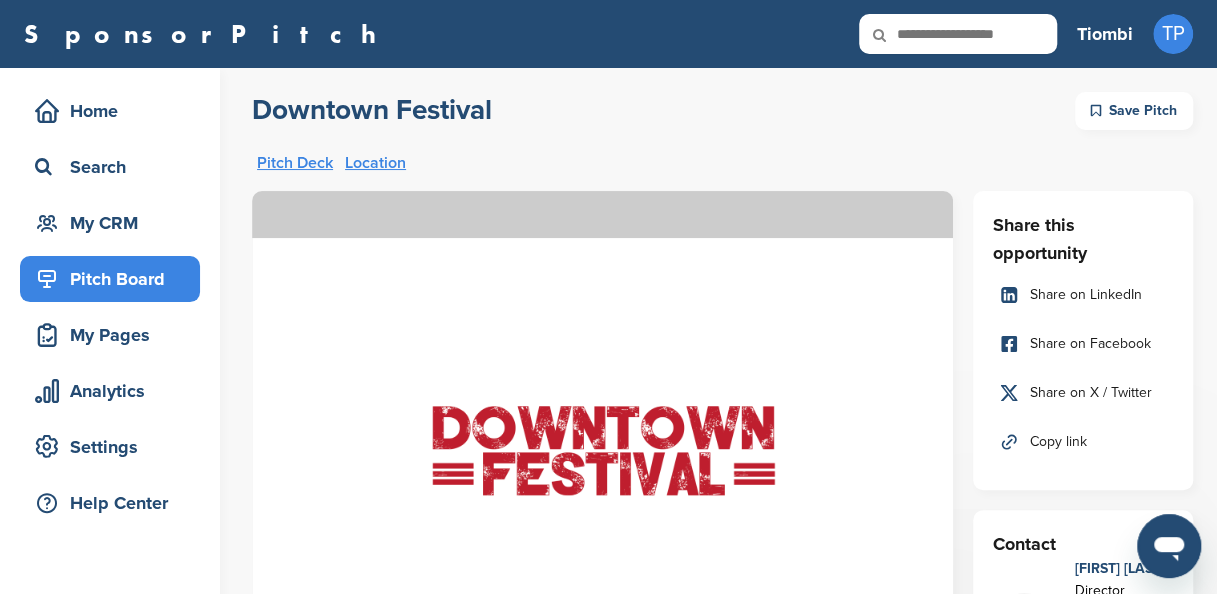 click on "Pitch Deck" at bounding box center (295, 163) 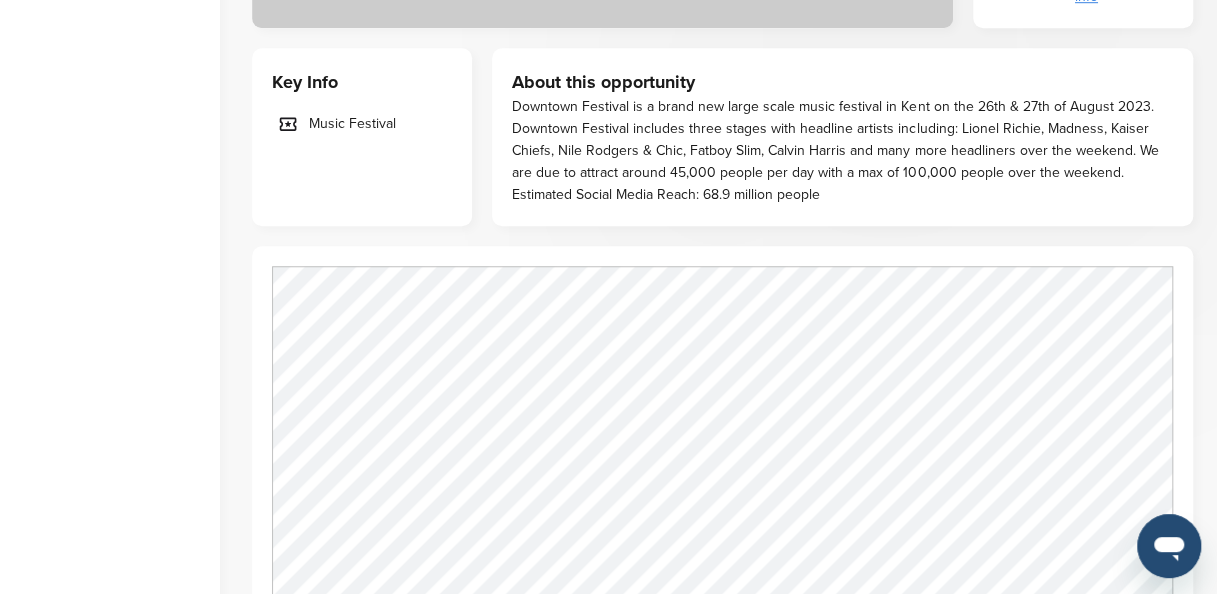 scroll, scrollTop: 928, scrollLeft: 0, axis: vertical 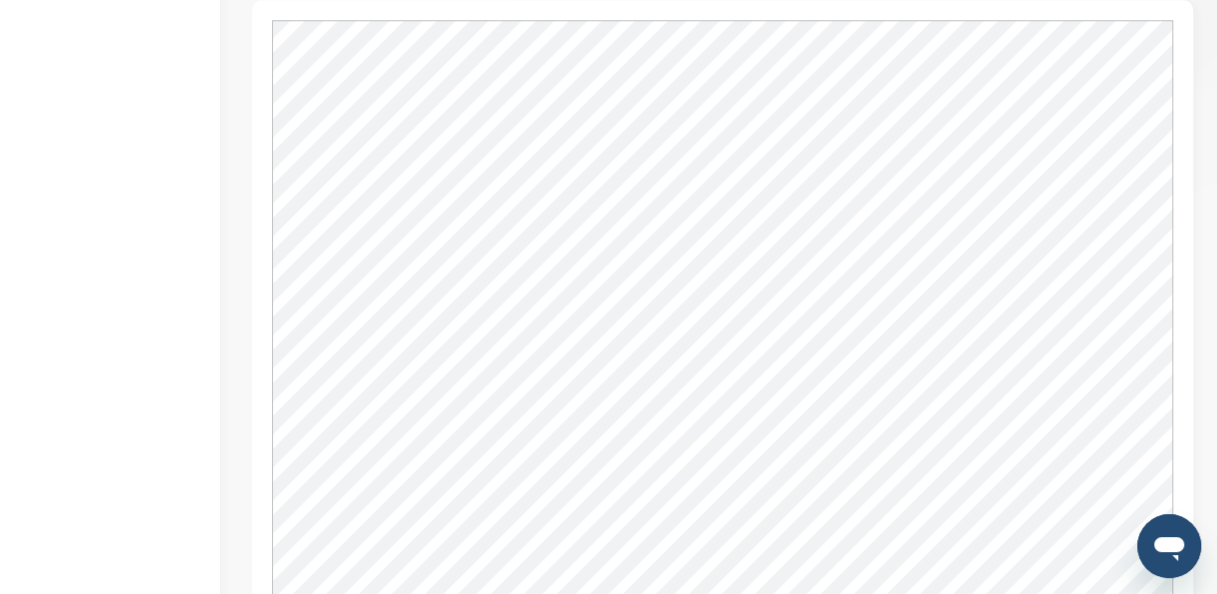 click on "[EMAIL]" at bounding box center (734, 143) 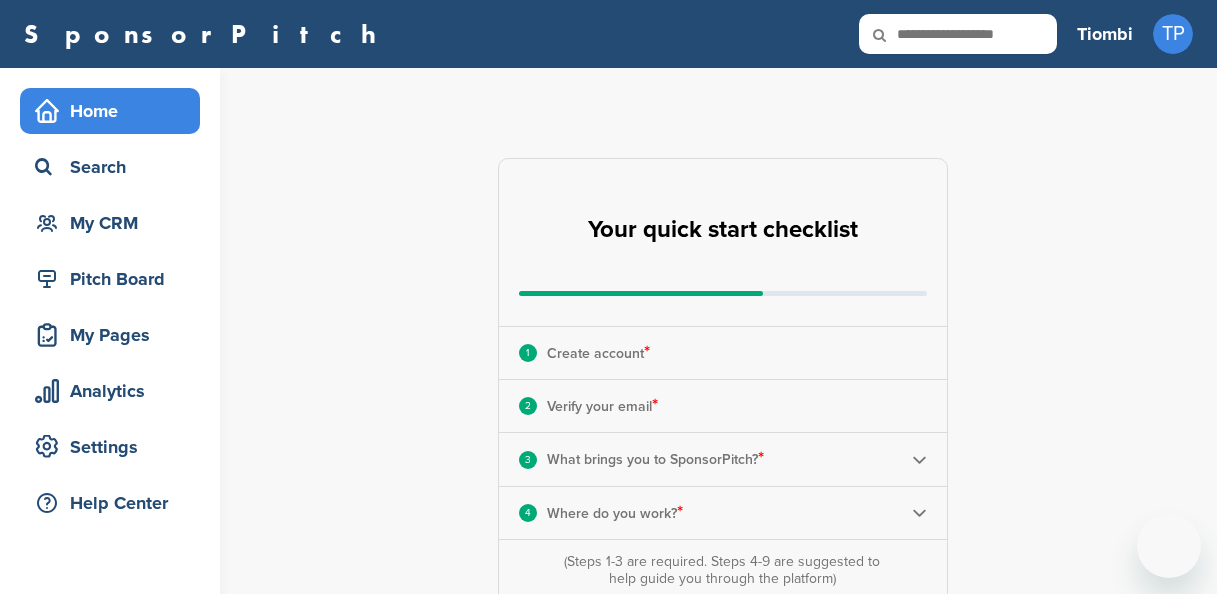 scroll, scrollTop: 439, scrollLeft: 0, axis: vertical 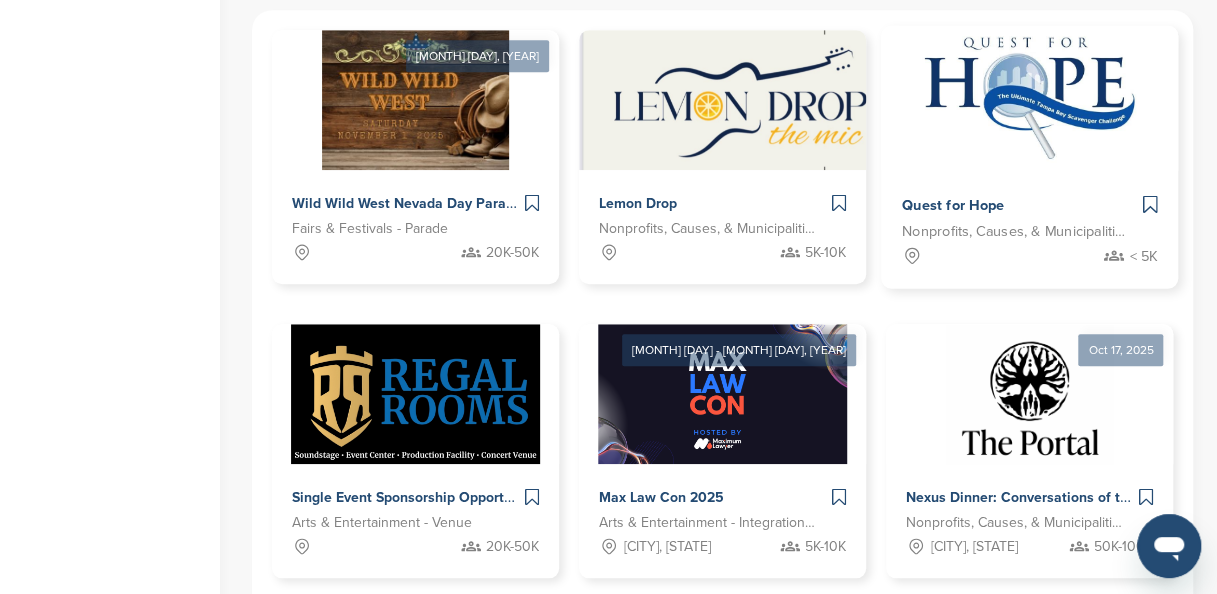 click at bounding box center (1029, 97) 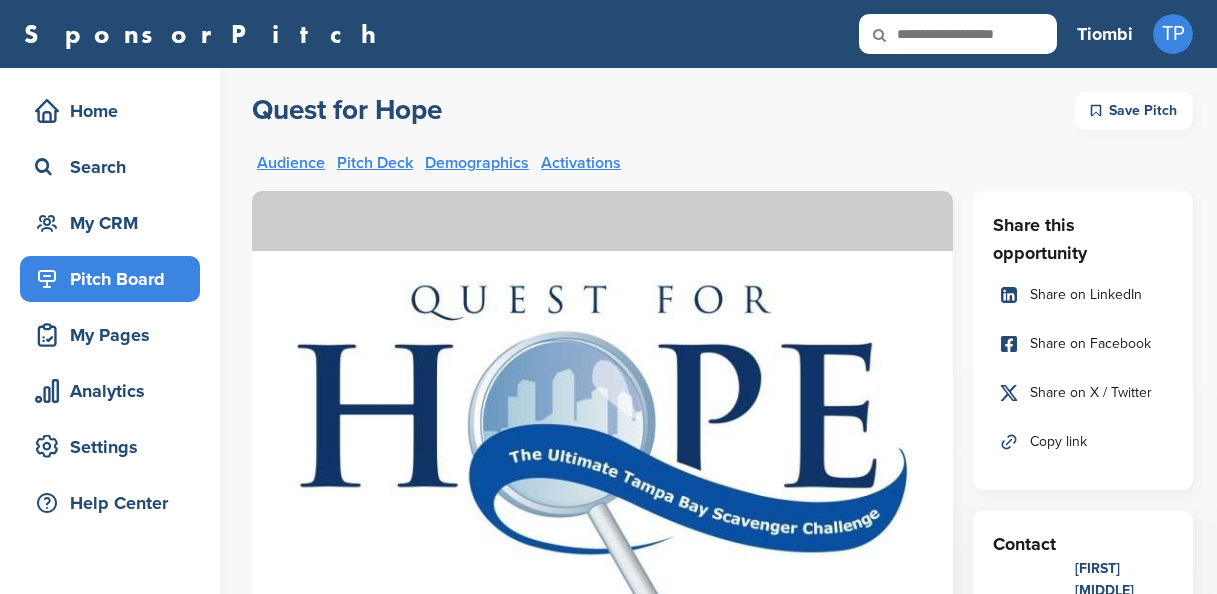 scroll, scrollTop: 0, scrollLeft: 0, axis: both 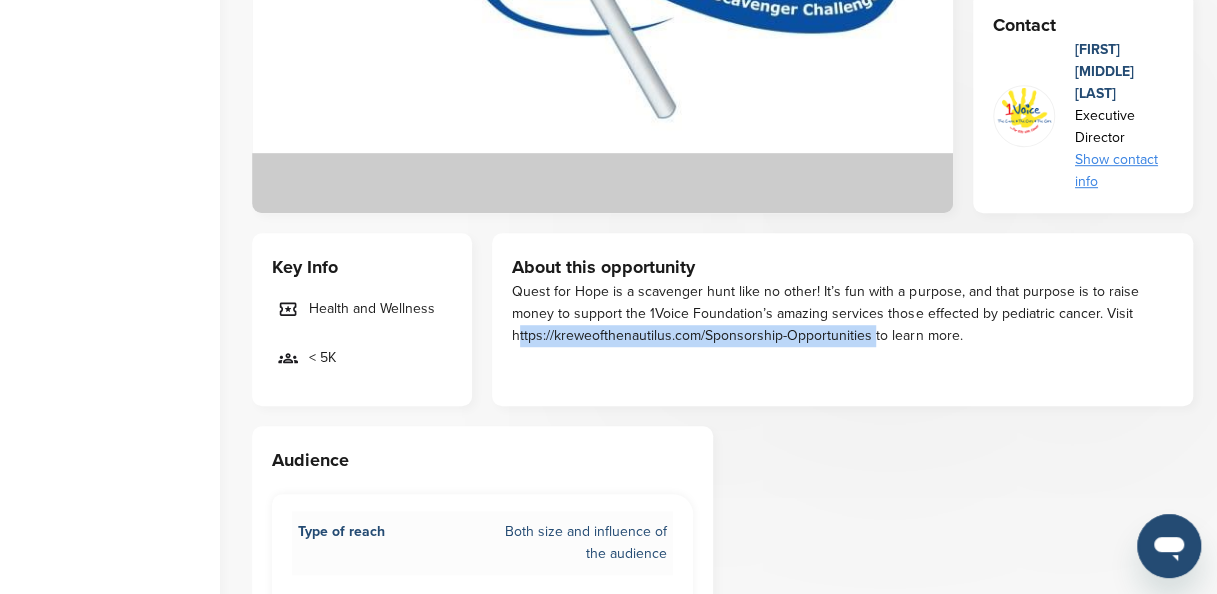 drag, startPoint x: 868, startPoint y: 313, endPoint x: 507, endPoint y: 321, distance: 361.08862 